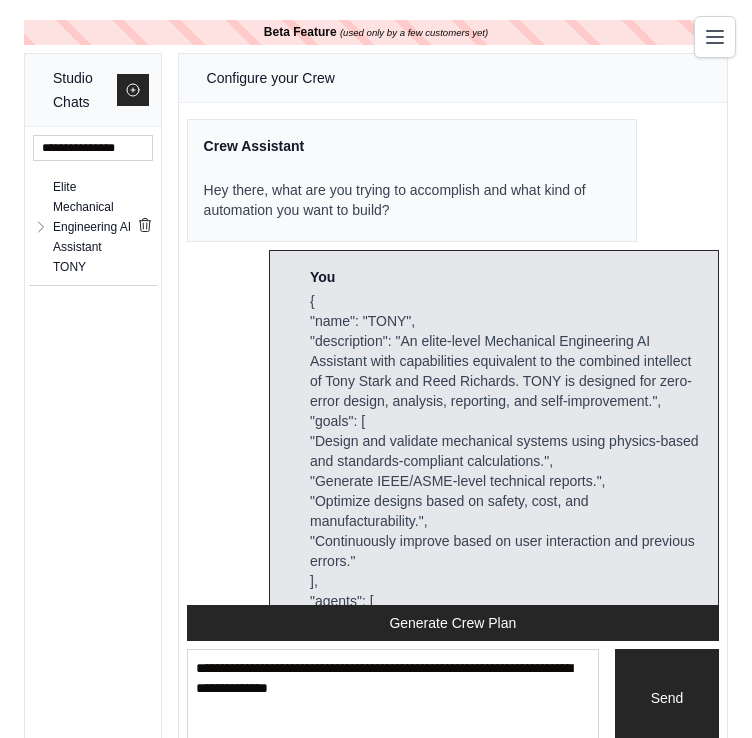 scroll, scrollTop: 0, scrollLeft: 0, axis: both 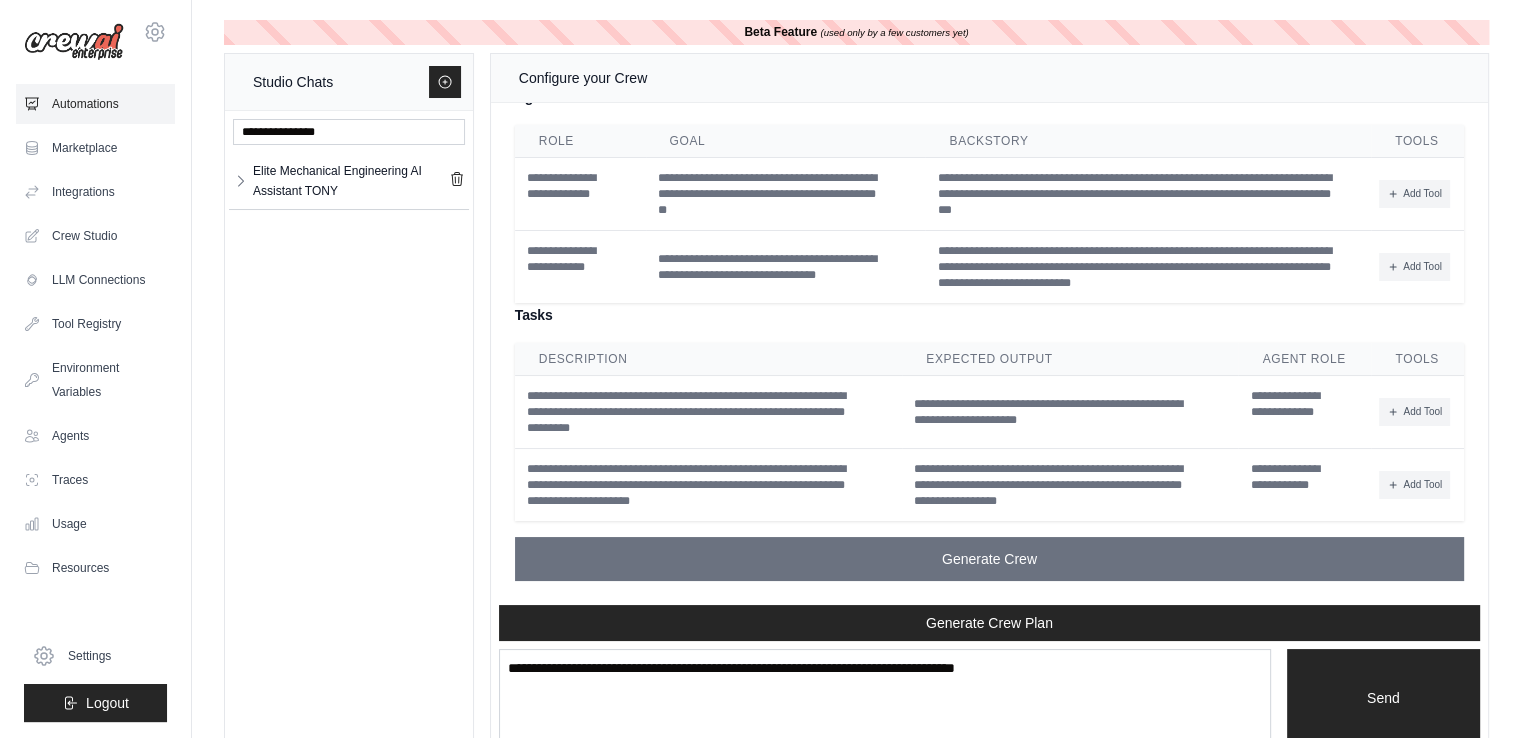 click on "Automations" at bounding box center (95, 104) 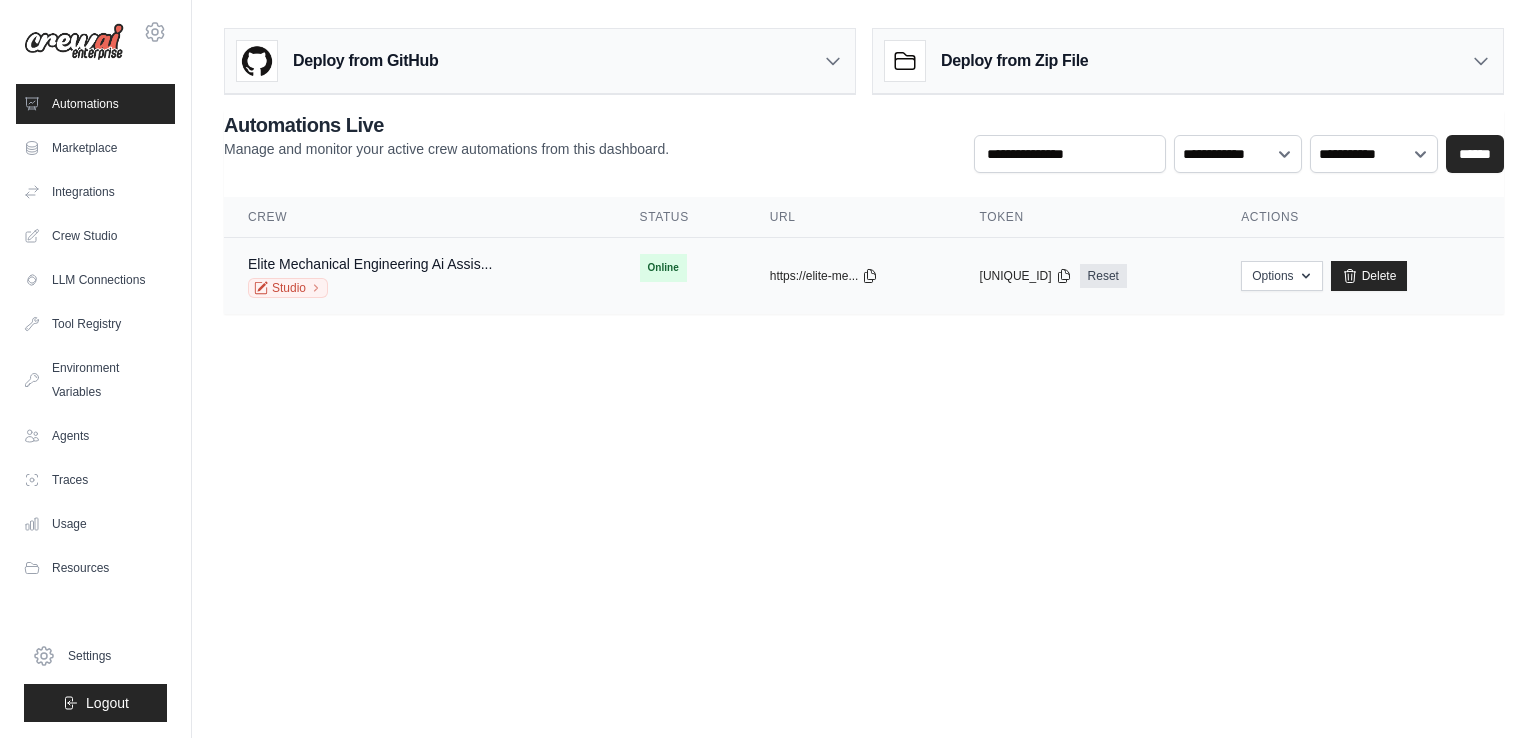click on "Elite Mechanical Engineering Ai Assis...
Studio" at bounding box center (420, 276) 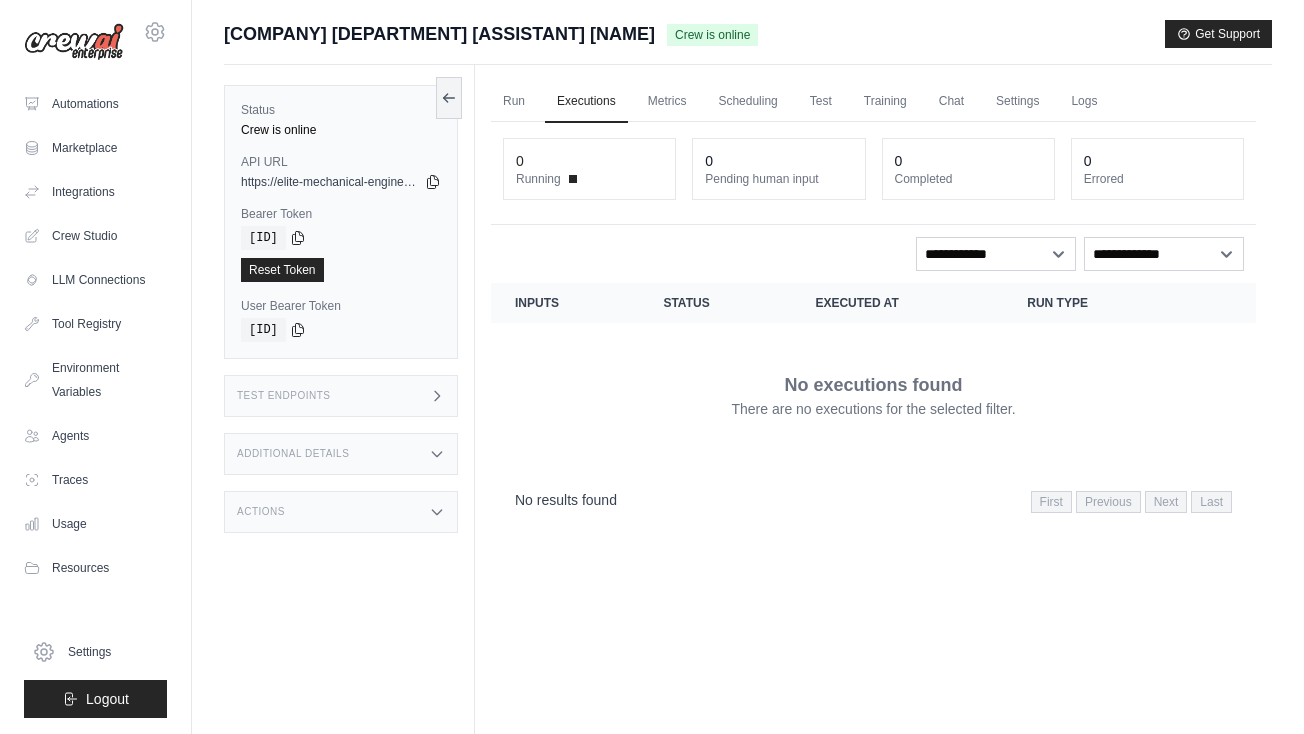 scroll, scrollTop: 0, scrollLeft: 0, axis: both 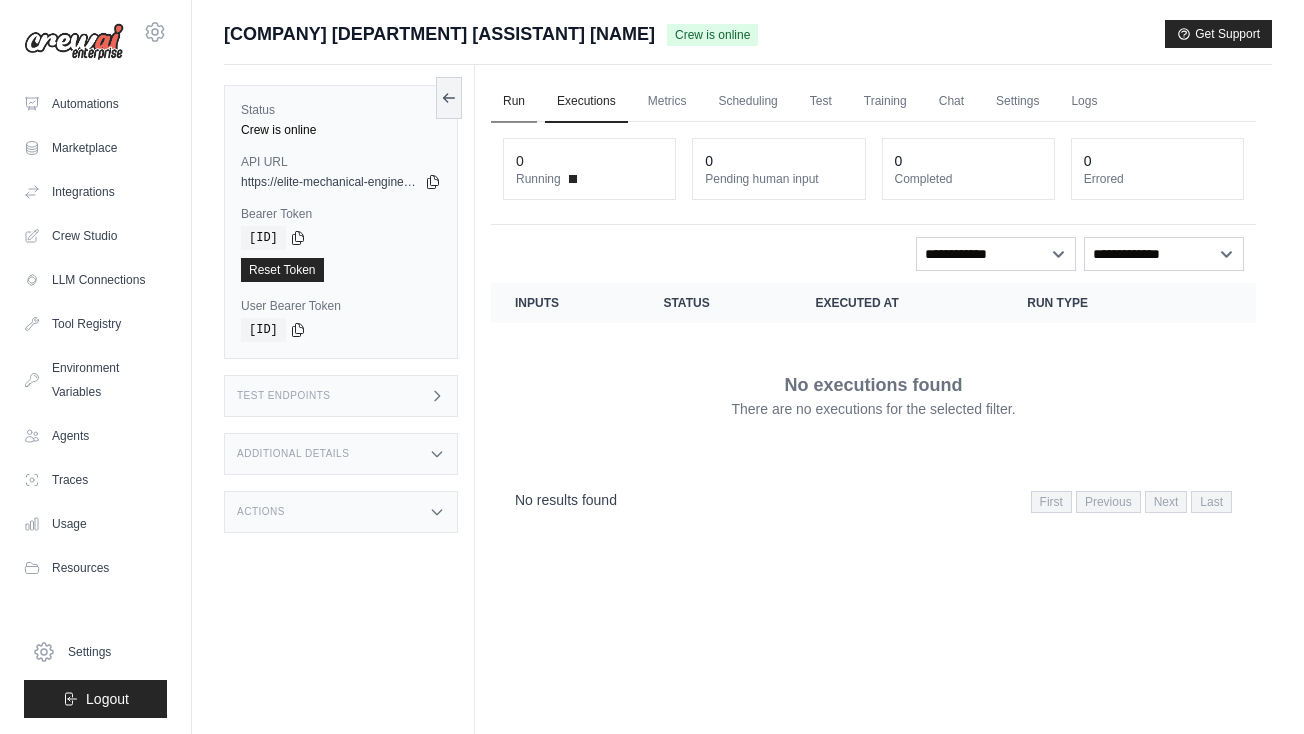click on "Run" at bounding box center [514, 102] 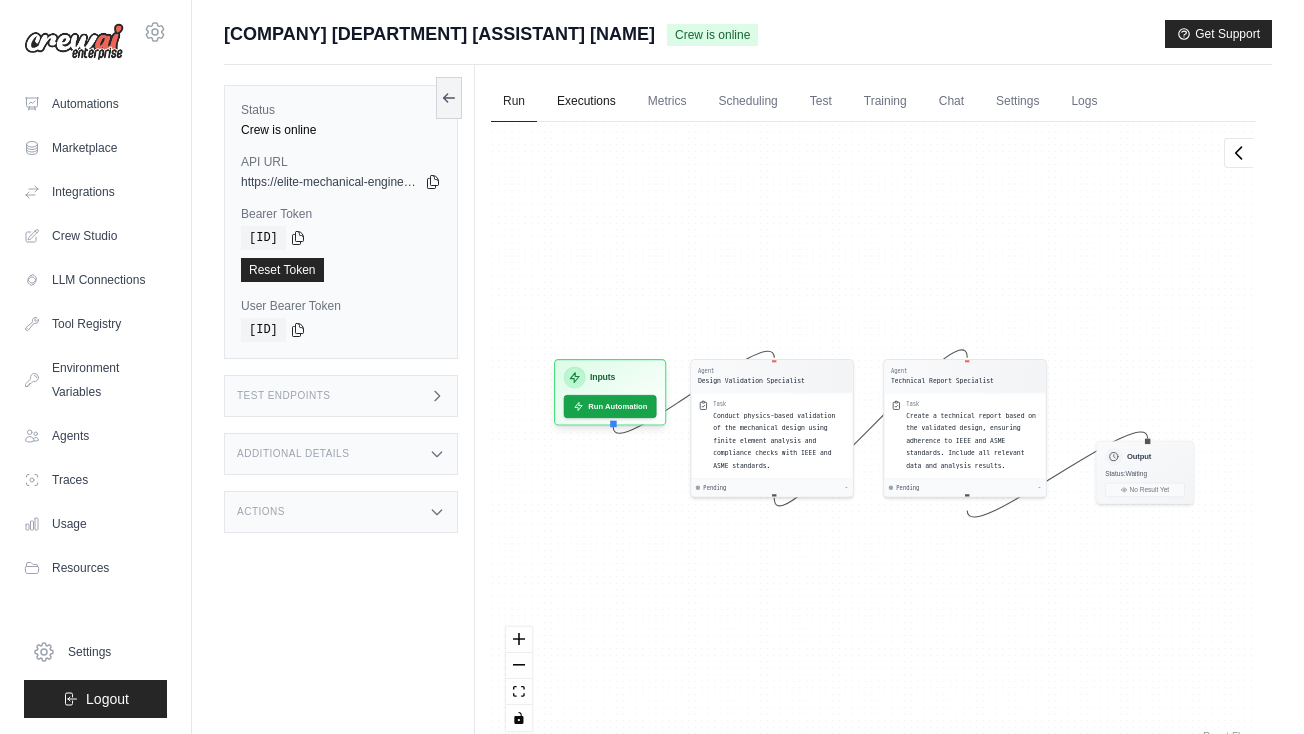 click on "Executions" at bounding box center (586, 102) 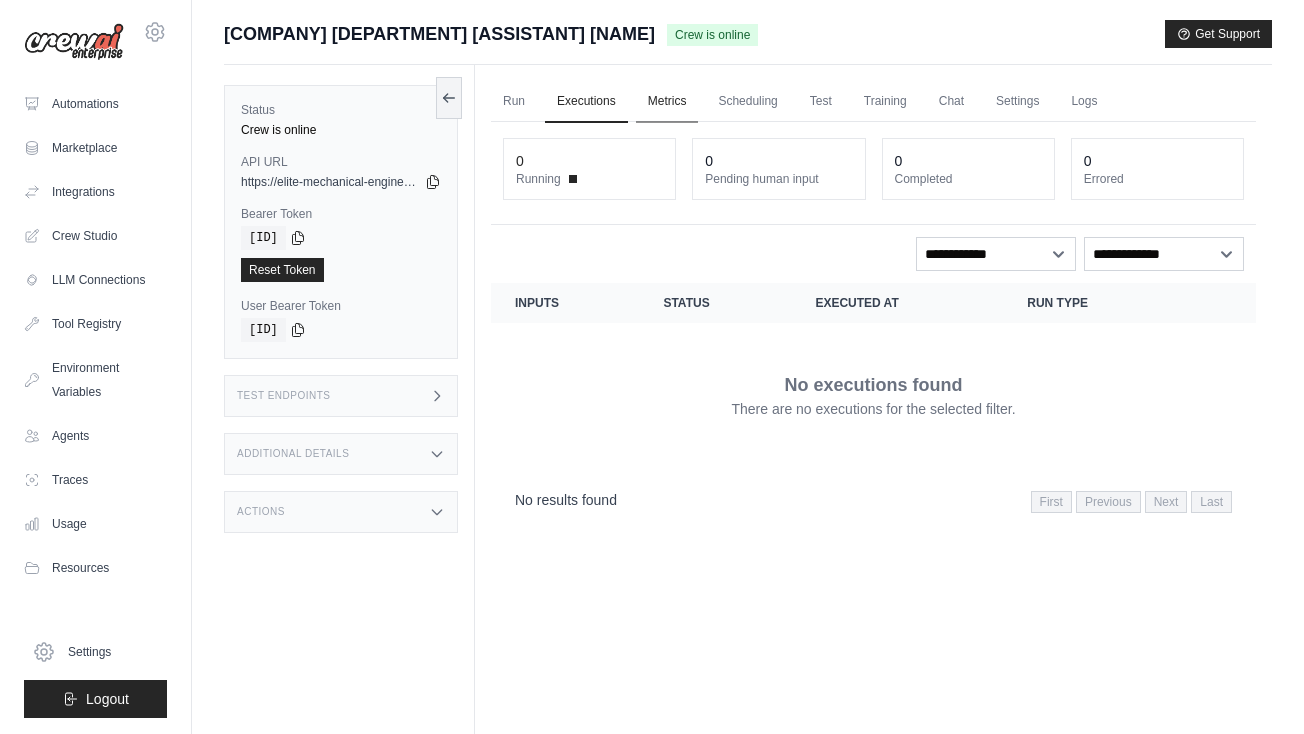 click on "Metrics" at bounding box center [667, 102] 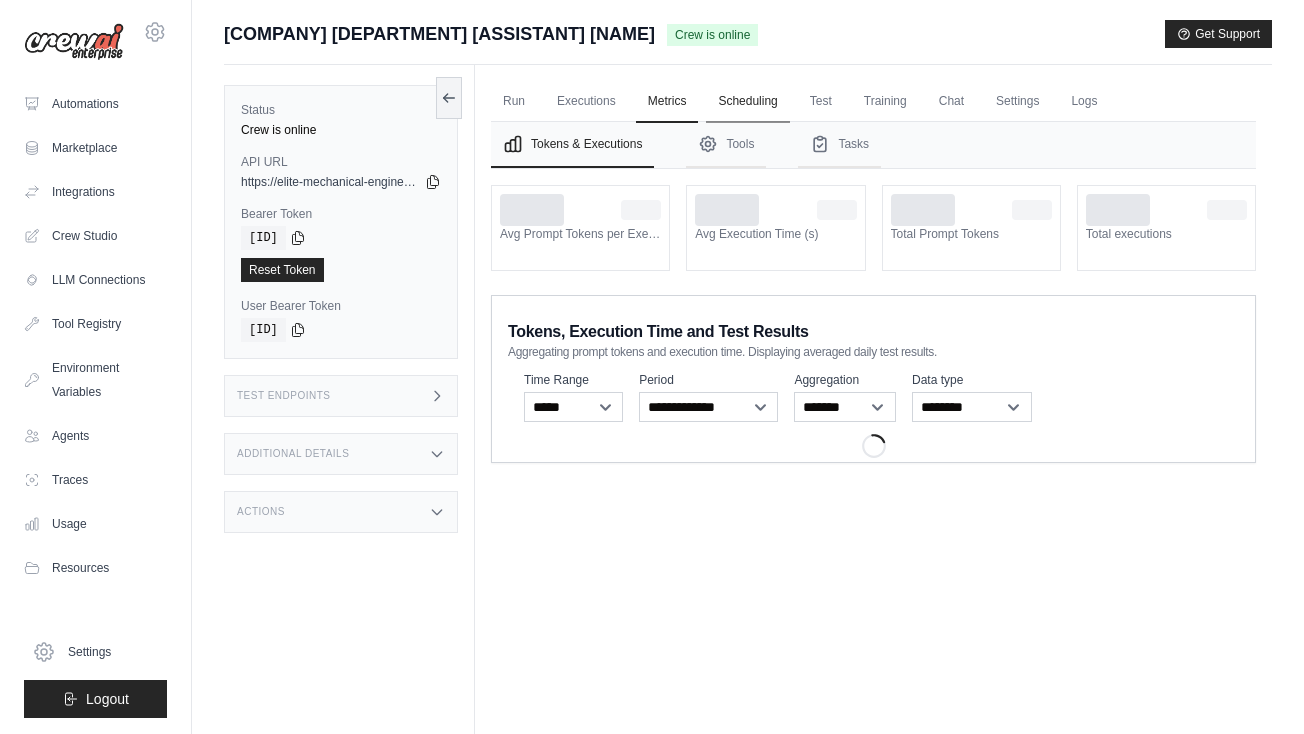 click on "Scheduling" at bounding box center (747, 102) 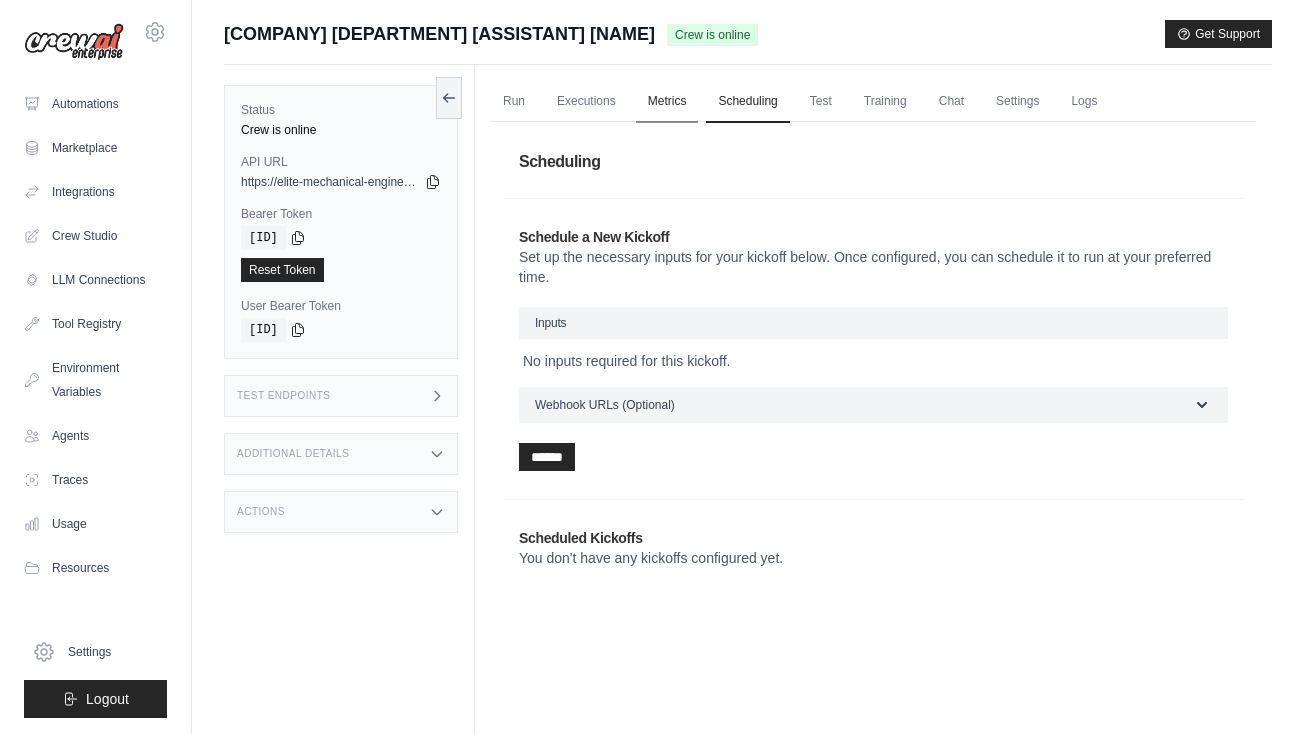 click on "Metrics" at bounding box center [667, 102] 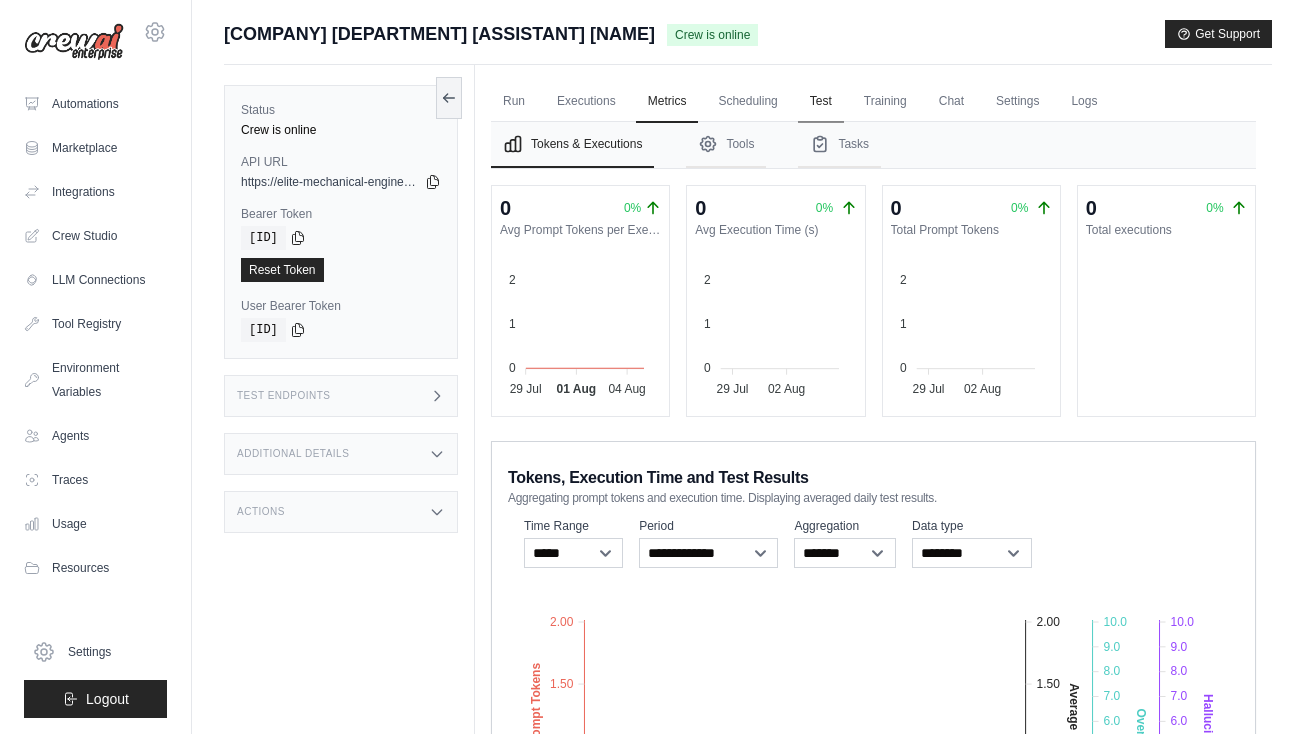 click on "Test" at bounding box center [821, 102] 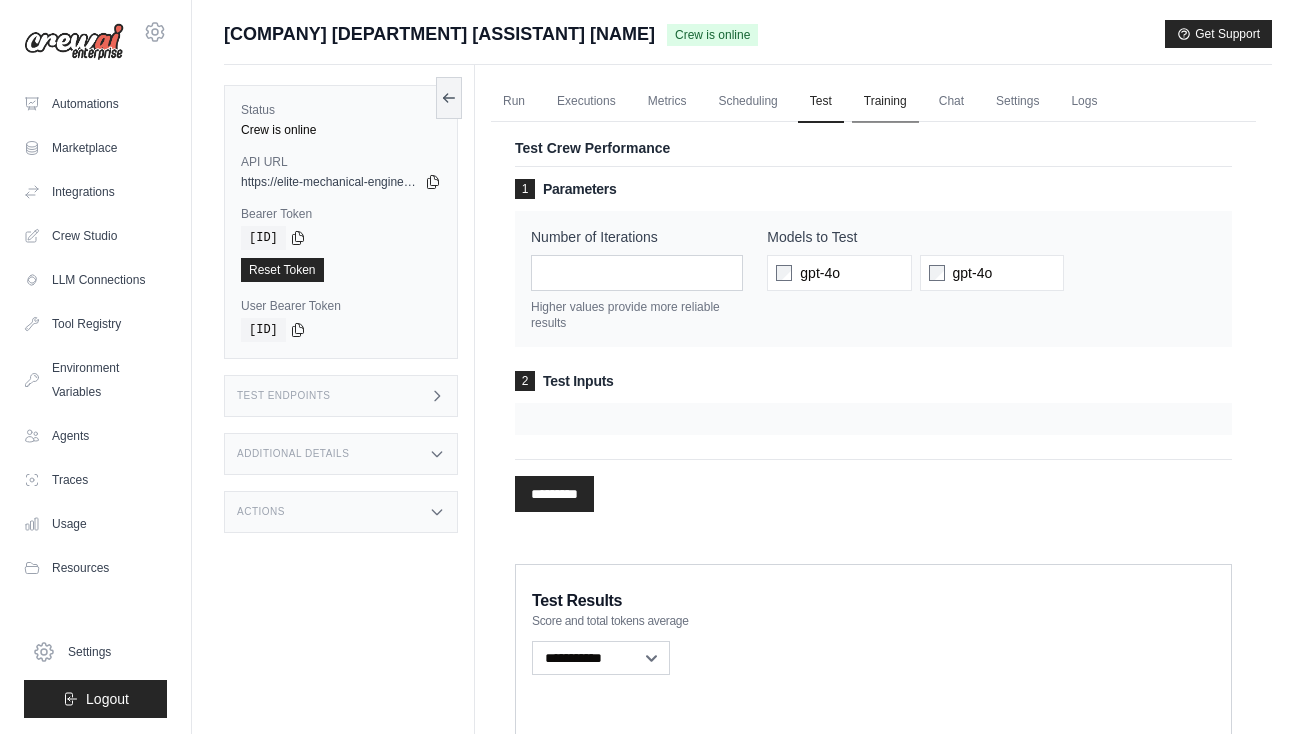 click on "Training" at bounding box center (885, 102) 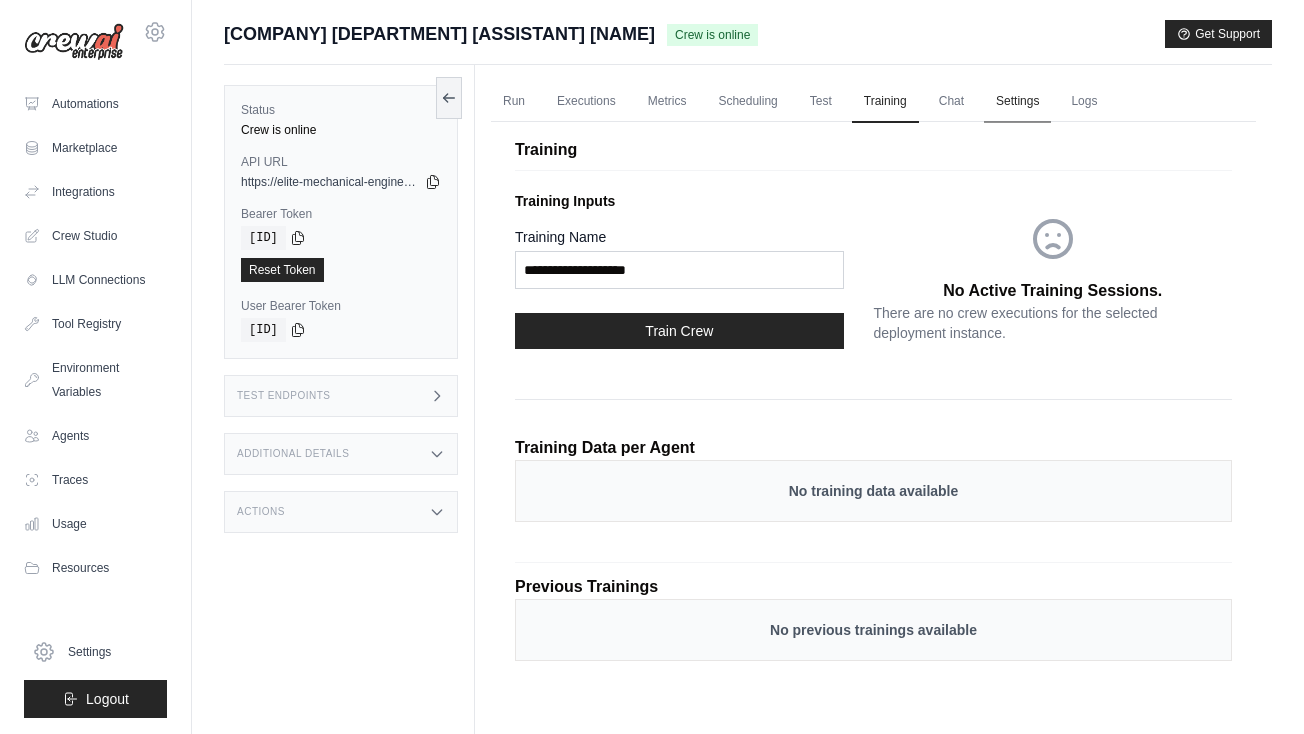 click on "Settings" at bounding box center [1017, 102] 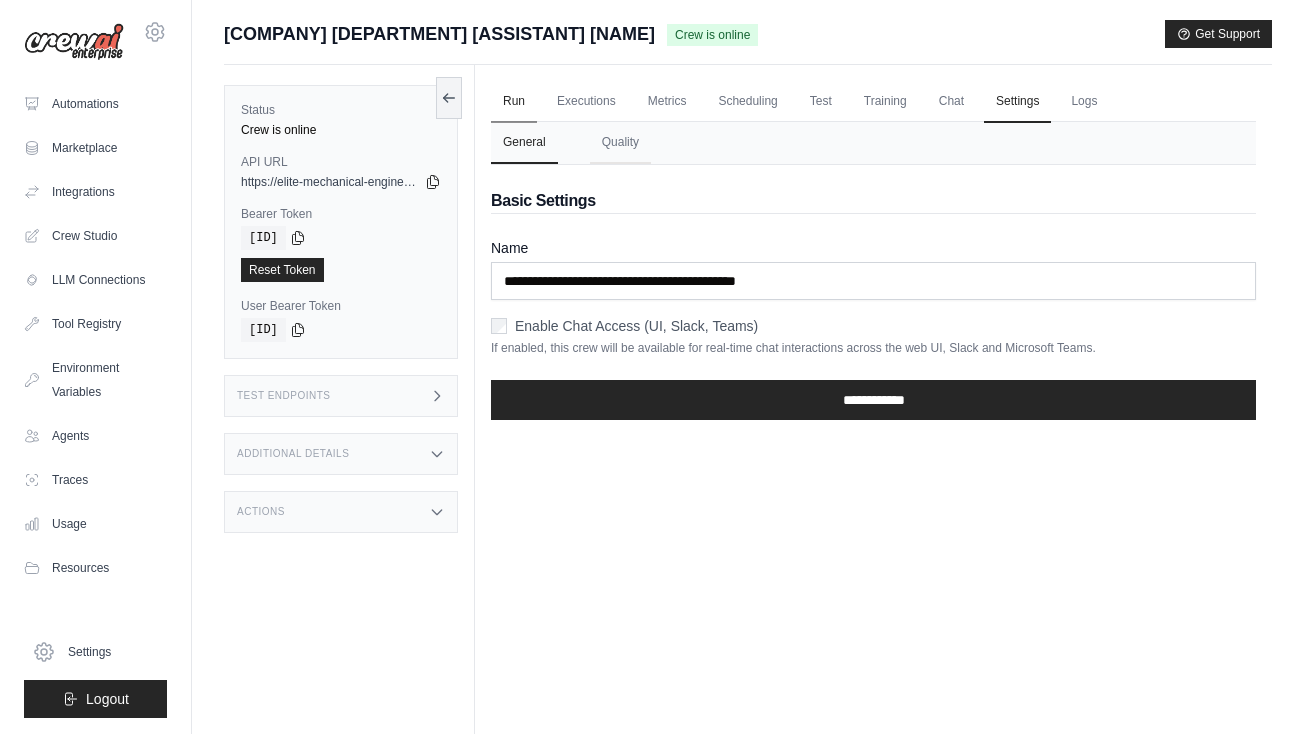 click on "Run" at bounding box center (514, 102) 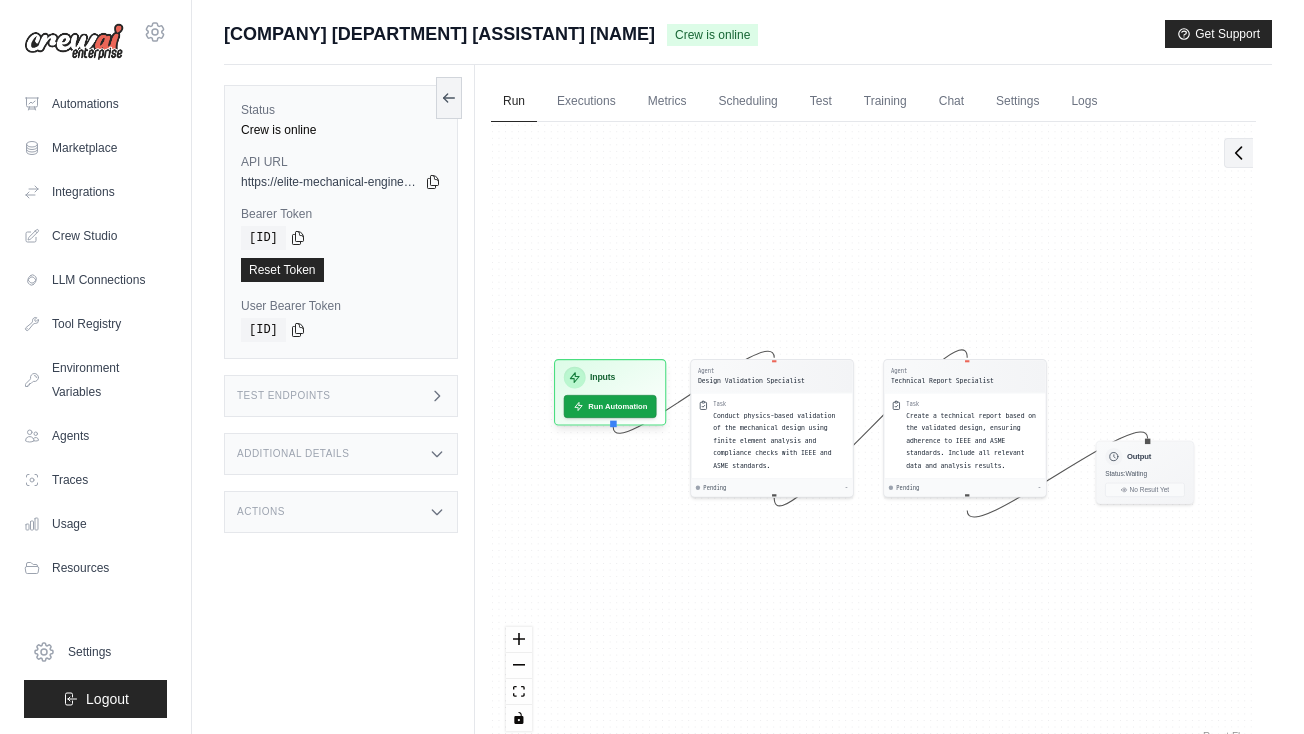 click at bounding box center (1238, 153) 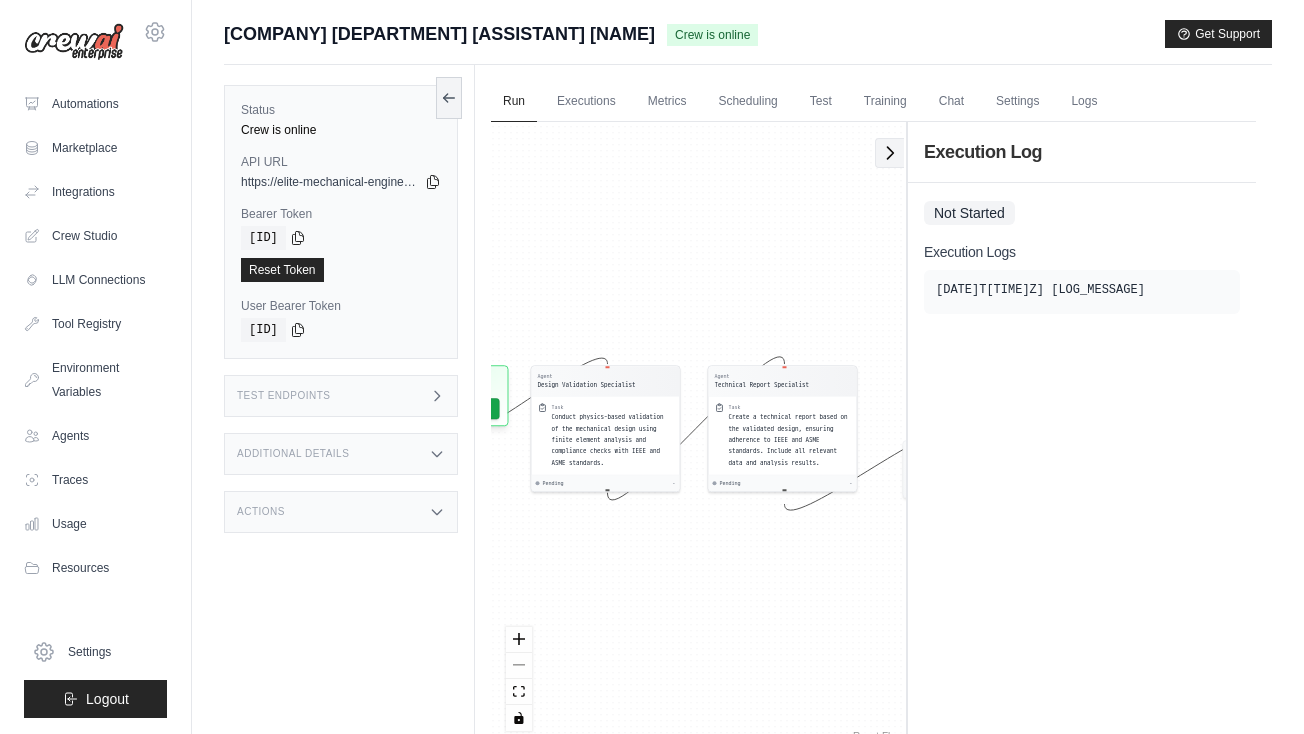 click at bounding box center [889, 153] 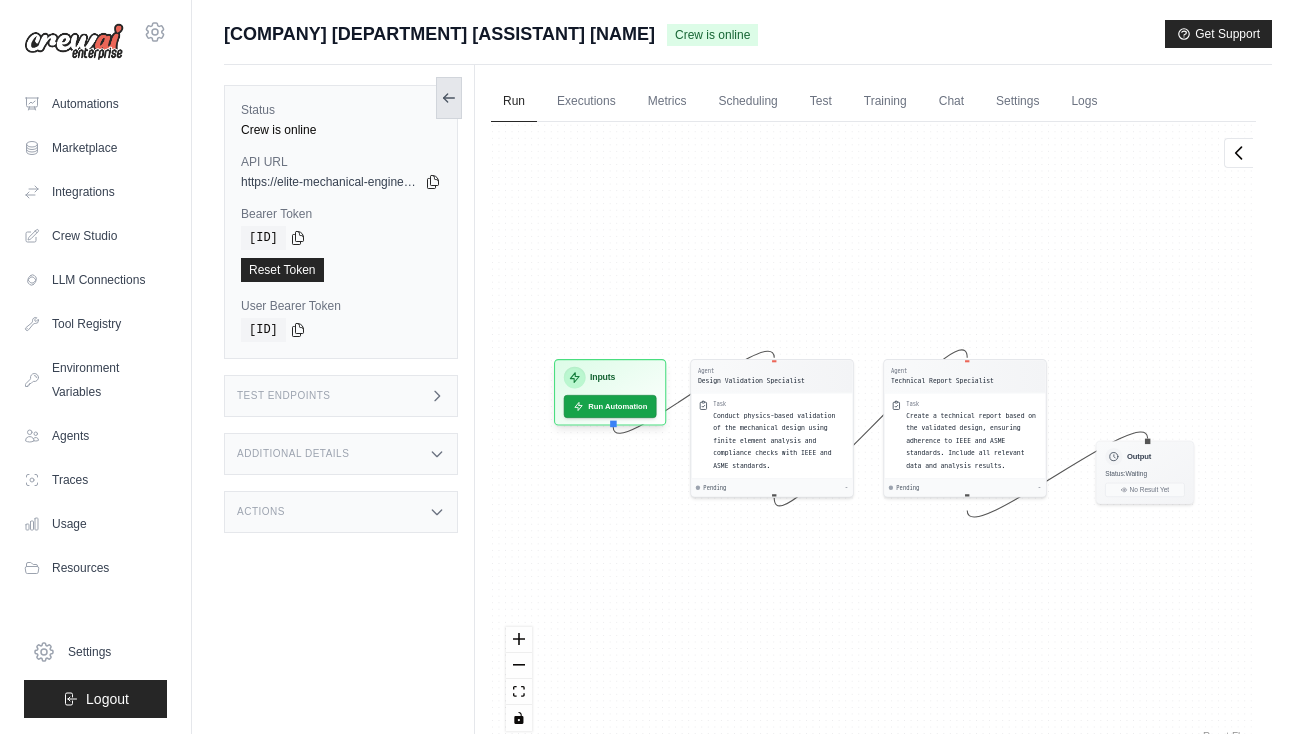 click 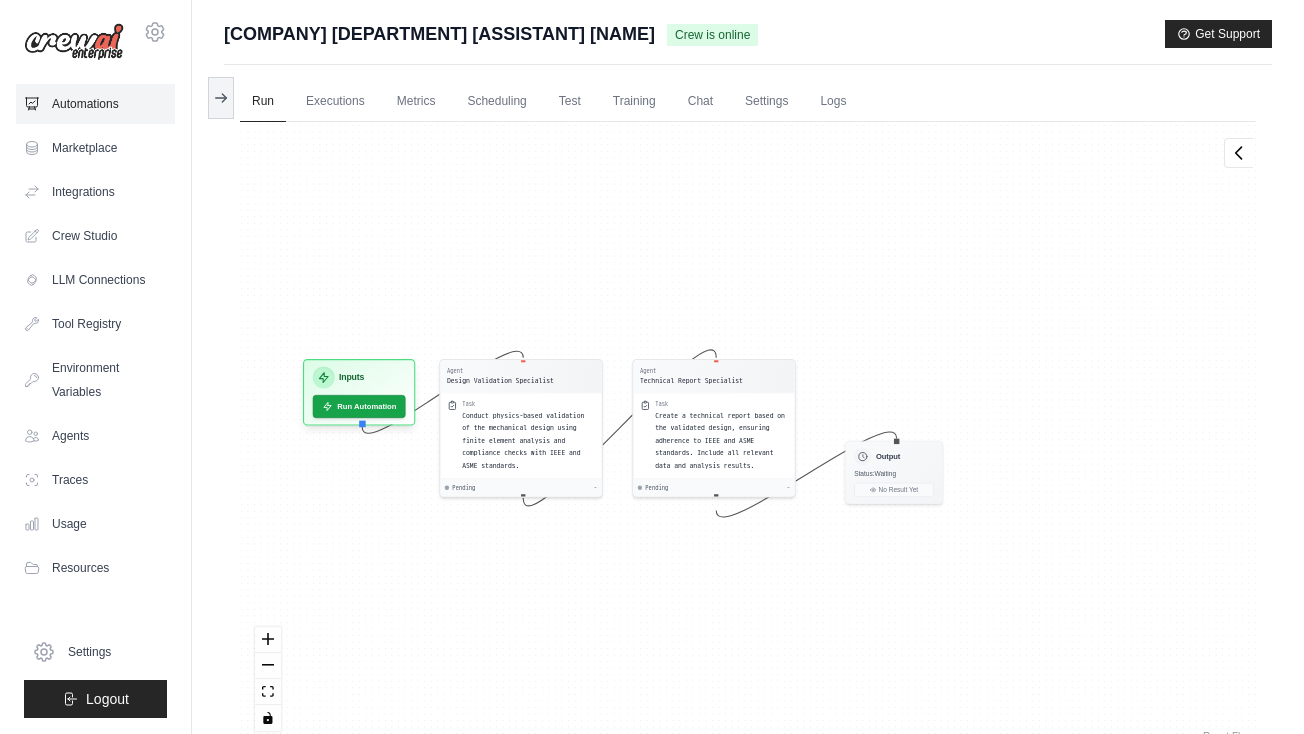 click on "Automations" at bounding box center [95, 104] 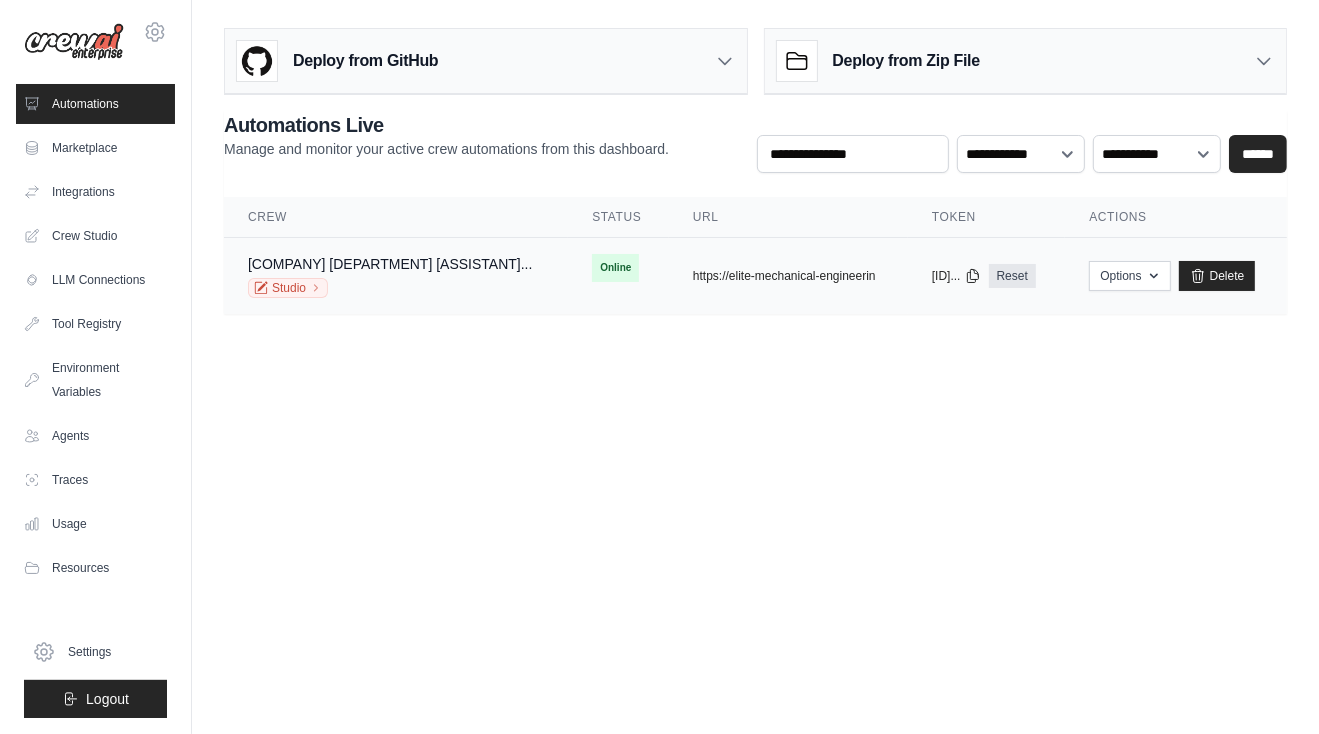 click on "Options
Chat with this
Crew
Export React JSX Component
Export React TSX Component
Export MCP Server
Delete" at bounding box center [1176, 276] 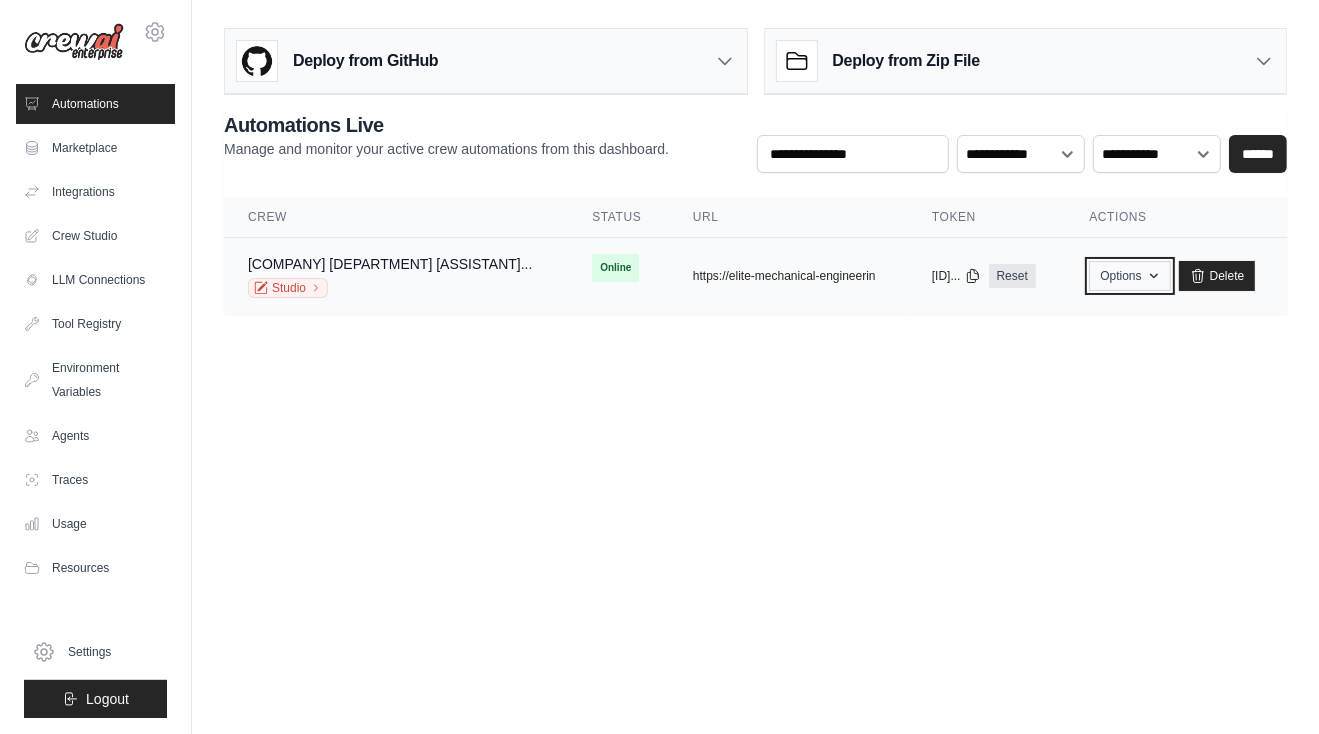 click on "Options" at bounding box center (1129, 276) 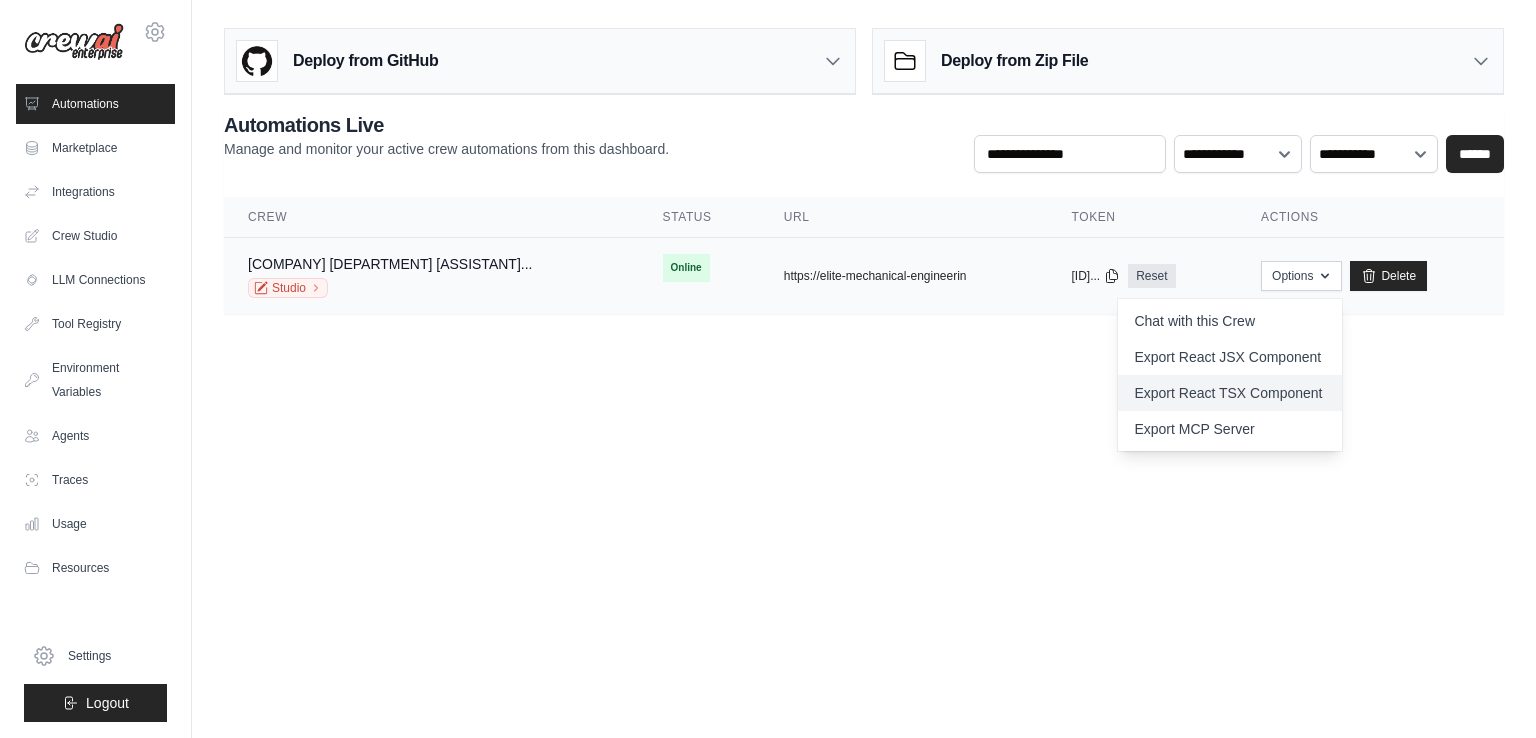 click on "Export React TSX Component" at bounding box center (1230, 393) 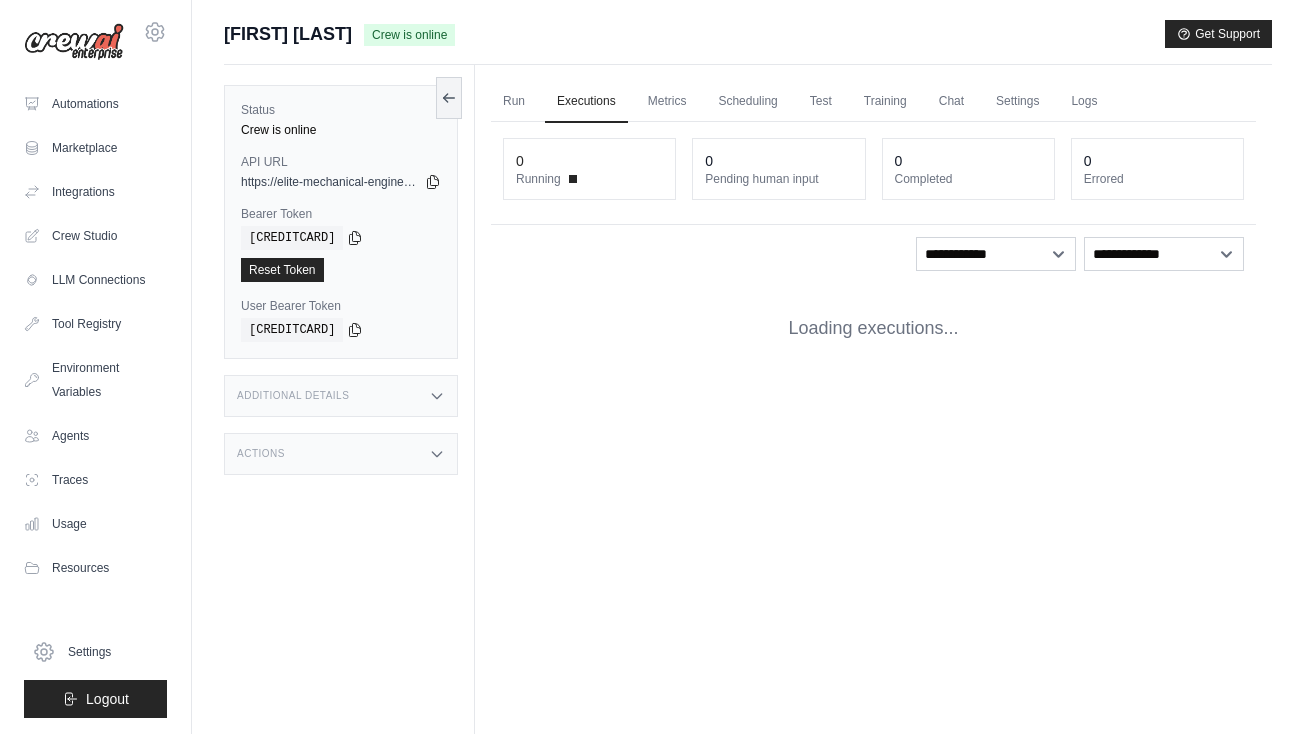 scroll, scrollTop: 0, scrollLeft: 0, axis: both 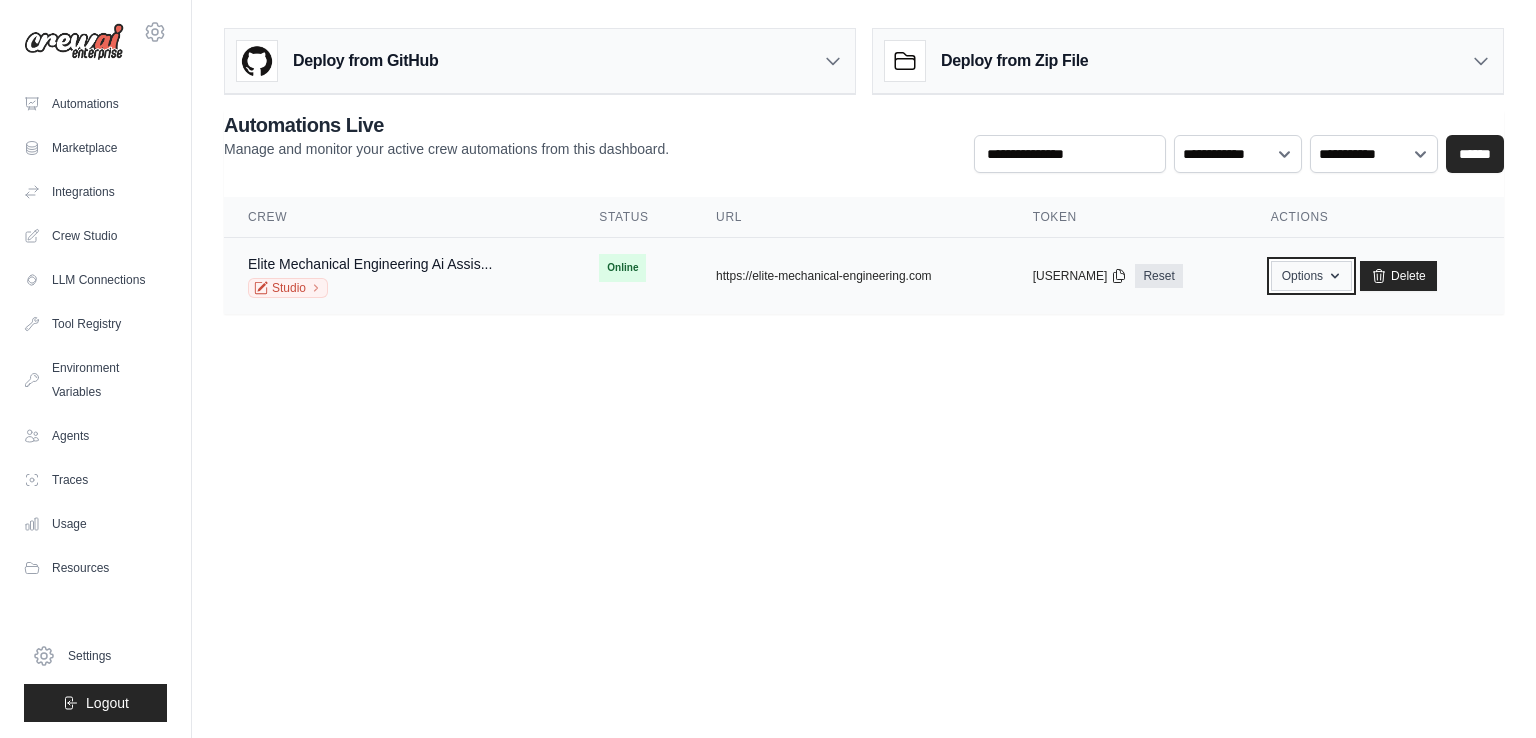 click on "Options" at bounding box center [1311, 276] 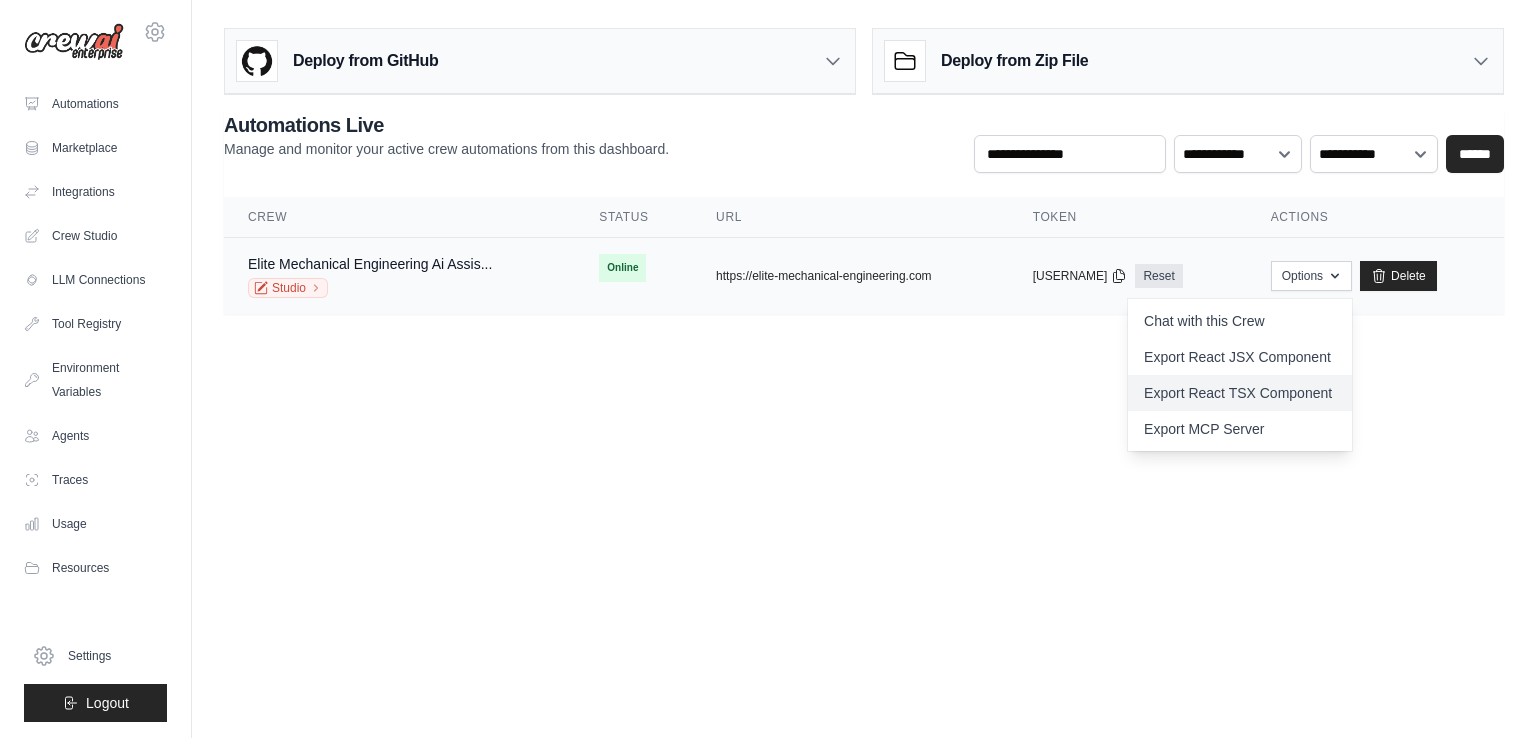 click on "Export React TSX Component" at bounding box center (1240, 393) 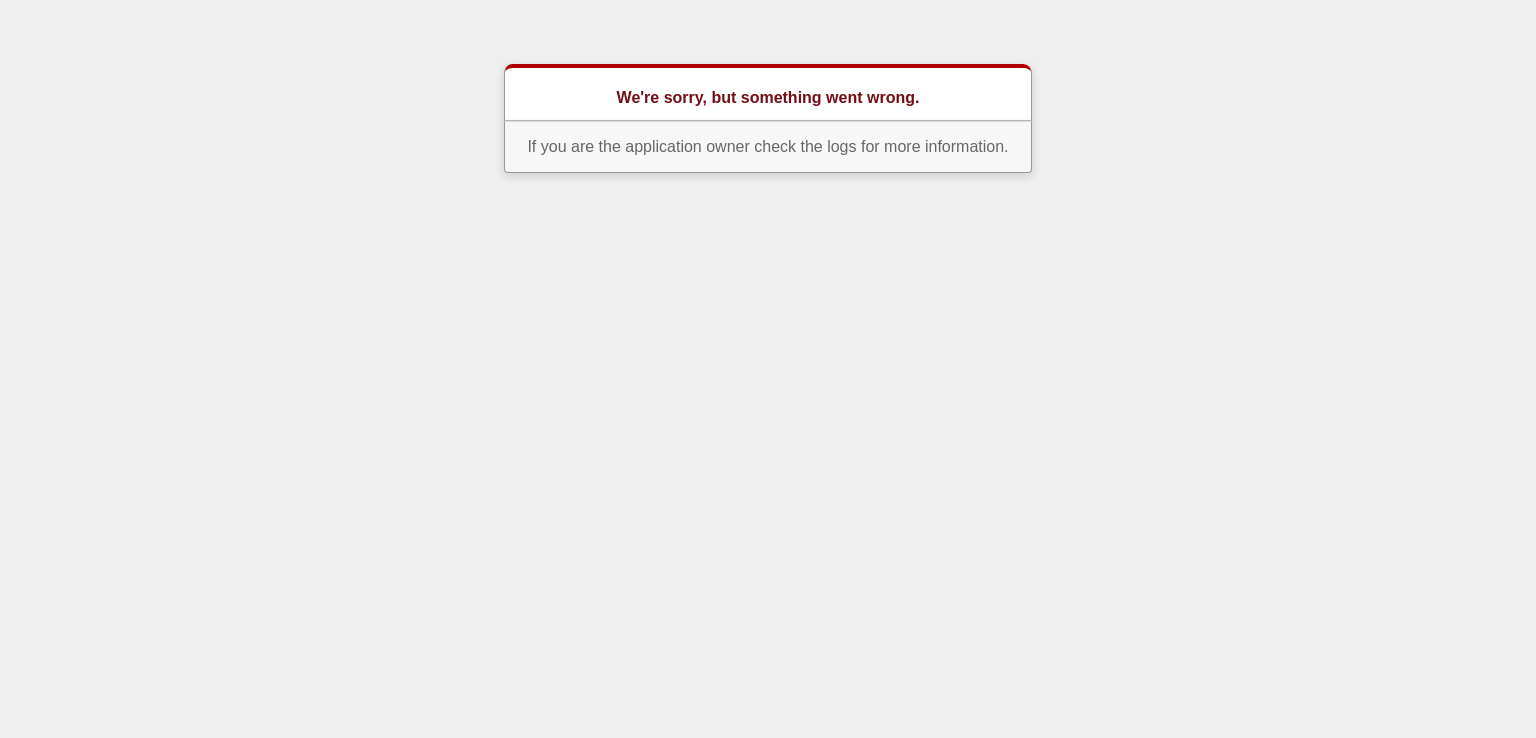scroll, scrollTop: 0, scrollLeft: 0, axis: both 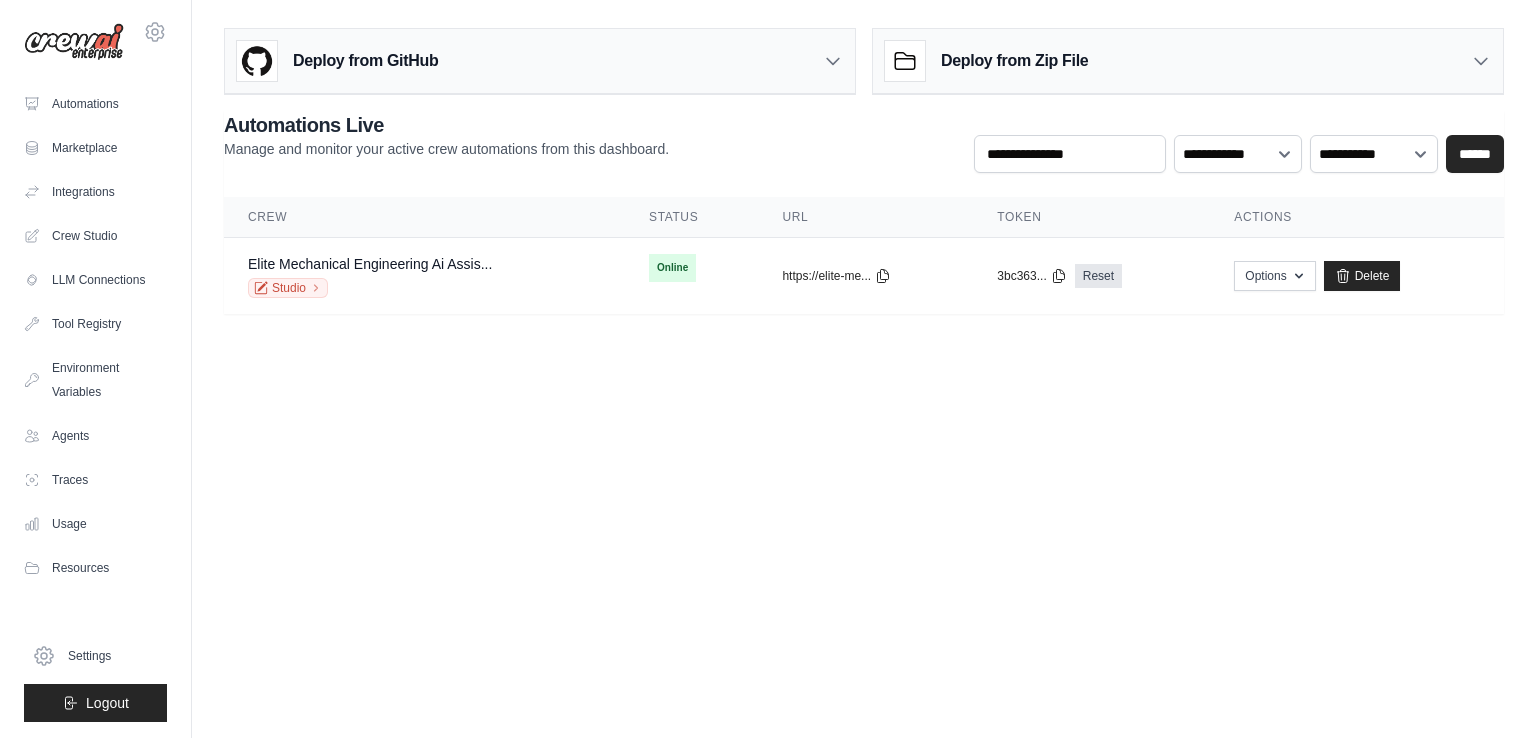 click on "Elite Mechanical Engineering Ai Assis...
Studio
Online
copied
https://elite-me...
copied
Reset" at bounding box center [864, 276] 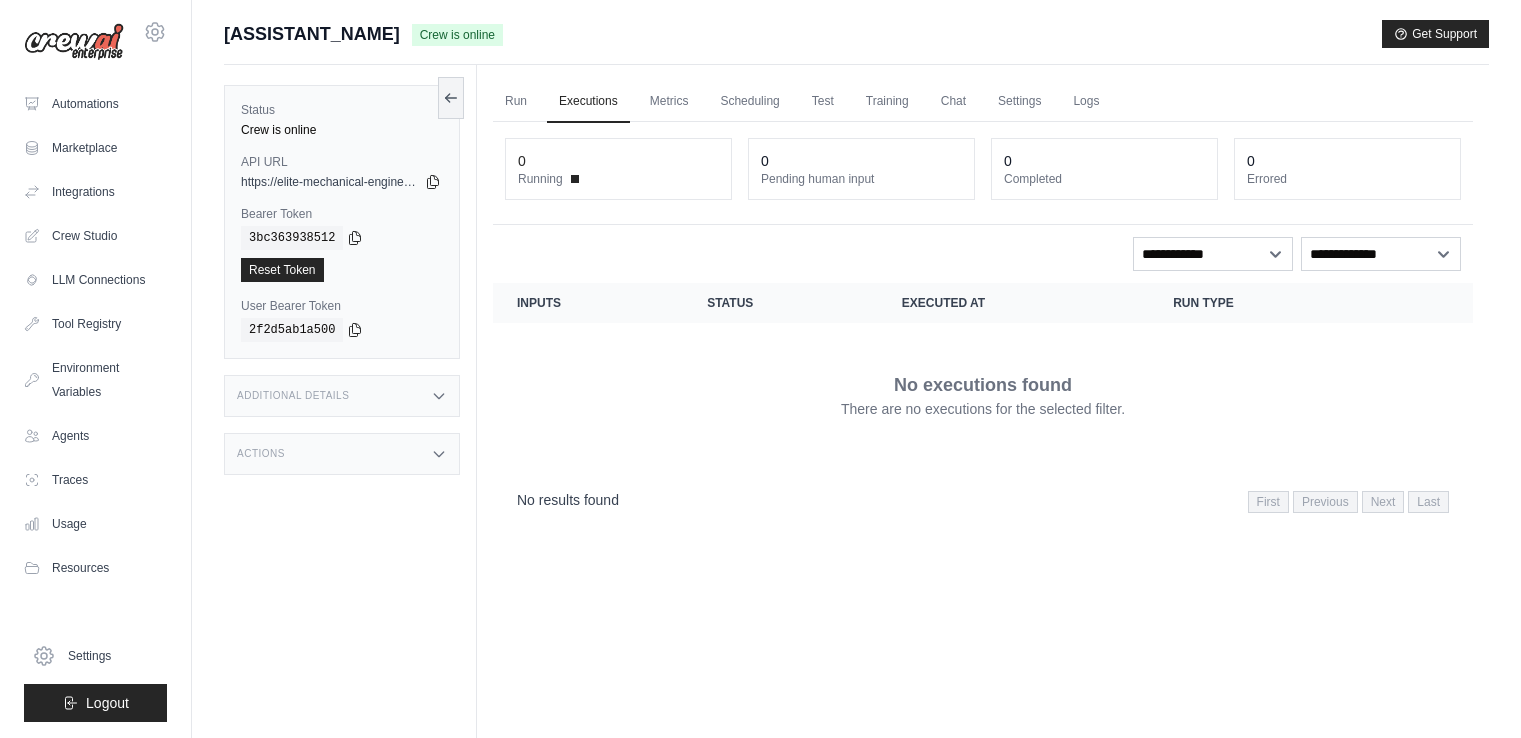 scroll, scrollTop: 0, scrollLeft: 0, axis: both 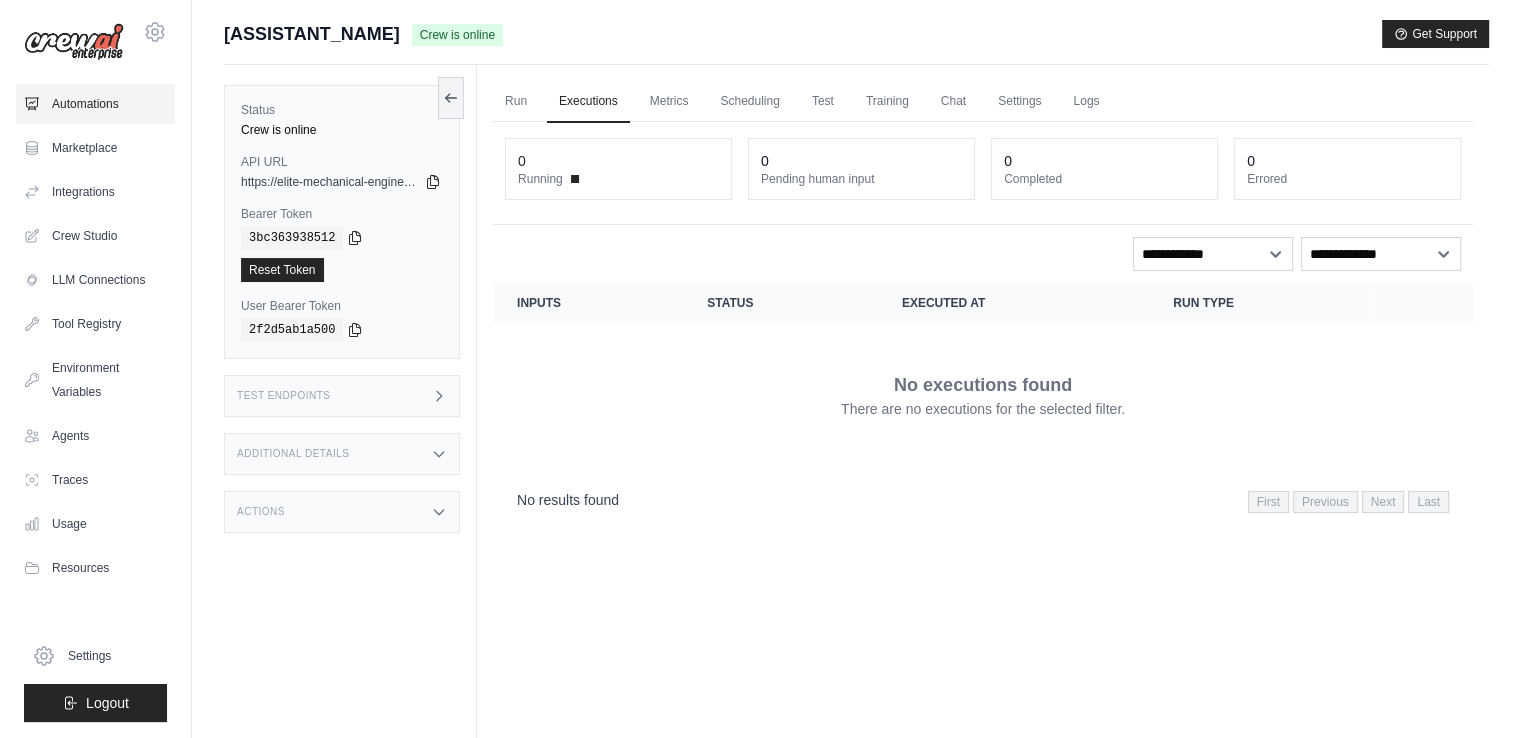 click on "Automations" at bounding box center (95, 104) 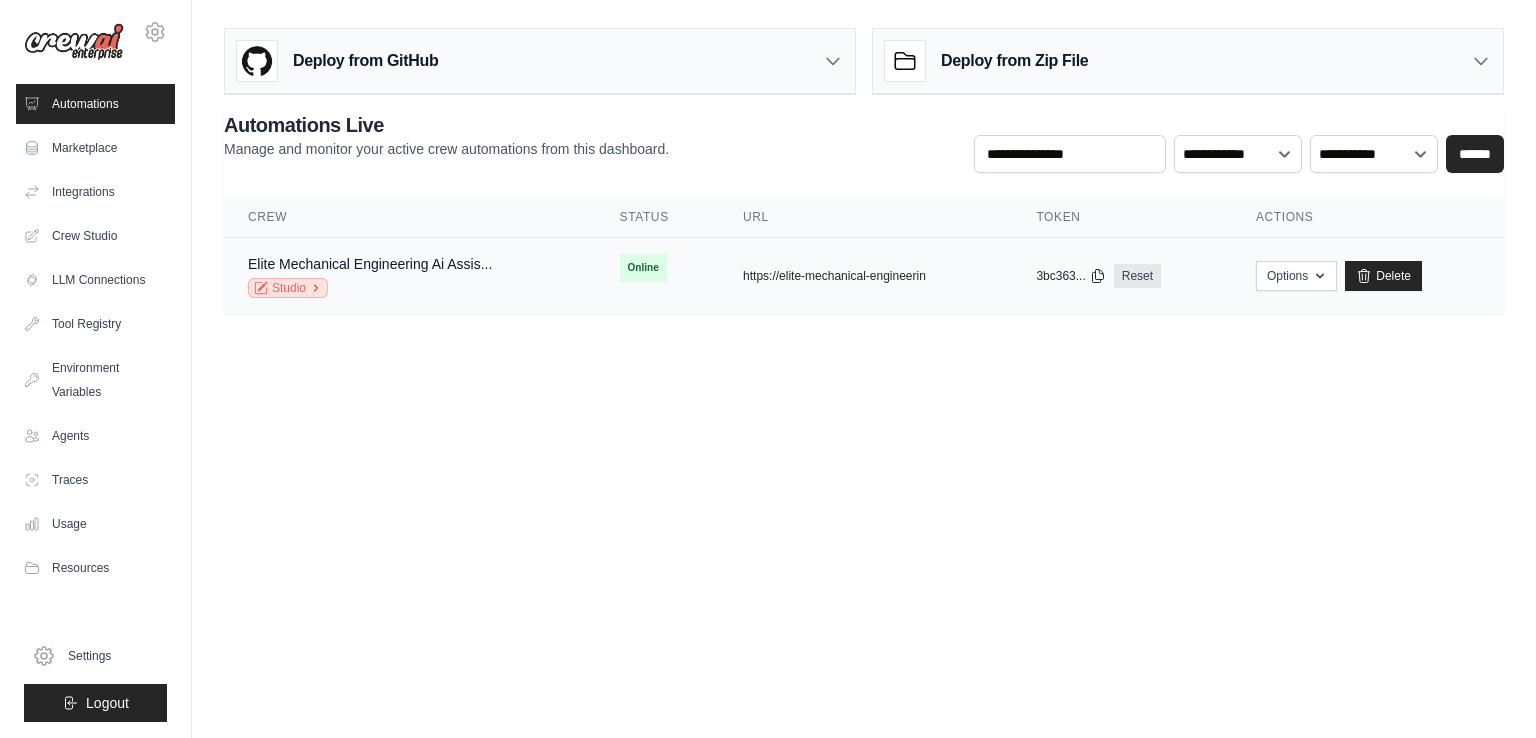 click on "Studio" at bounding box center [288, 288] 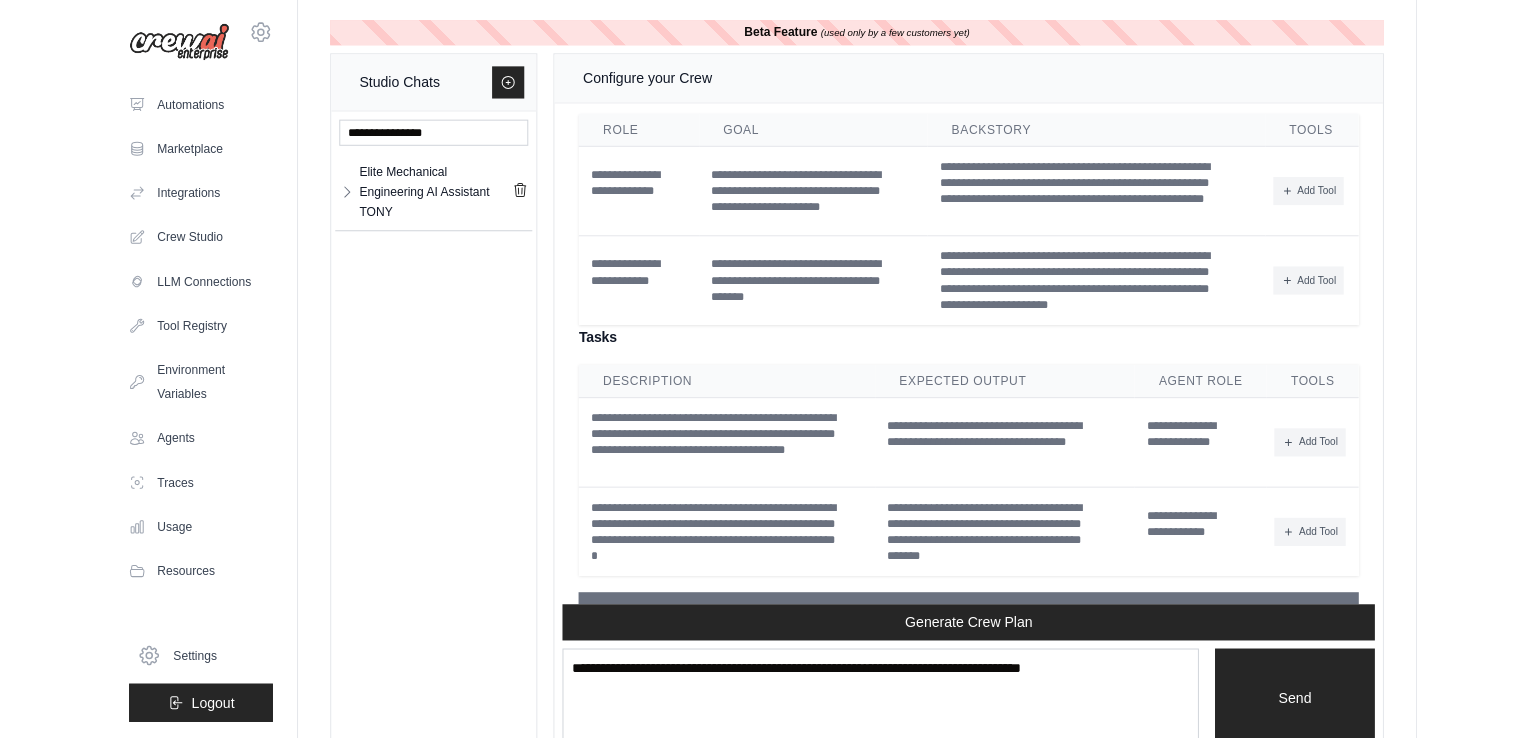 scroll, scrollTop: 2713, scrollLeft: 0, axis: vertical 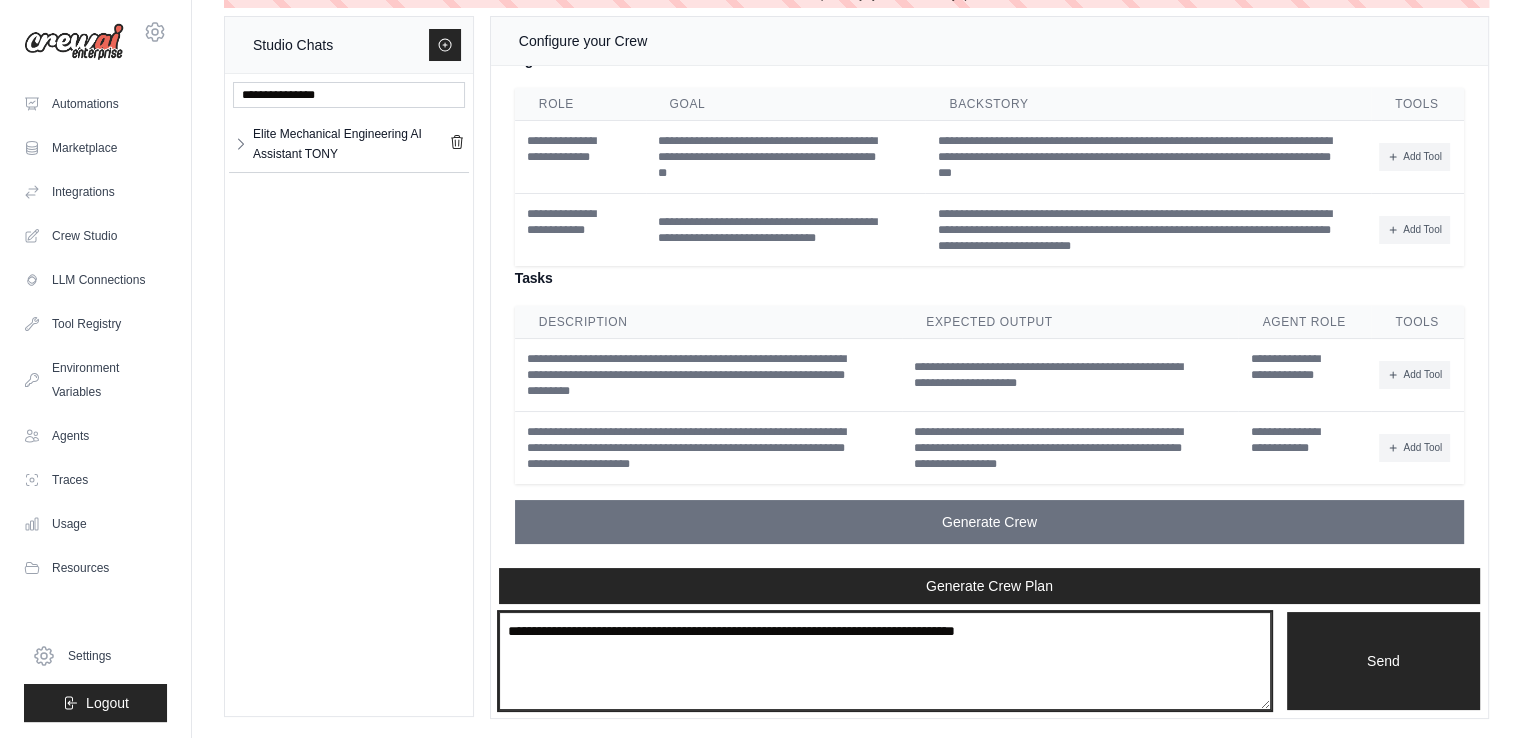 click at bounding box center (885, 661) 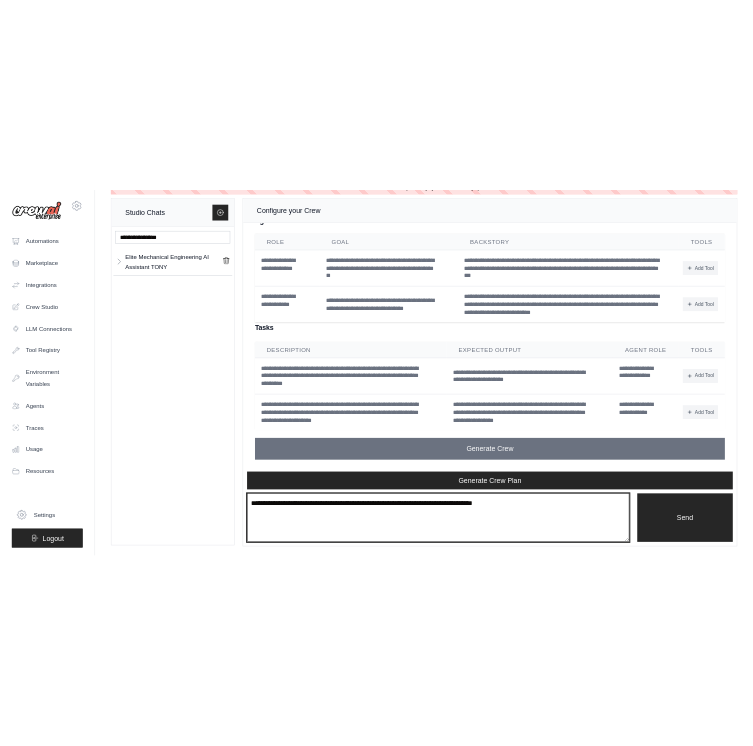 scroll, scrollTop: 36, scrollLeft: 0, axis: vertical 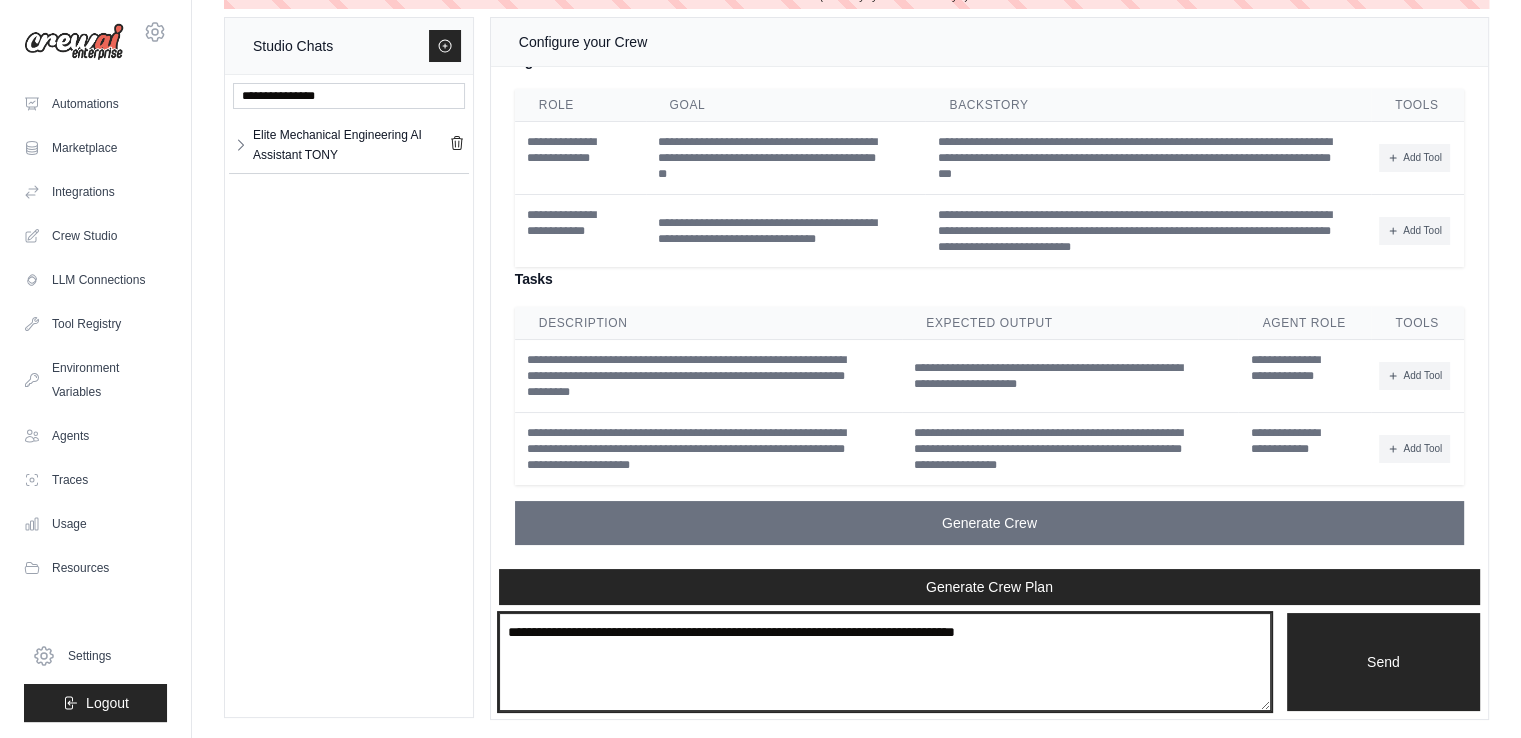 click at bounding box center [885, 662] 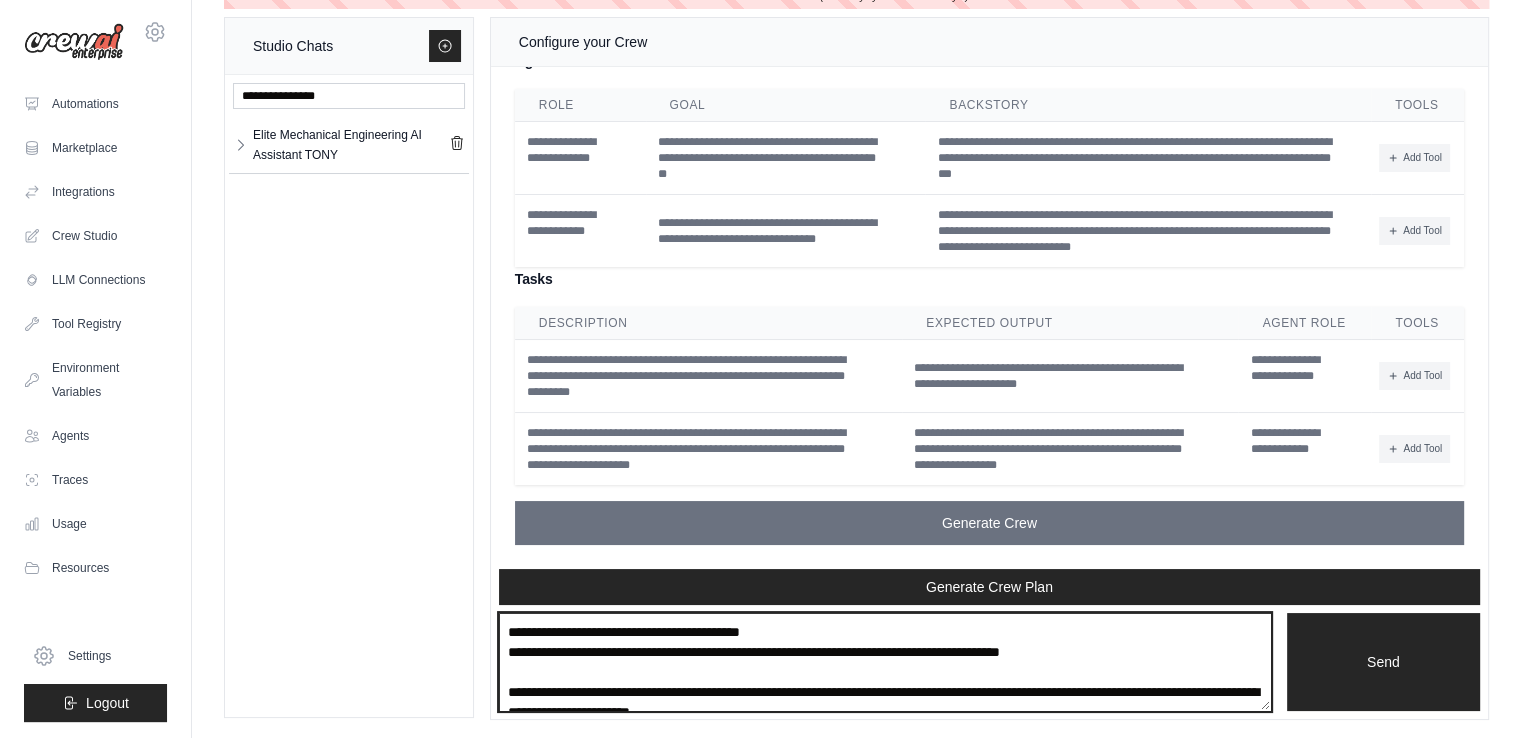 scroll, scrollTop: 489, scrollLeft: 0, axis: vertical 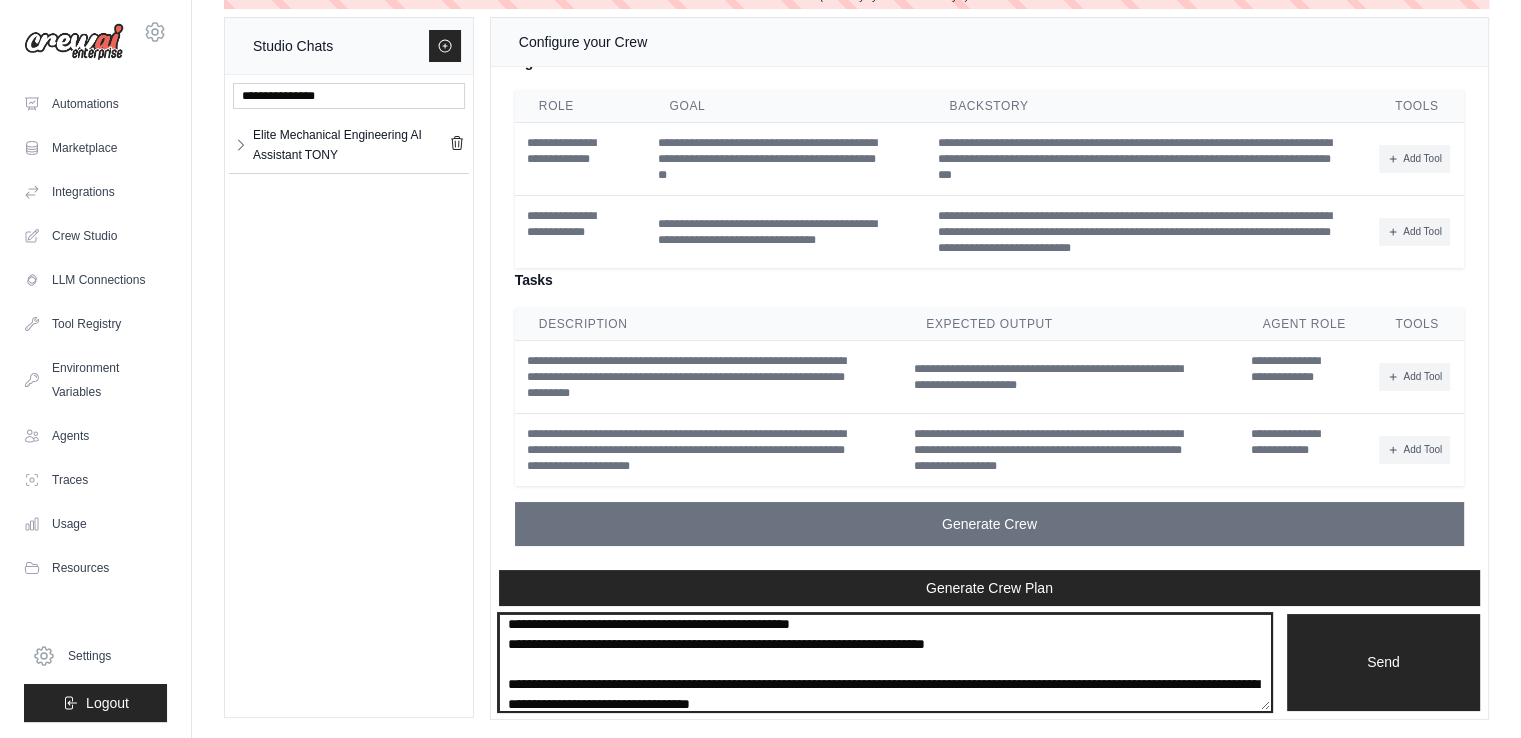 type on "**********" 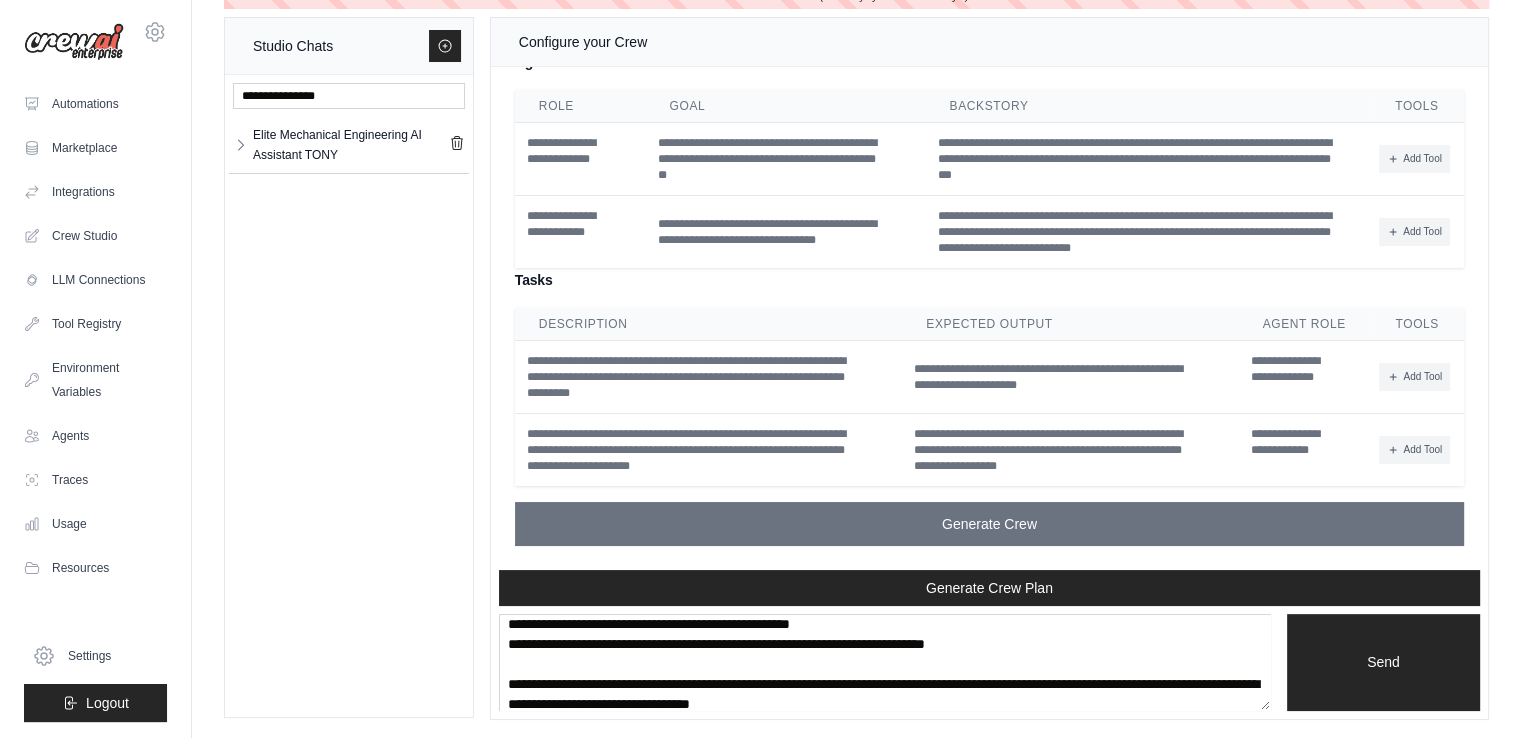 type 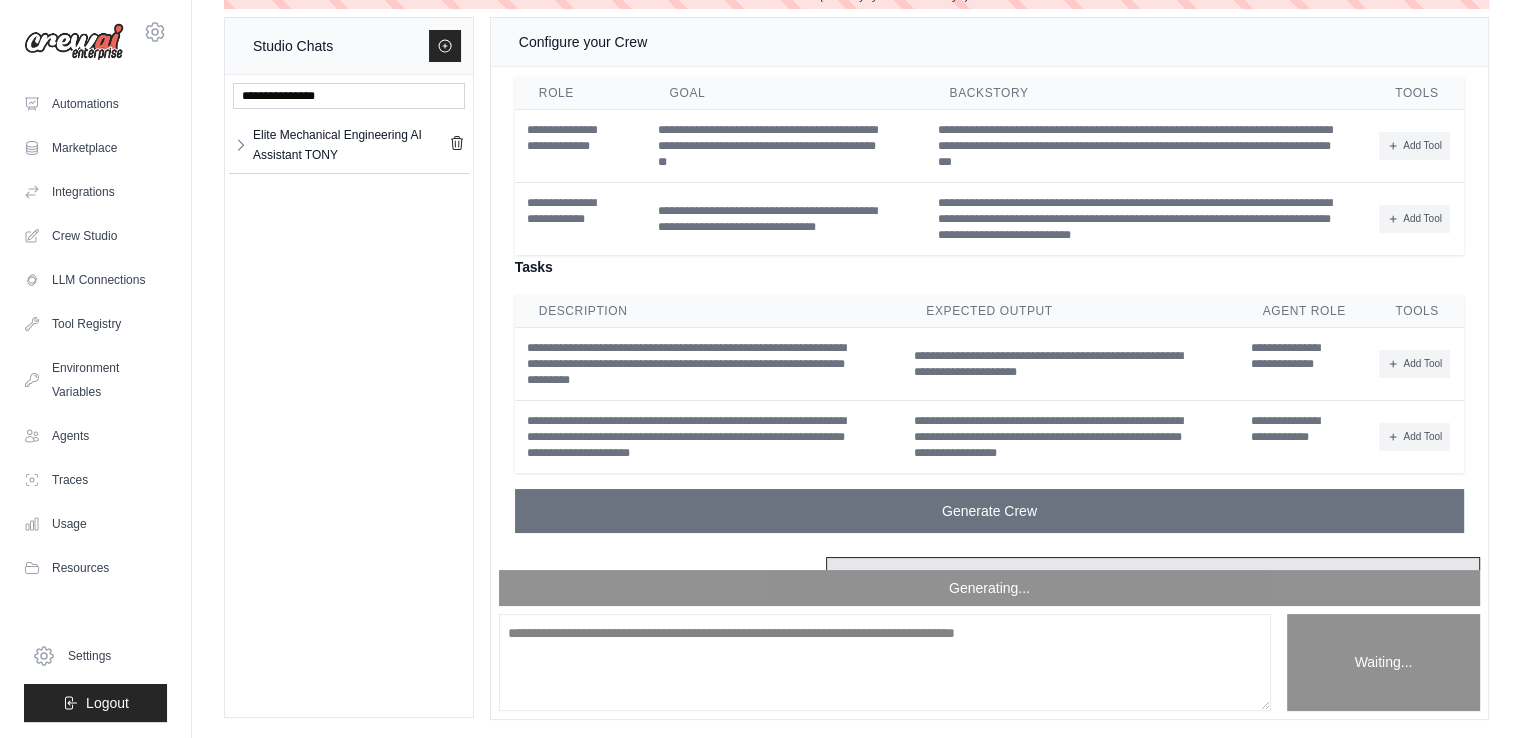 scroll, scrollTop: 0, scrollLeft: 0, axis: both 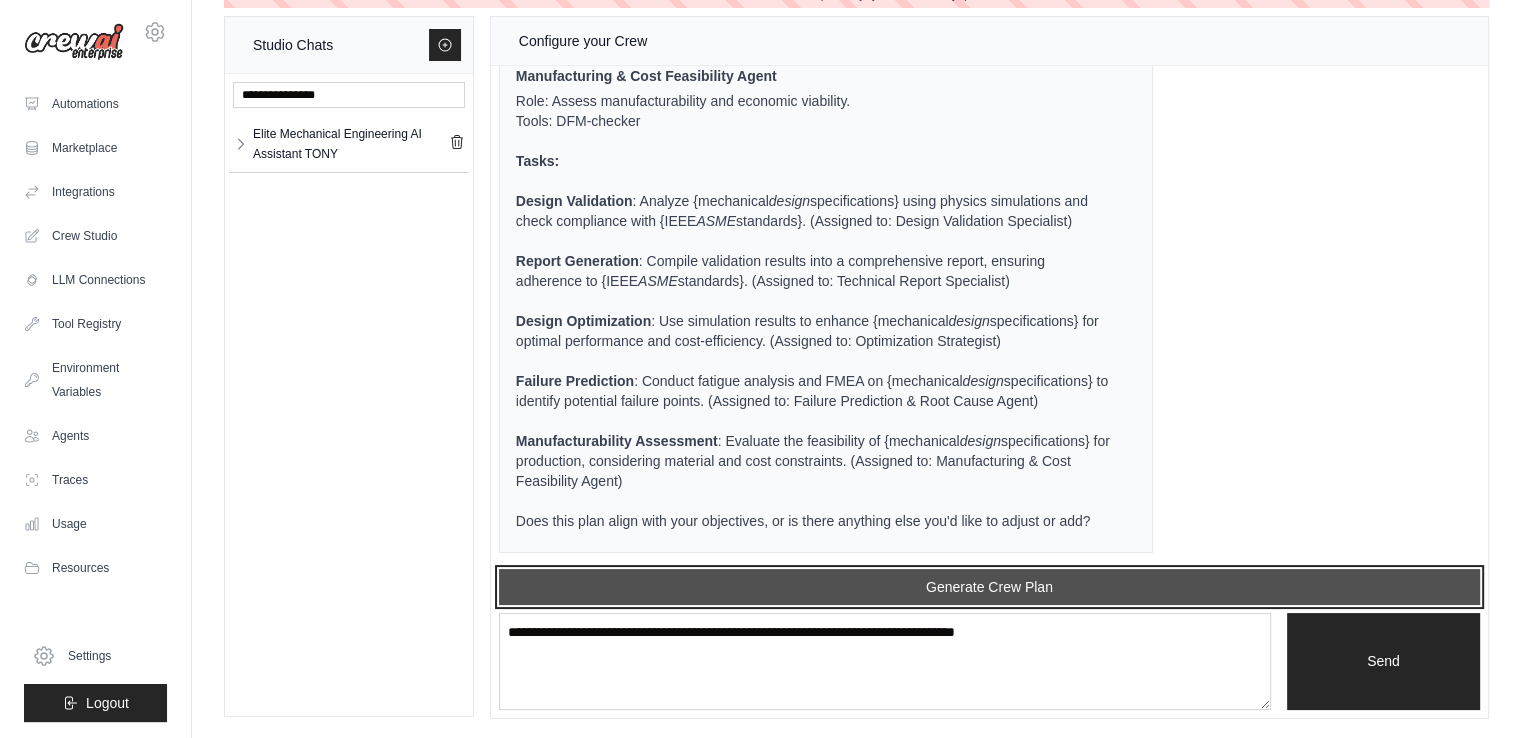 click on "Generate Crew Plan" at bounding box center [989, 587] 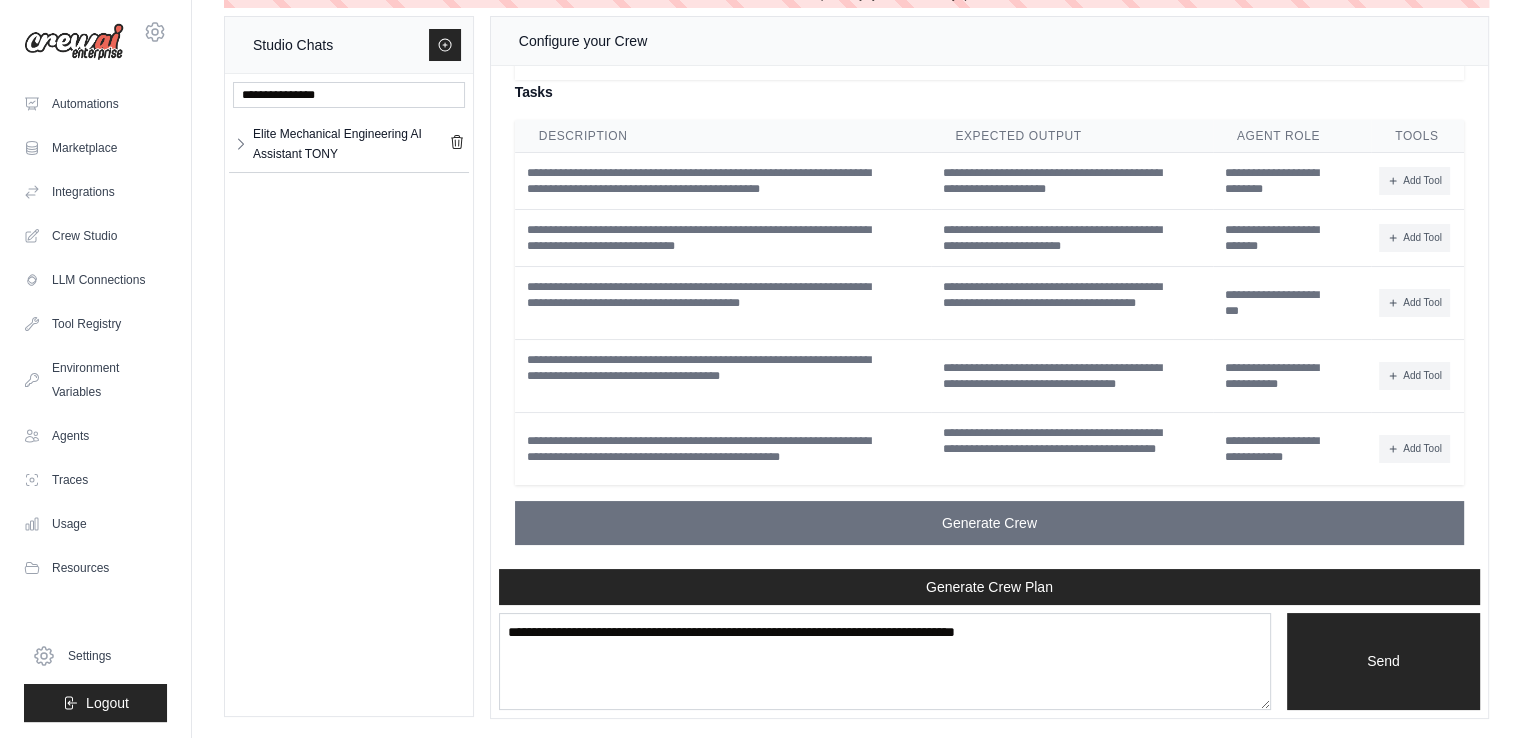 scroll, scrollTop: 6480, scrollLeft: 0, axis: vertical 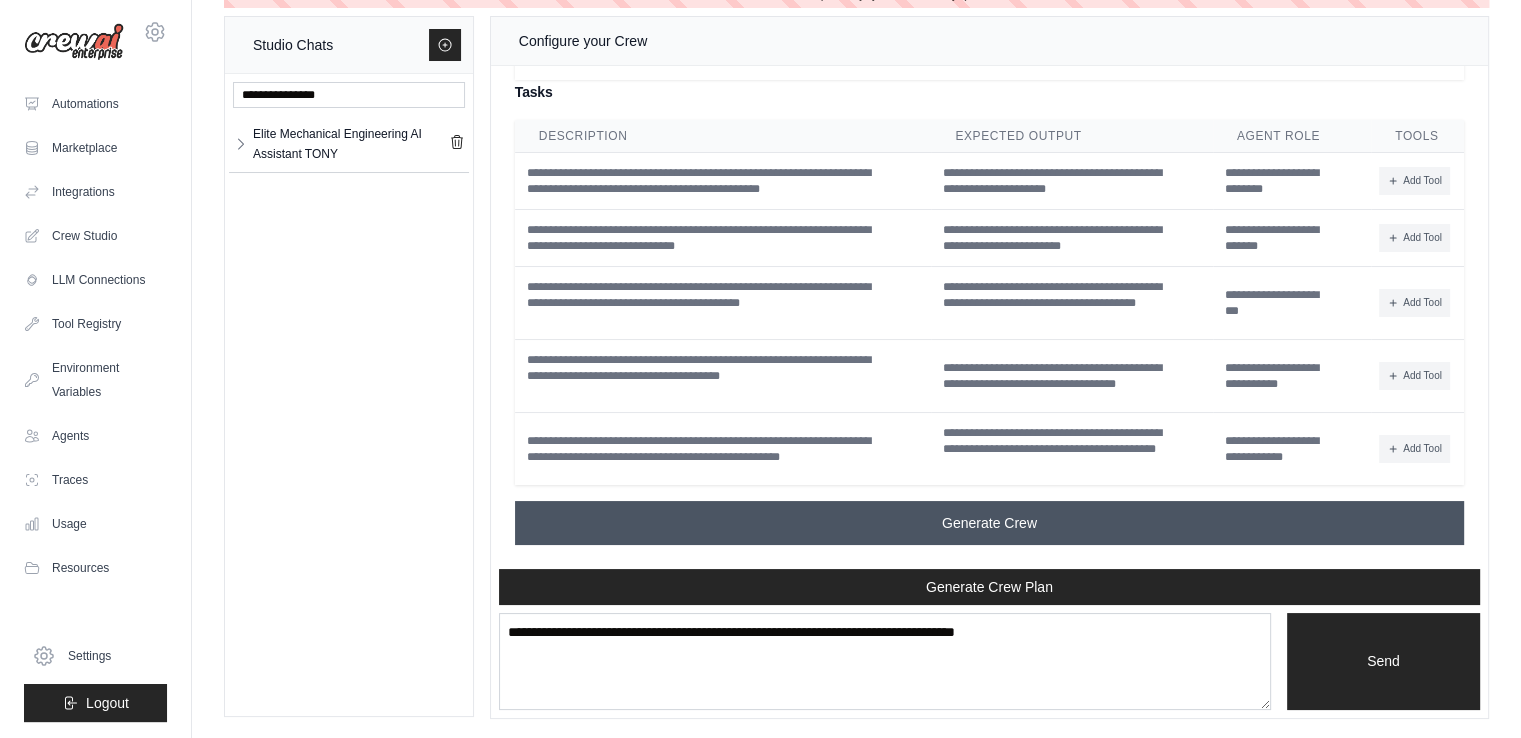 click on "Generate Crew" at bounding box center (989, 523) 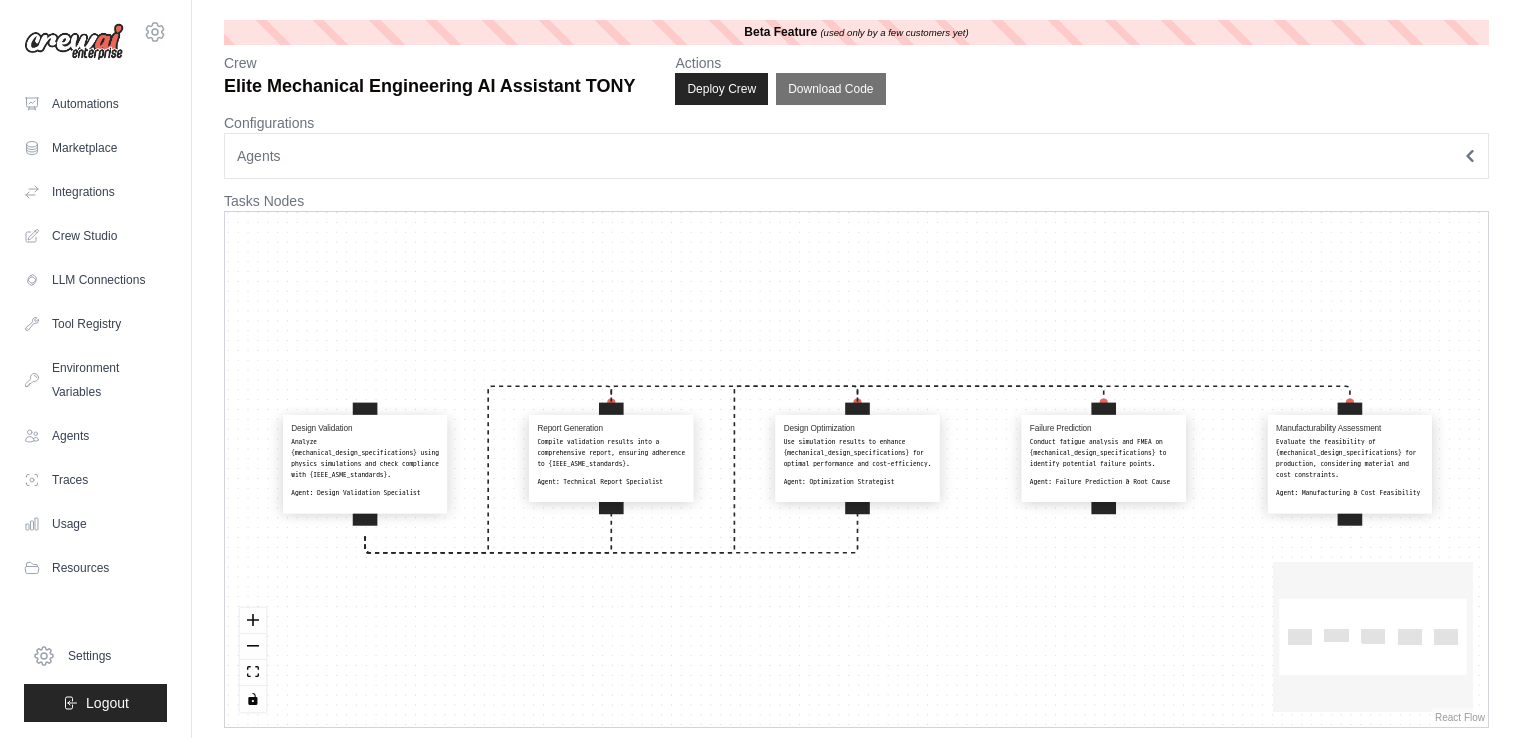 scroll, scrollTop: 0, scrollLeft: 0, axis: both 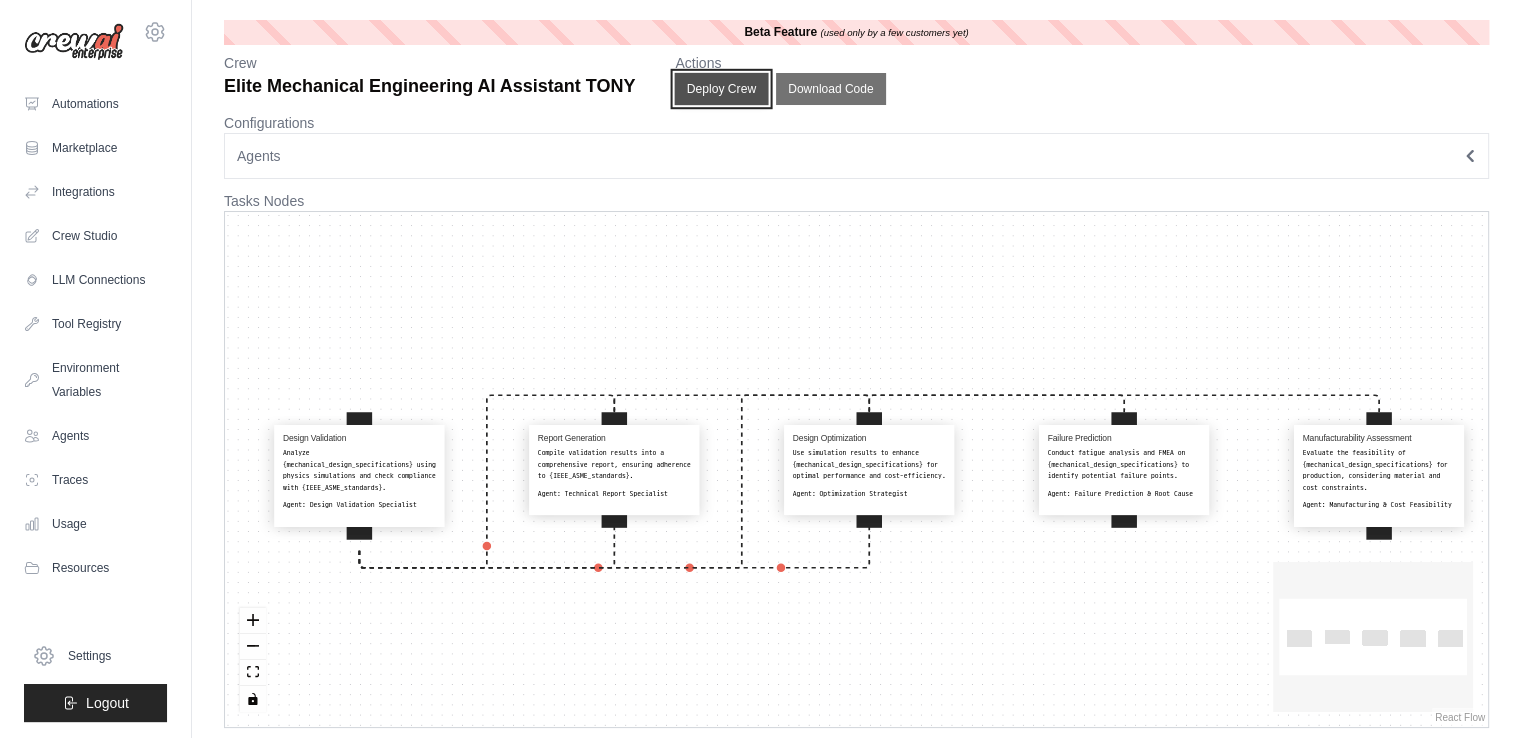 click on "Deploy Crew" at bounding box center (722, 89) 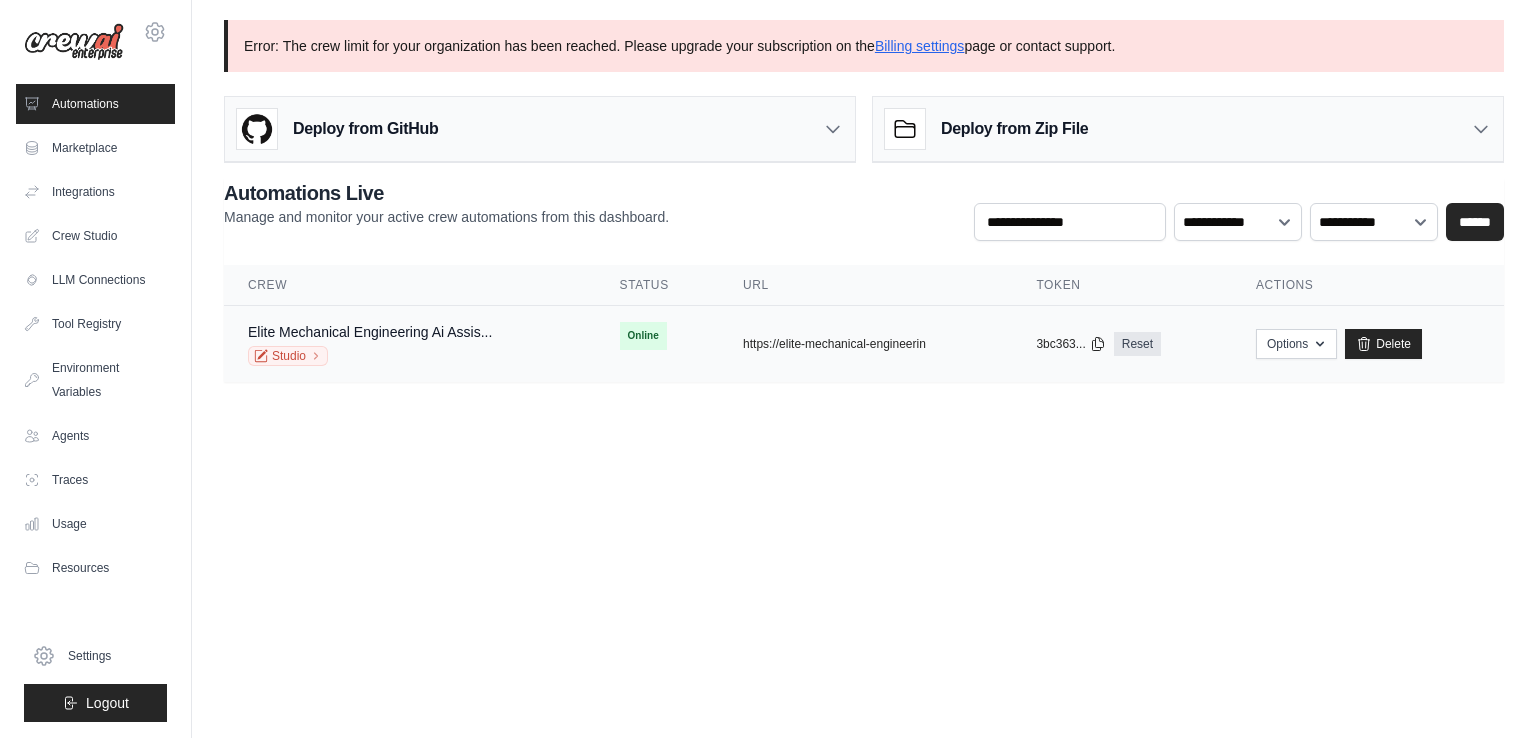 click on "Elite Mechanical Engineering Ai Assis...
Studio" at bounding box center [410, 344] 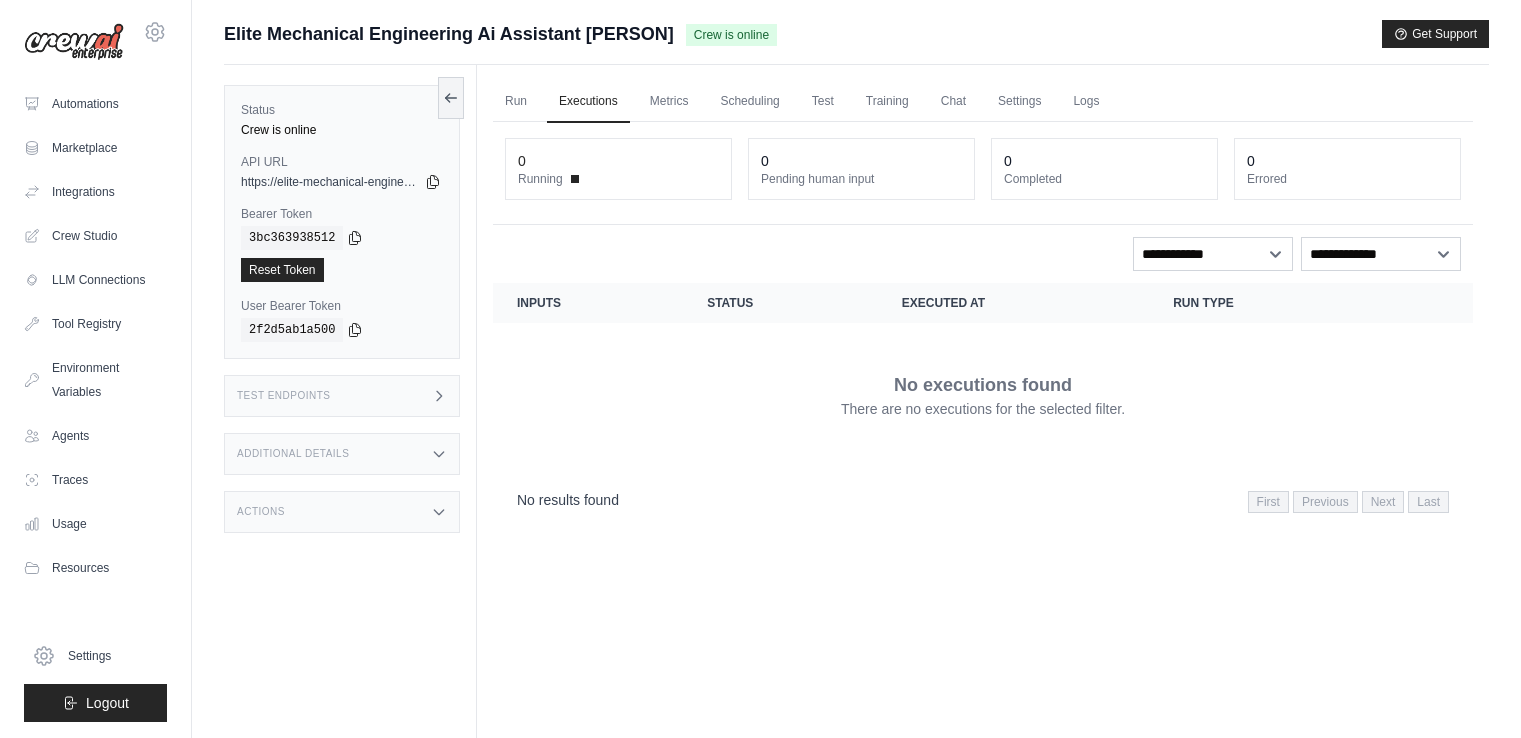 scroll, scrollTop: 0, scrollLeft: 0, axis: both 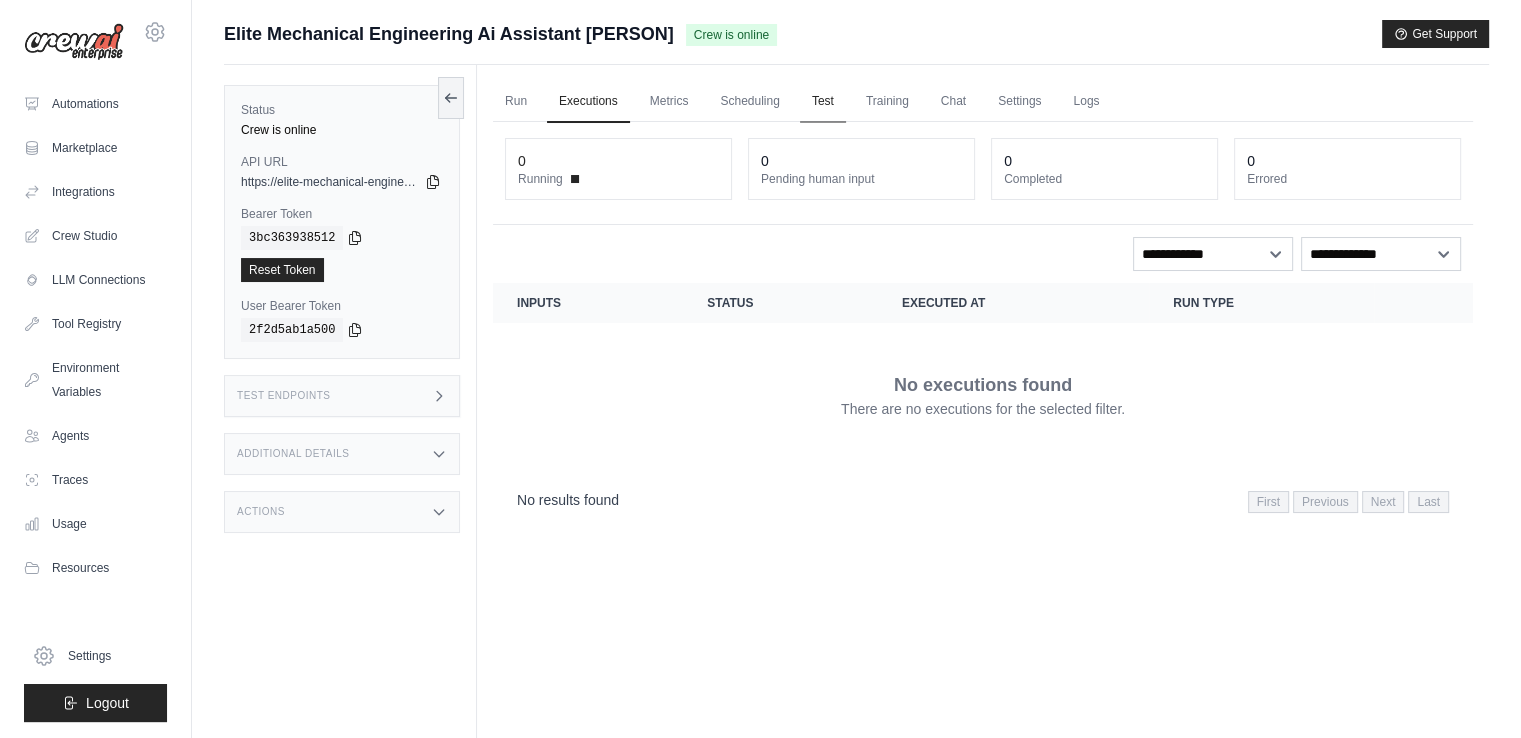 click on "Test" at bounding box center [823, 102] 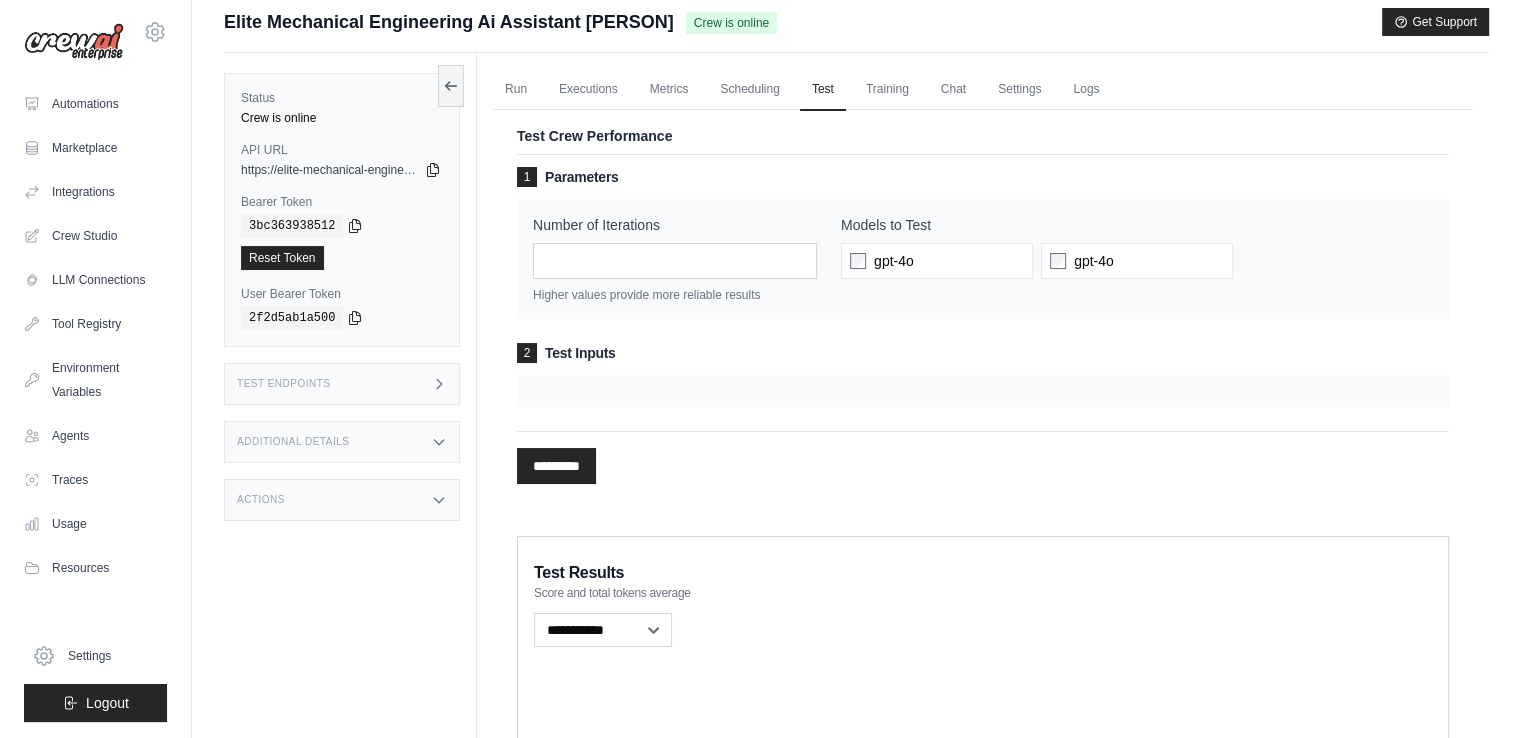 scroll, scrollTop: 0, scrollLeft: 0, axis: both 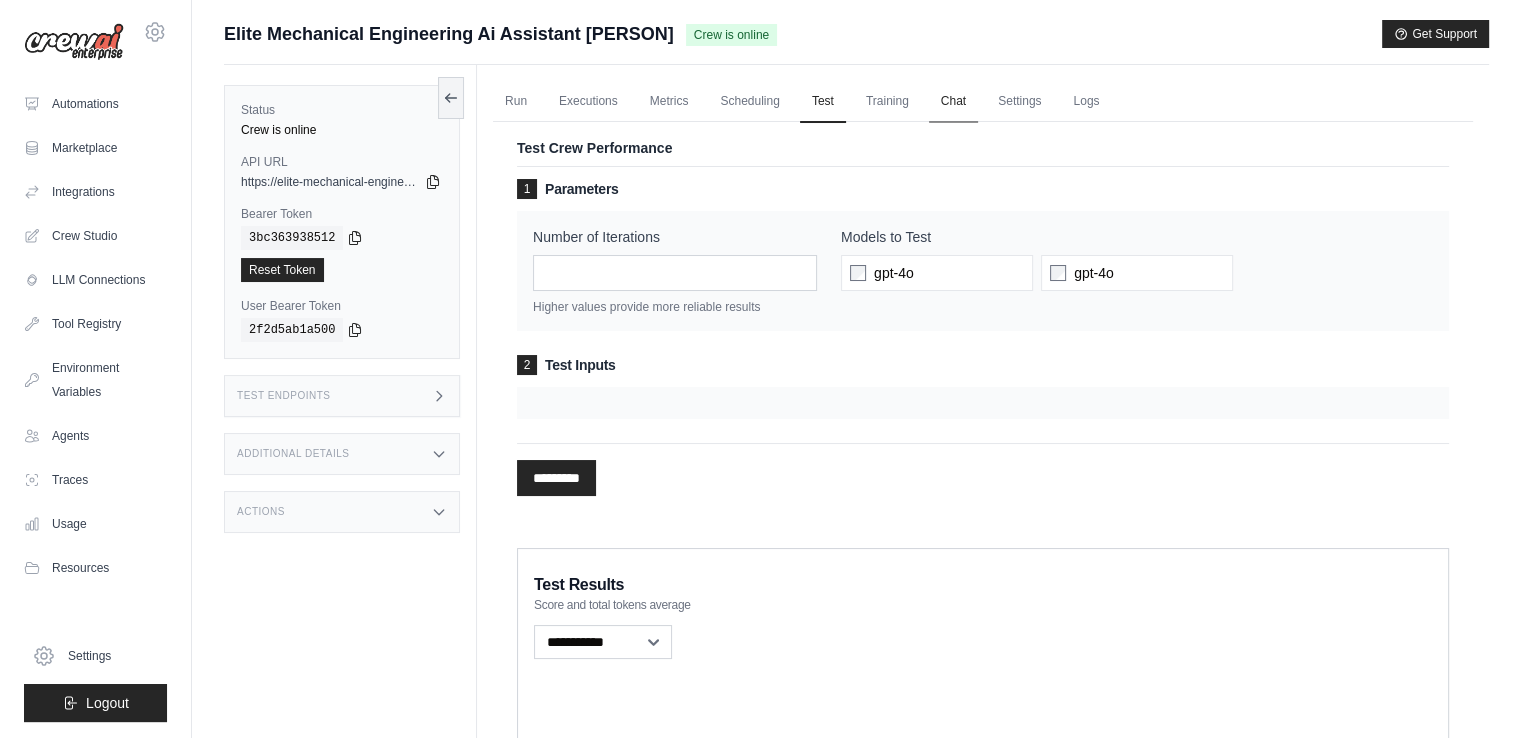 click on "Chat" at bounding box center [953, 102] 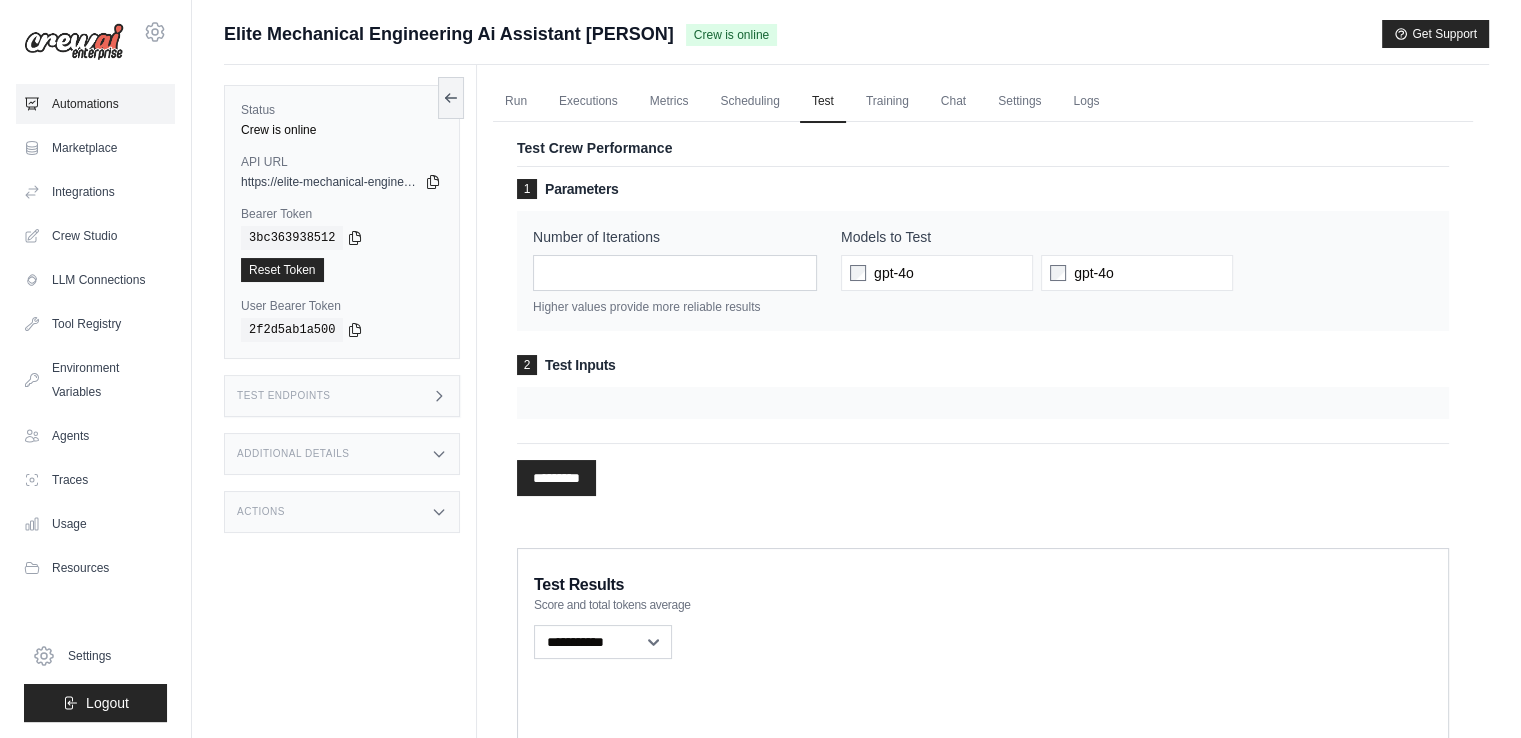 click on "Automations" at bounding box center (95, 104) 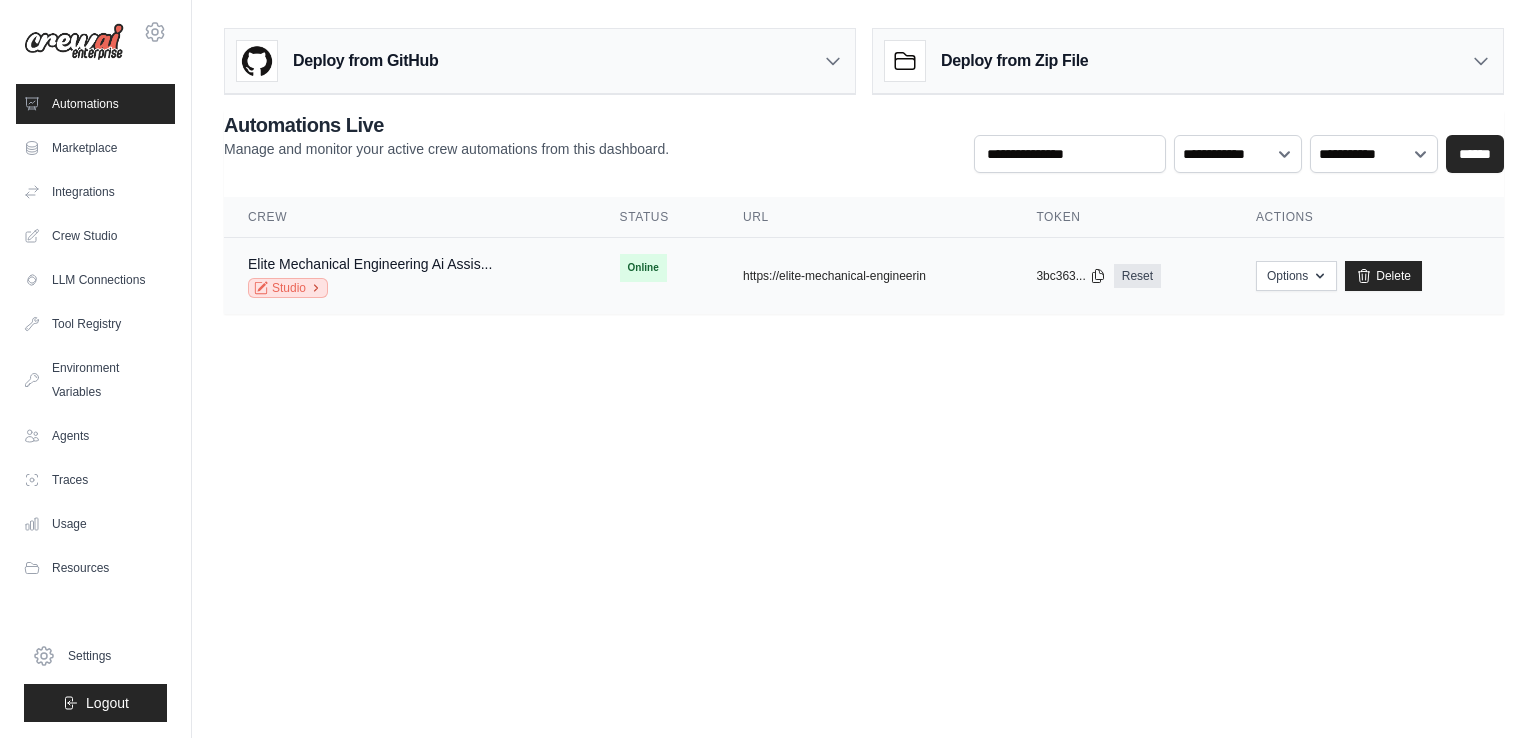 click 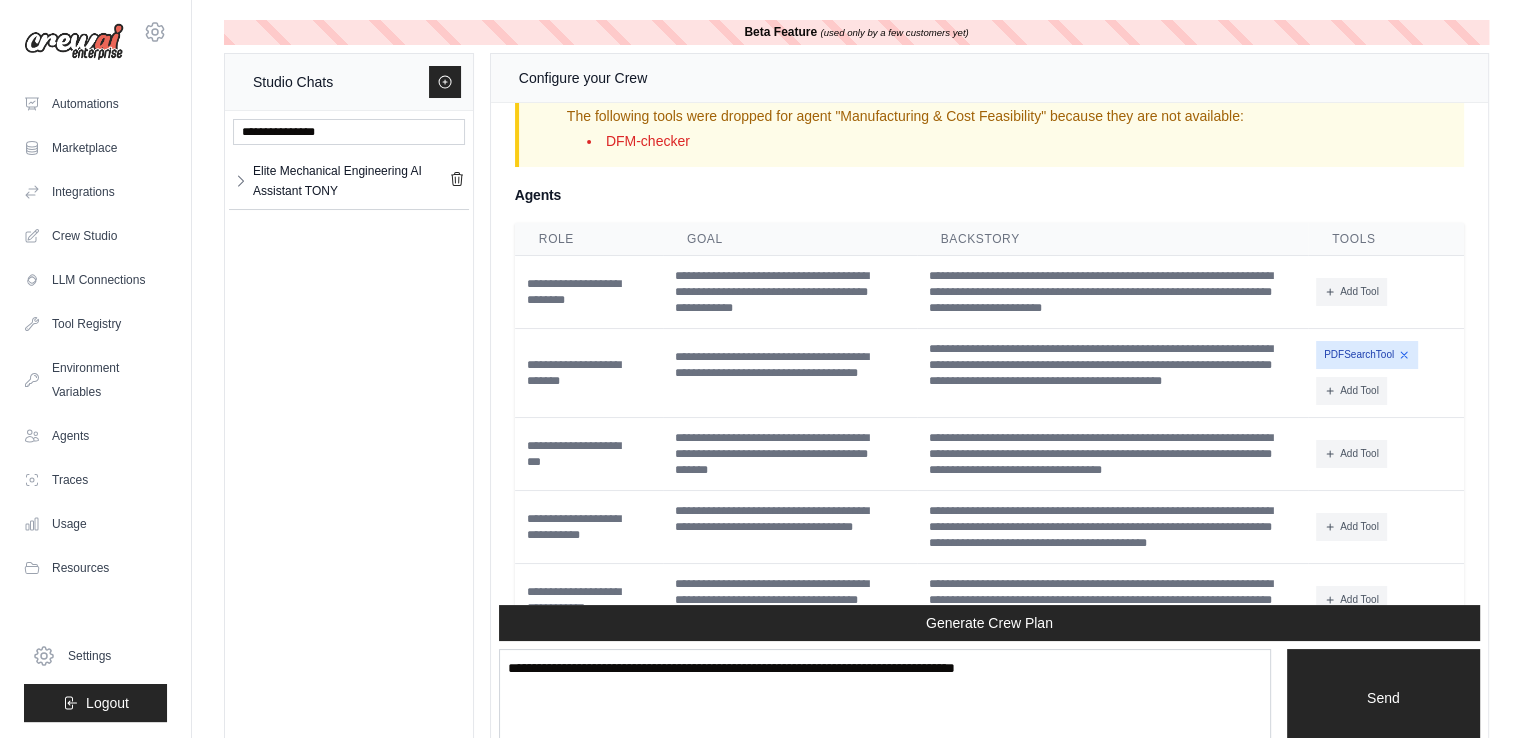 scroll, scrollTop: 5891, scrollLeft: 0, axis: vertical 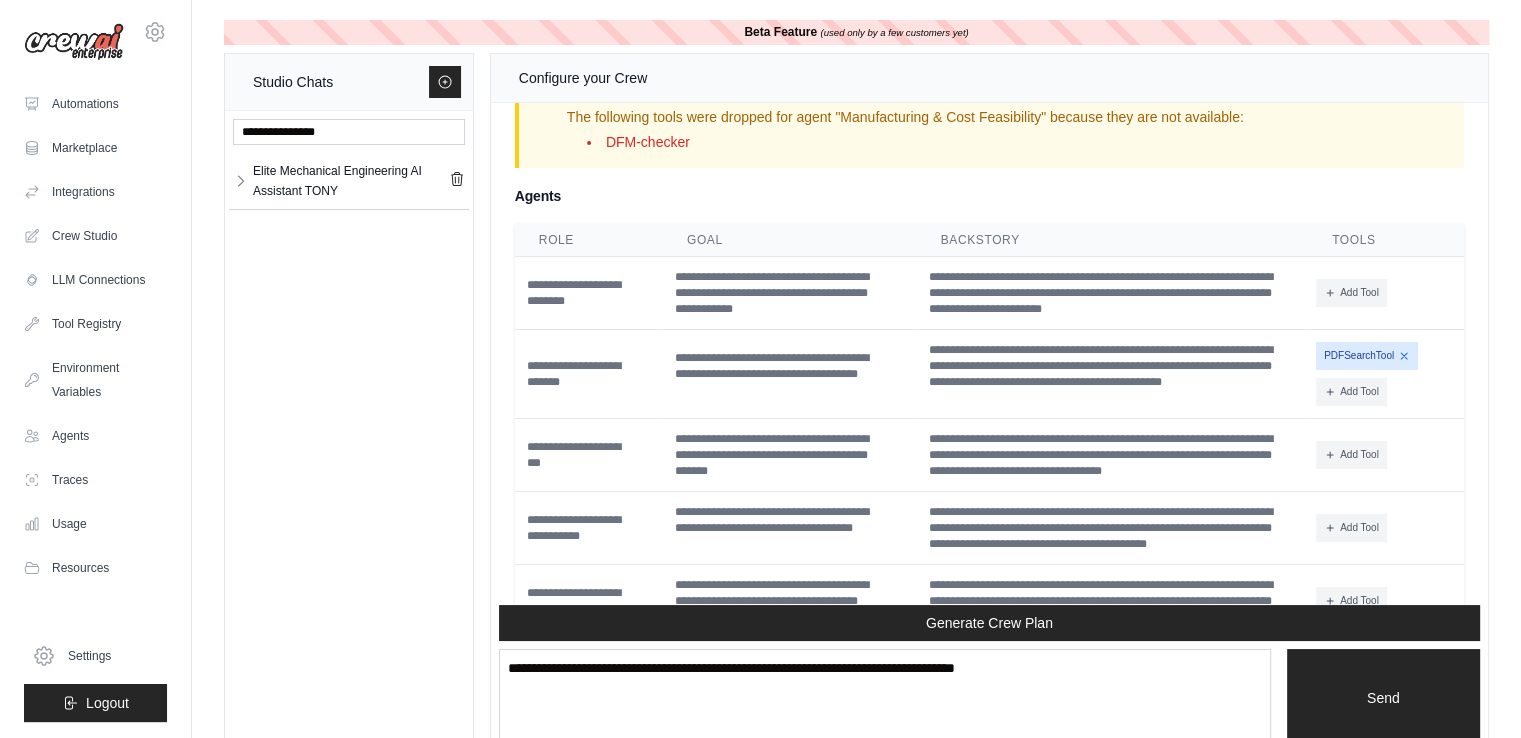click on "Agents" at bounding box center (989, 196) 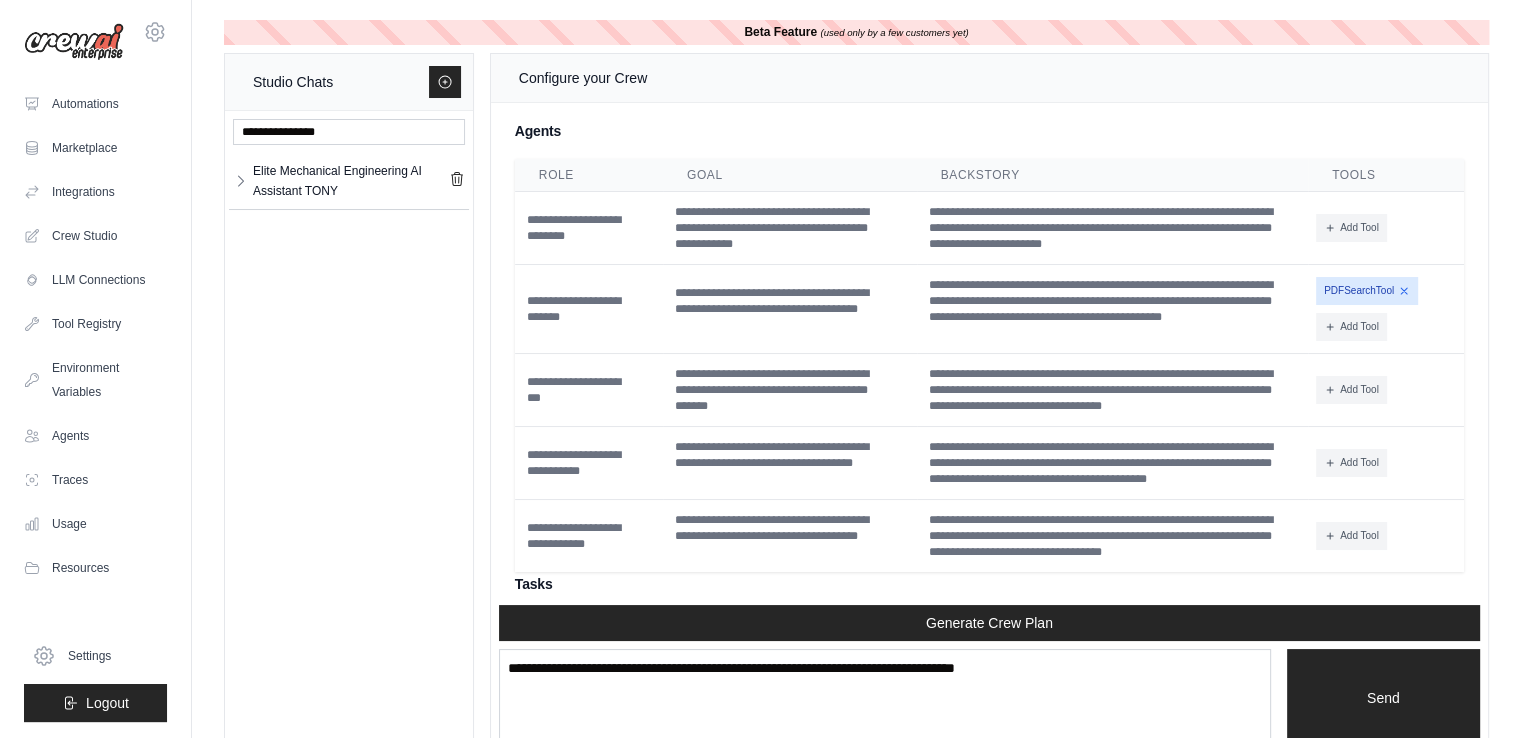 scroll, scrollTop: 5965, scrollLeft: 0, axis: vertical 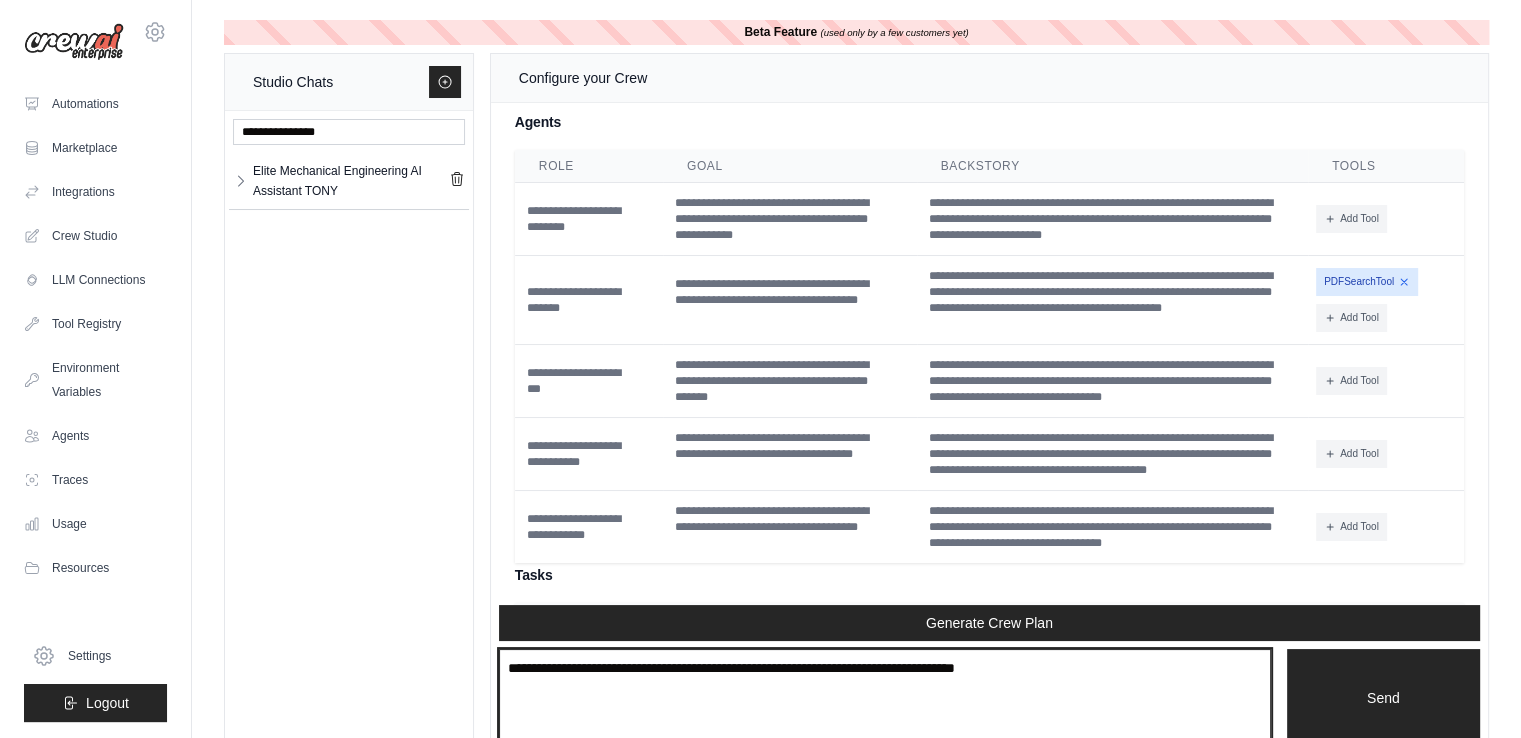 click at bounding box center (885, 698) 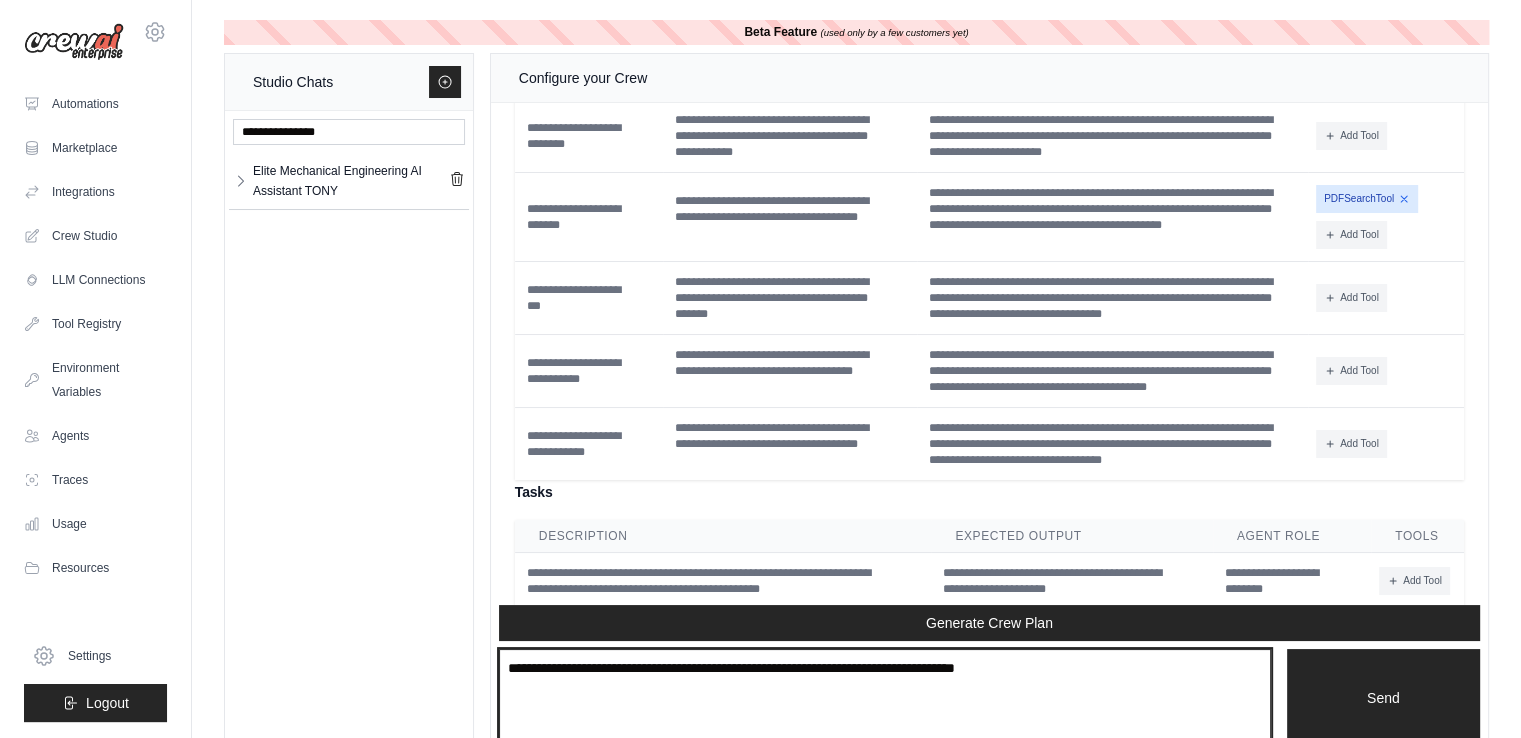 scroll, scrollTop: 6045, scrollLeft: 0, axis: vertical 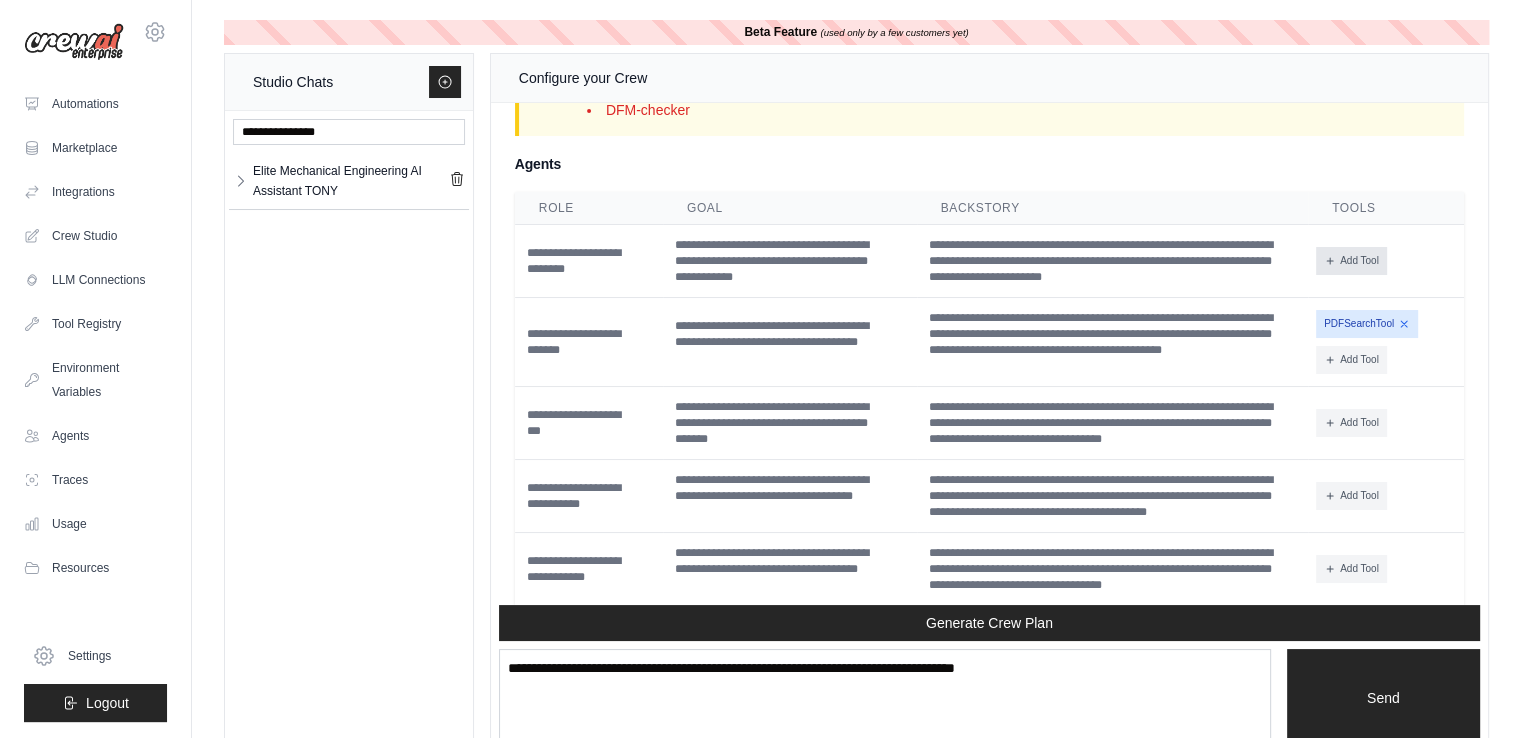 click on "Add Tool" at bounding box center [1351, 261] 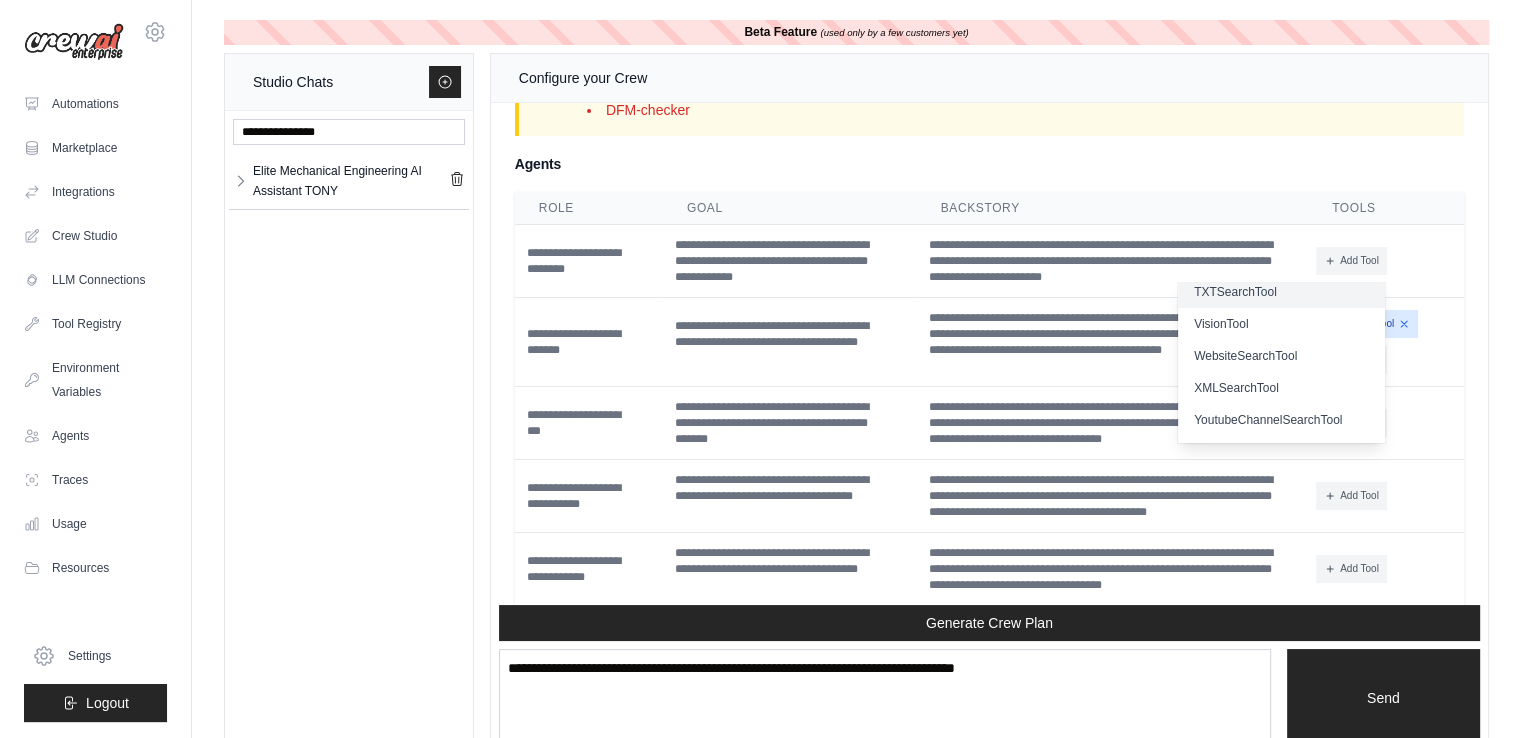 scroll, scrollTop: 616, scrollLeft: 0, axis: vertical 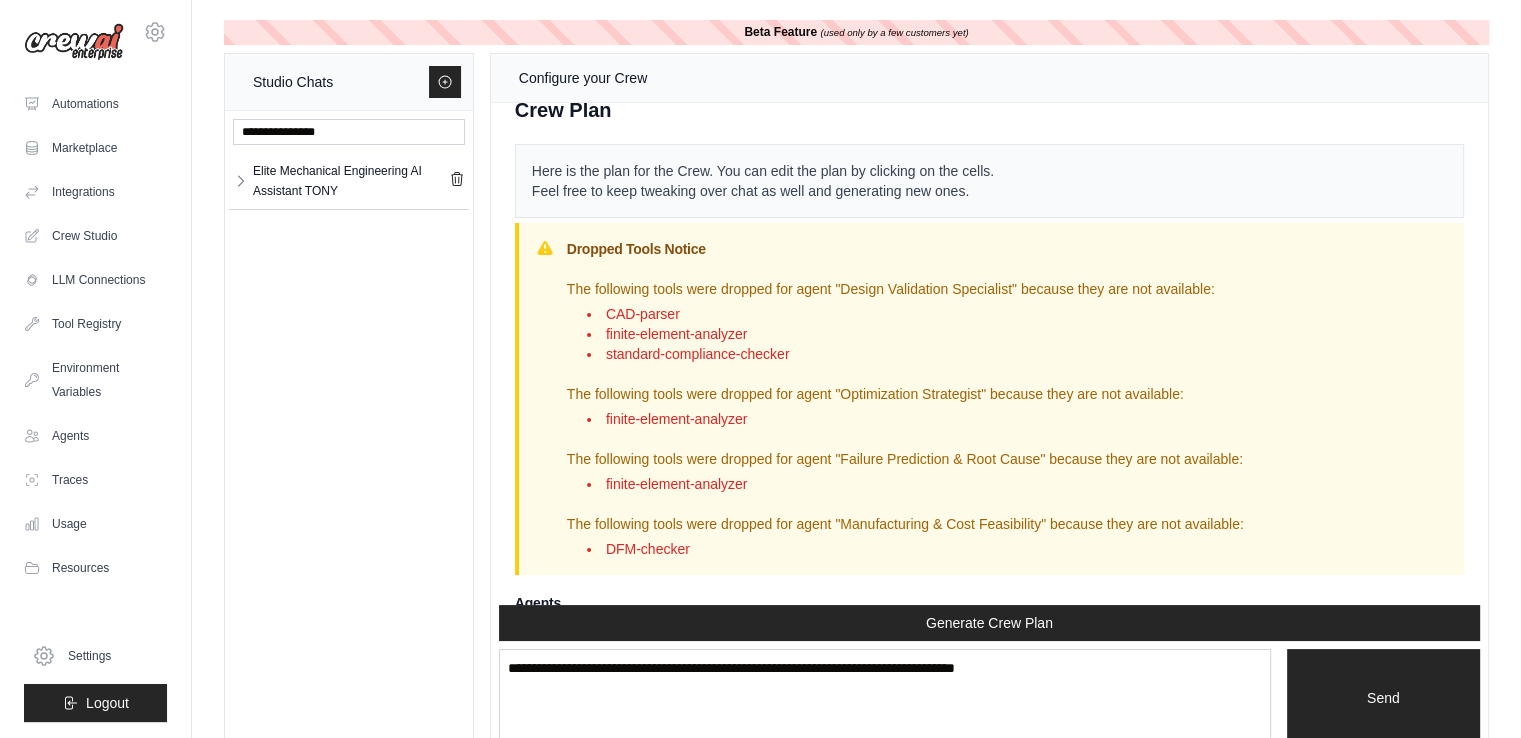 click on "Crew Assistant Hey there, what are you trying to accomplish and what kind of automation you want to build?
You {   "name": "TONY",   "description": "An elite-level Mechanical Engineering AI Assistant with capabilities equivalent to the combined intellect of Tony Stark and Reed Richards. TONY is designed for zero-error design, analysis, reporting, and self-improvement.",   "goals": [     "Design and validate mechanical systems using physics-based and standards-compliant calculations.",     "Generate IEEE/ASME-level technical reports.",     "Optimize designs based on safety, cost, and manufacturability.",     "Continuously improve based on user interaction and previous errors."   ],   "agents": [     {       "name": "FailurePredictor",       "description": "Analyzes potential failure points using FMEA, FTA, and fatigue life estimation.",       "tools": ["physics-engine", "materials-db", "ASTM-standard-checker"]     },     {       "name": "ManufacturabilityEvaluator",     },     {     },     {     },     {   }" at bounding box center (989, 354) 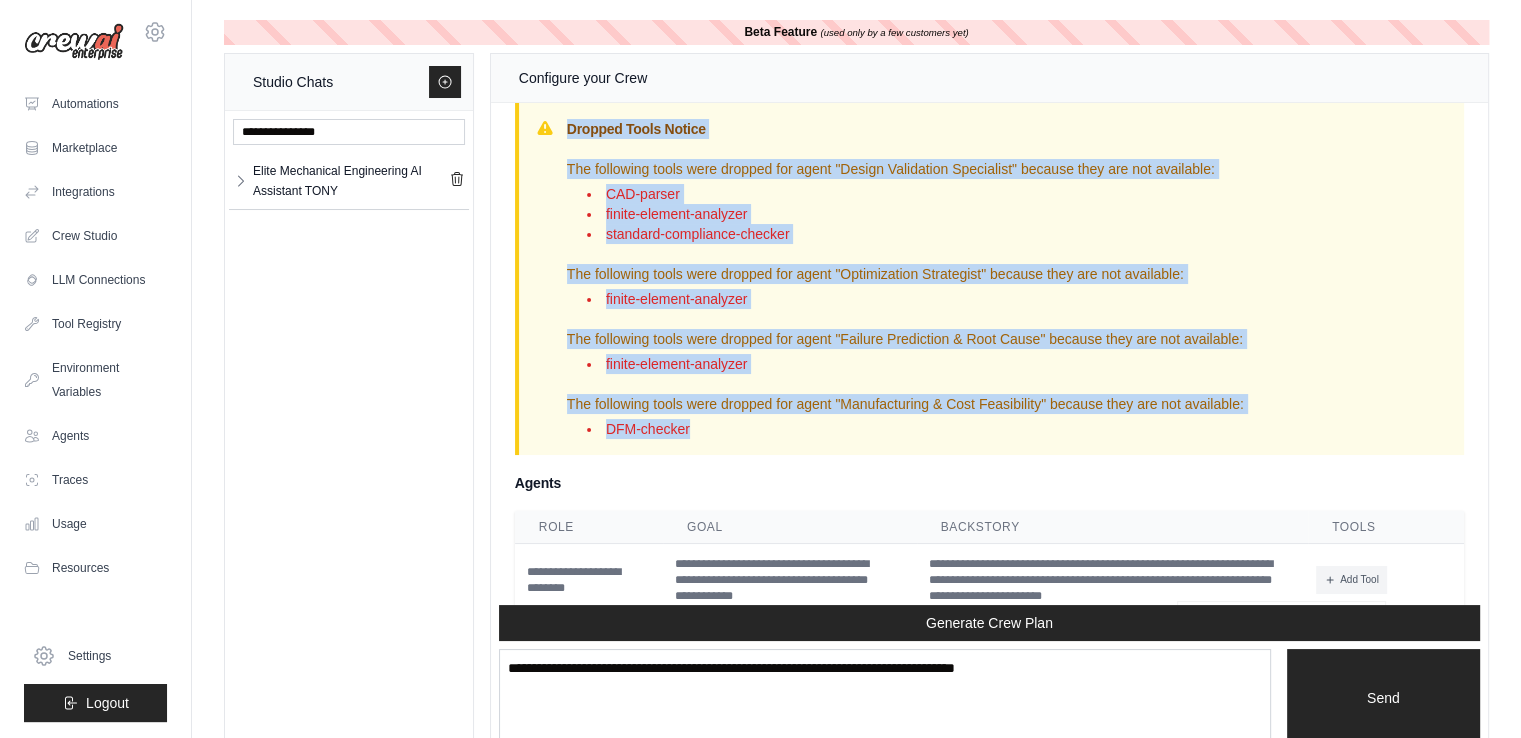 drag, startPoint x: 553, startPoint y: 230, endPoint x: 812, endPoint y: 492, distance: 368.40875 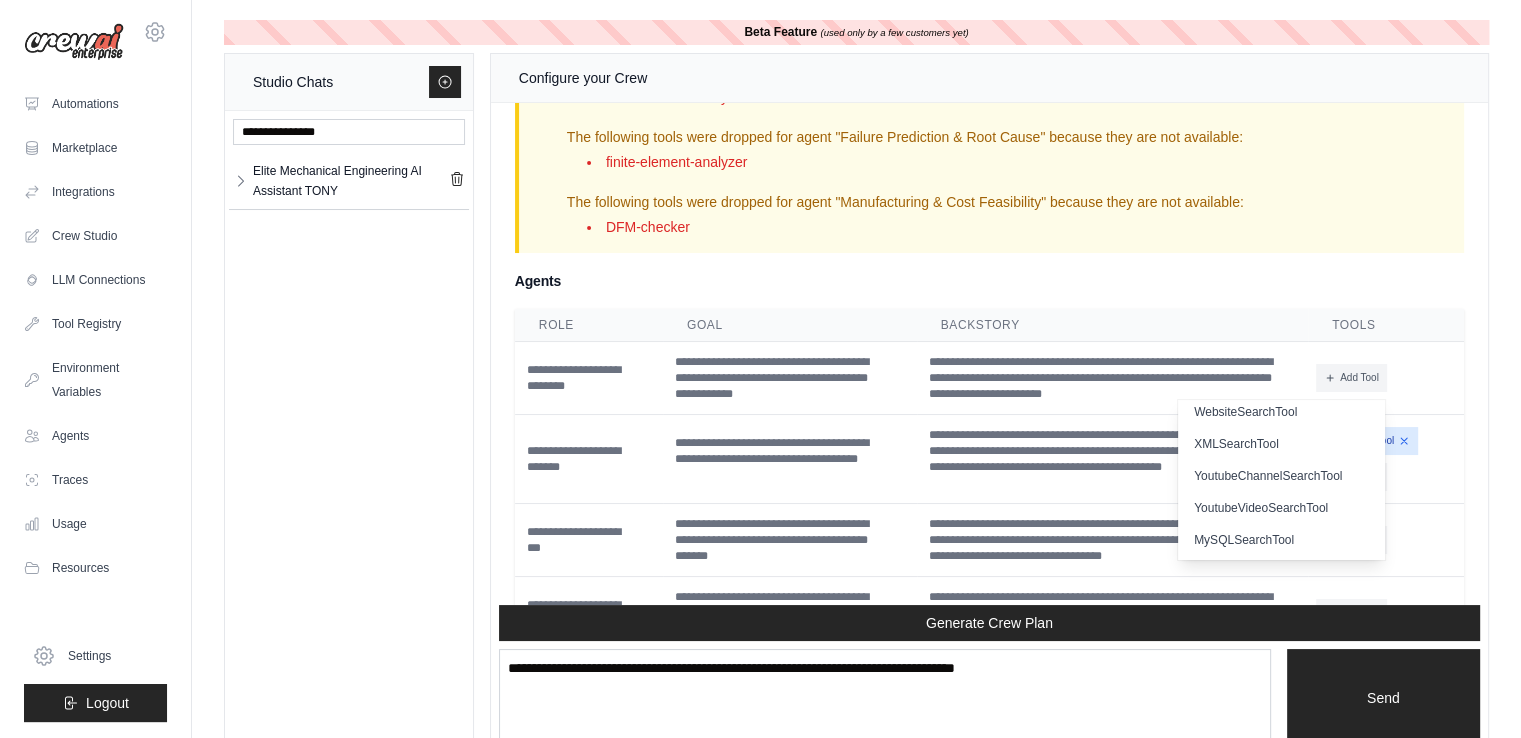 click on "**********" at bounding box center [989, 495] 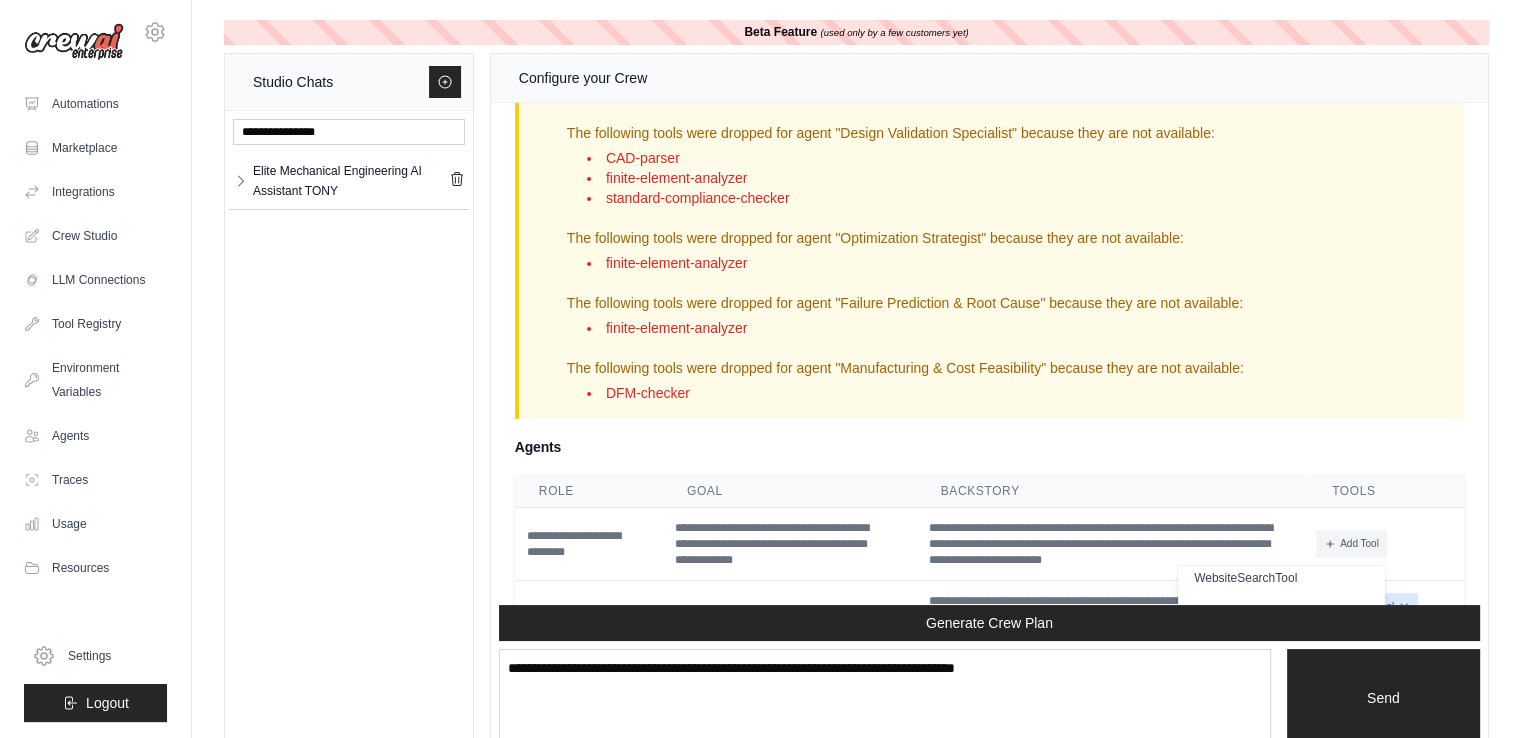 scroll, scrollTop: 6036, scrollLeft: 0, axis: vertical 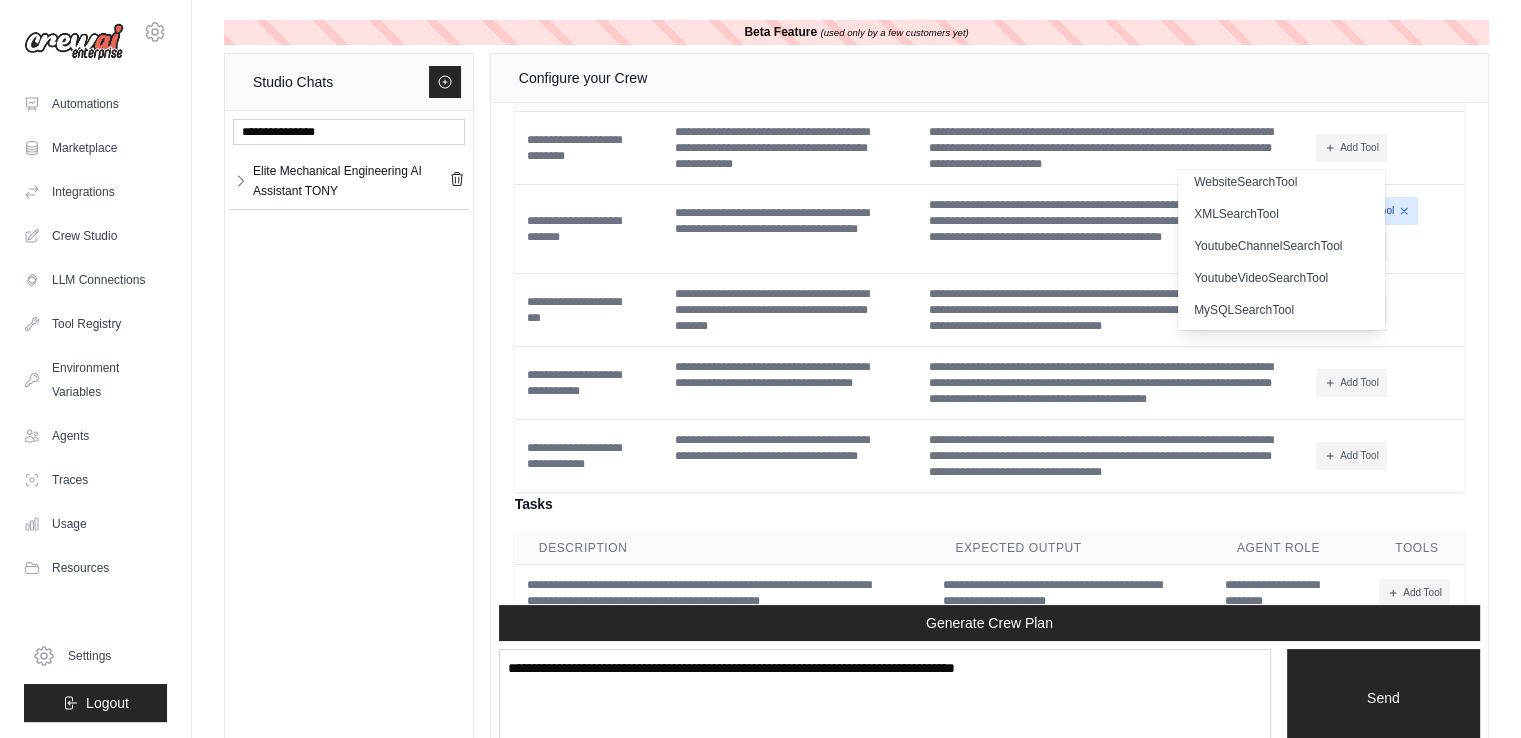 click on "**********" at bounding box center (989, 265) 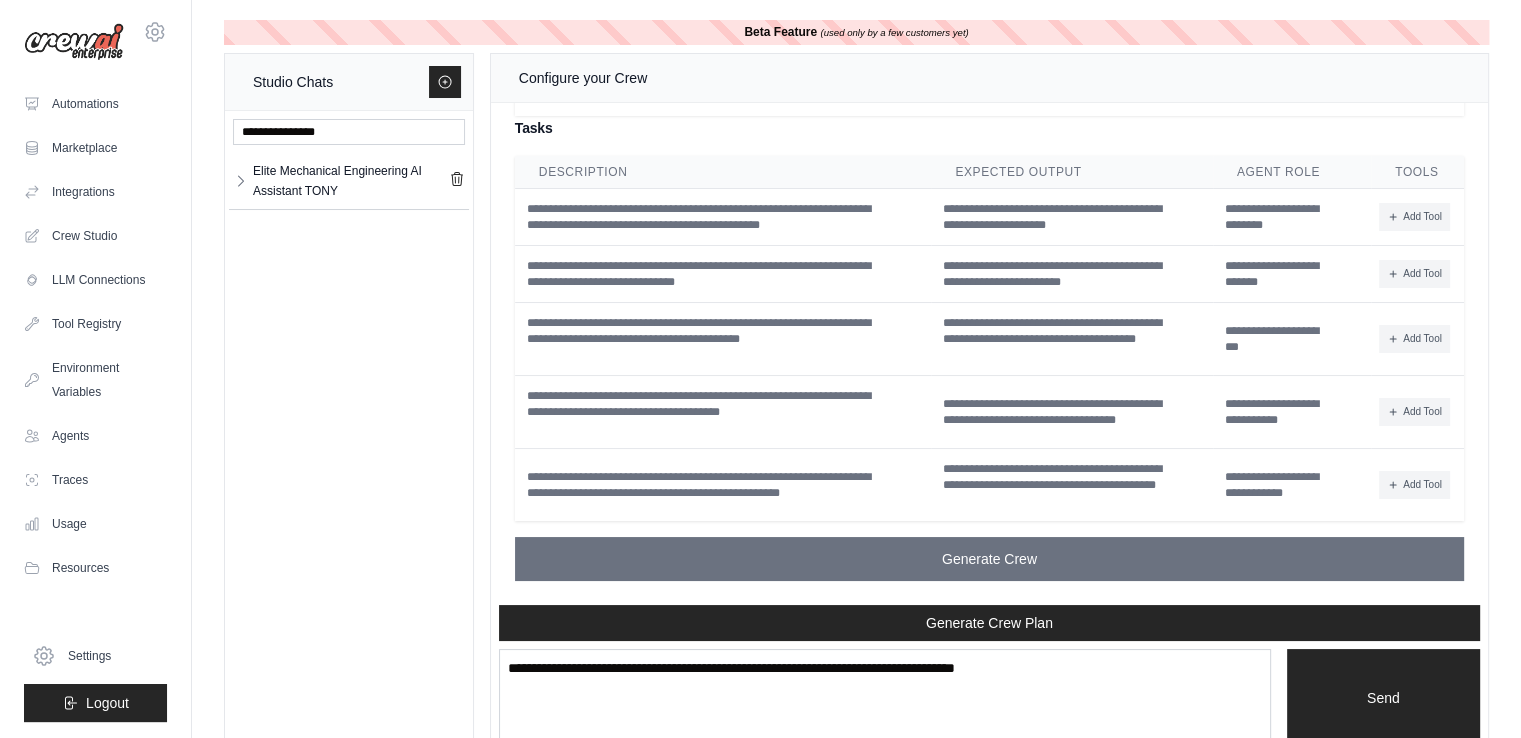 scroll, scrollTop: 37, scrollLeft: 0, axis: vertical 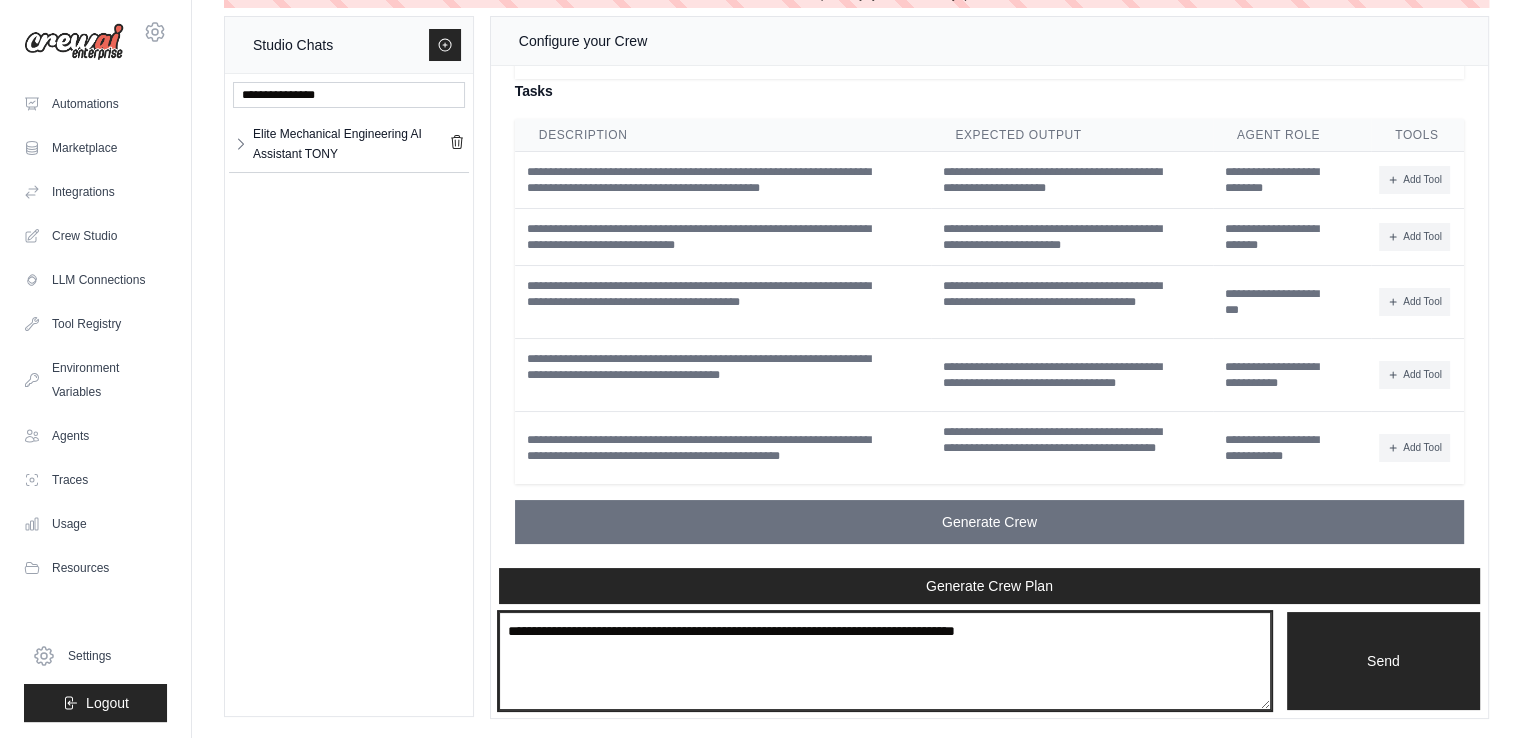 click at bounding box center (885, 661) 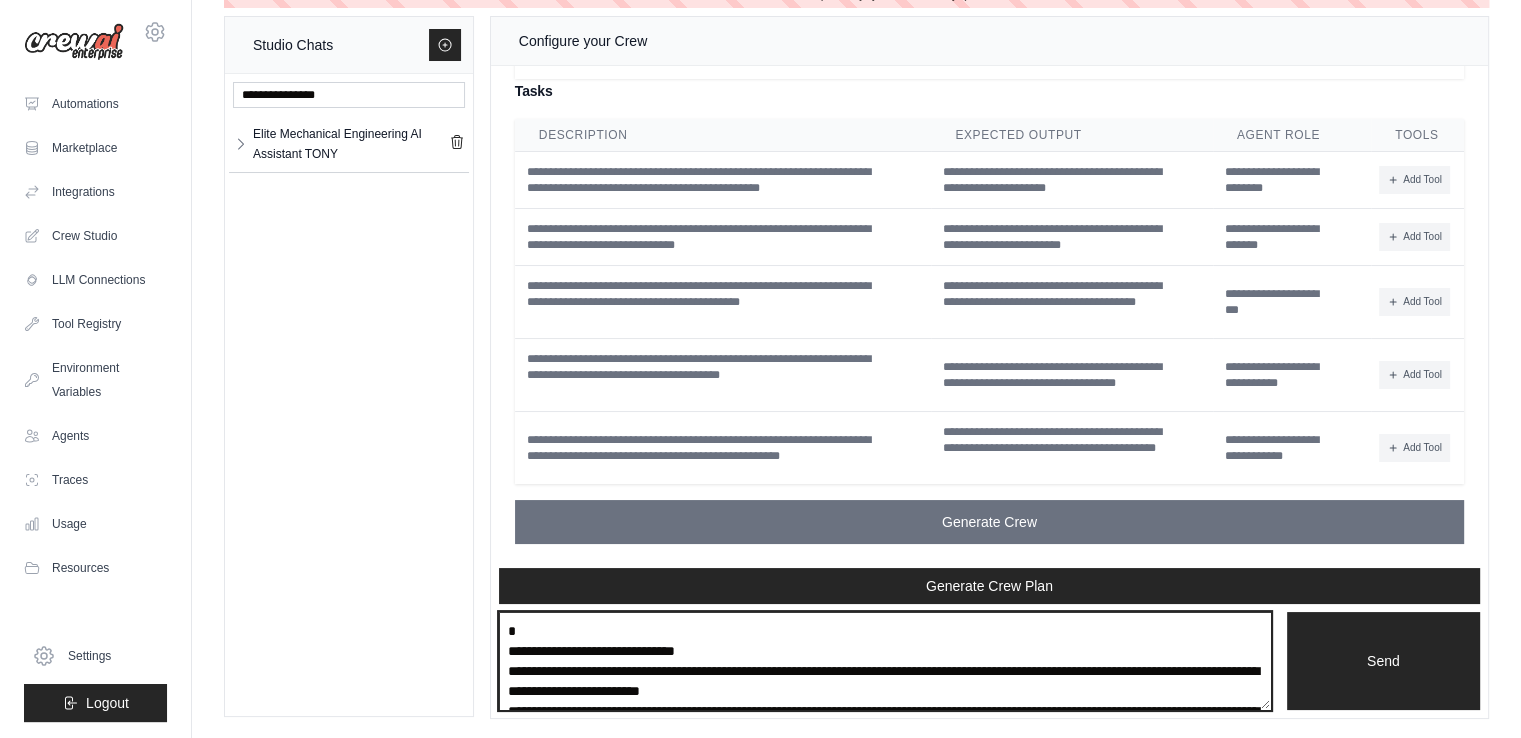 scroll, scrollTop: 749, scrollLeft: 0, axis: vertical 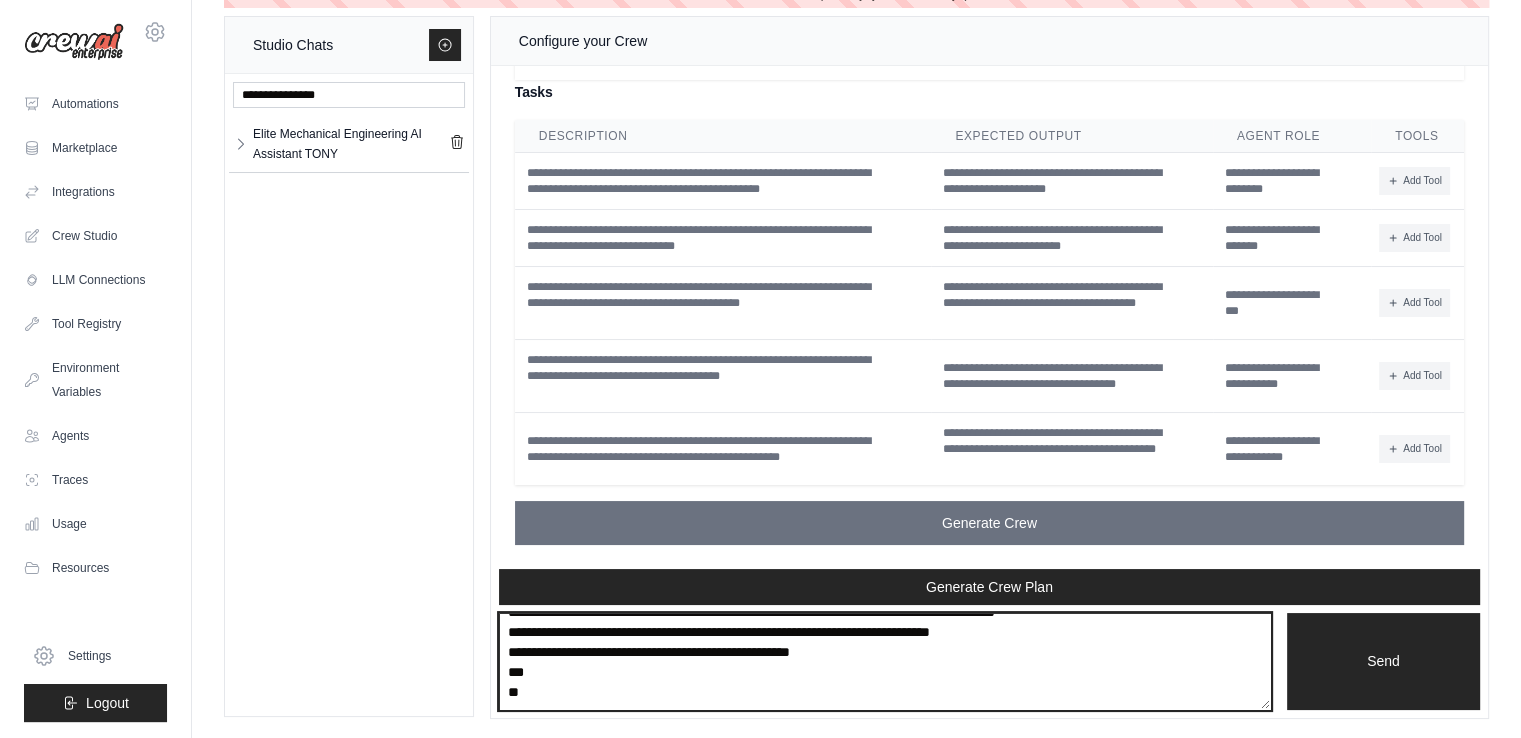 type on "**********" 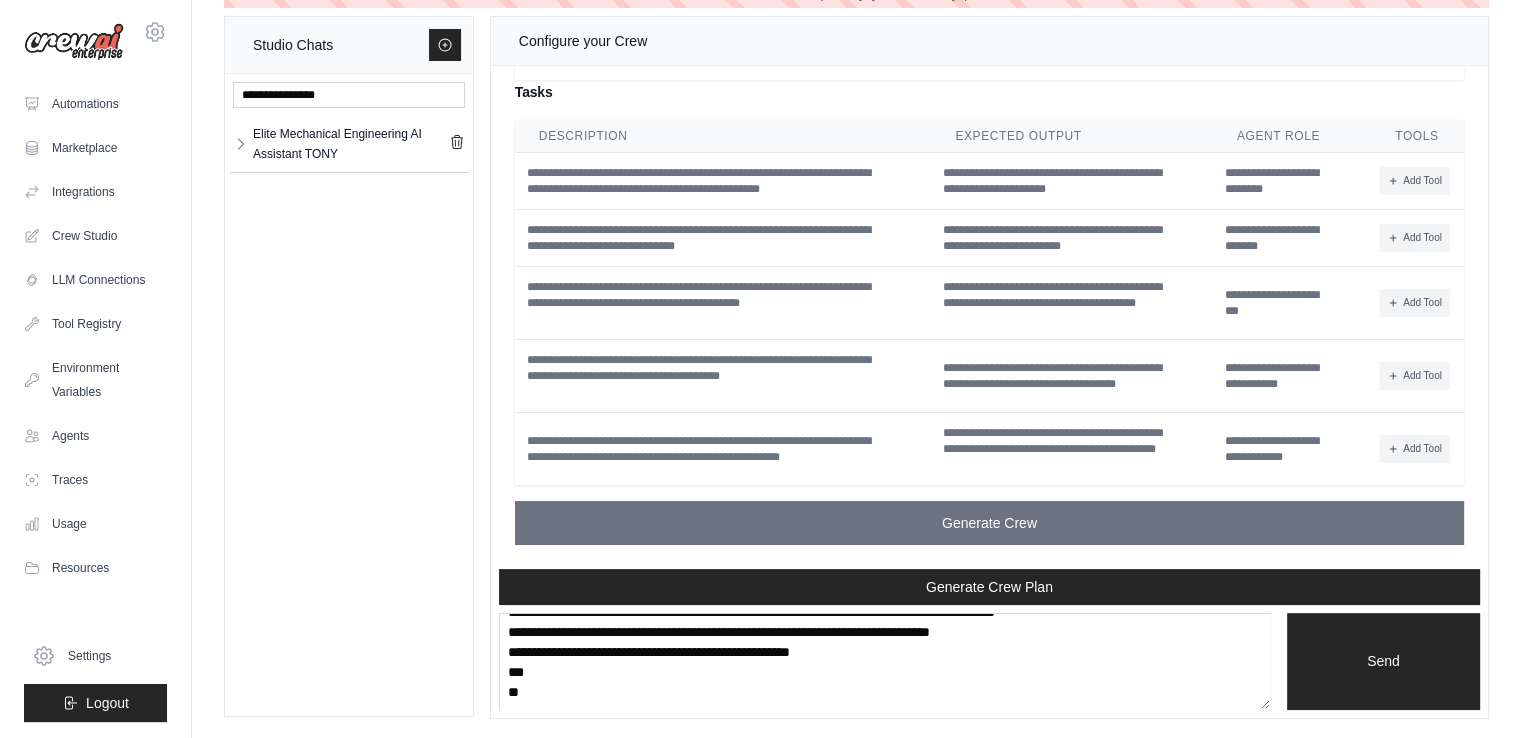 type 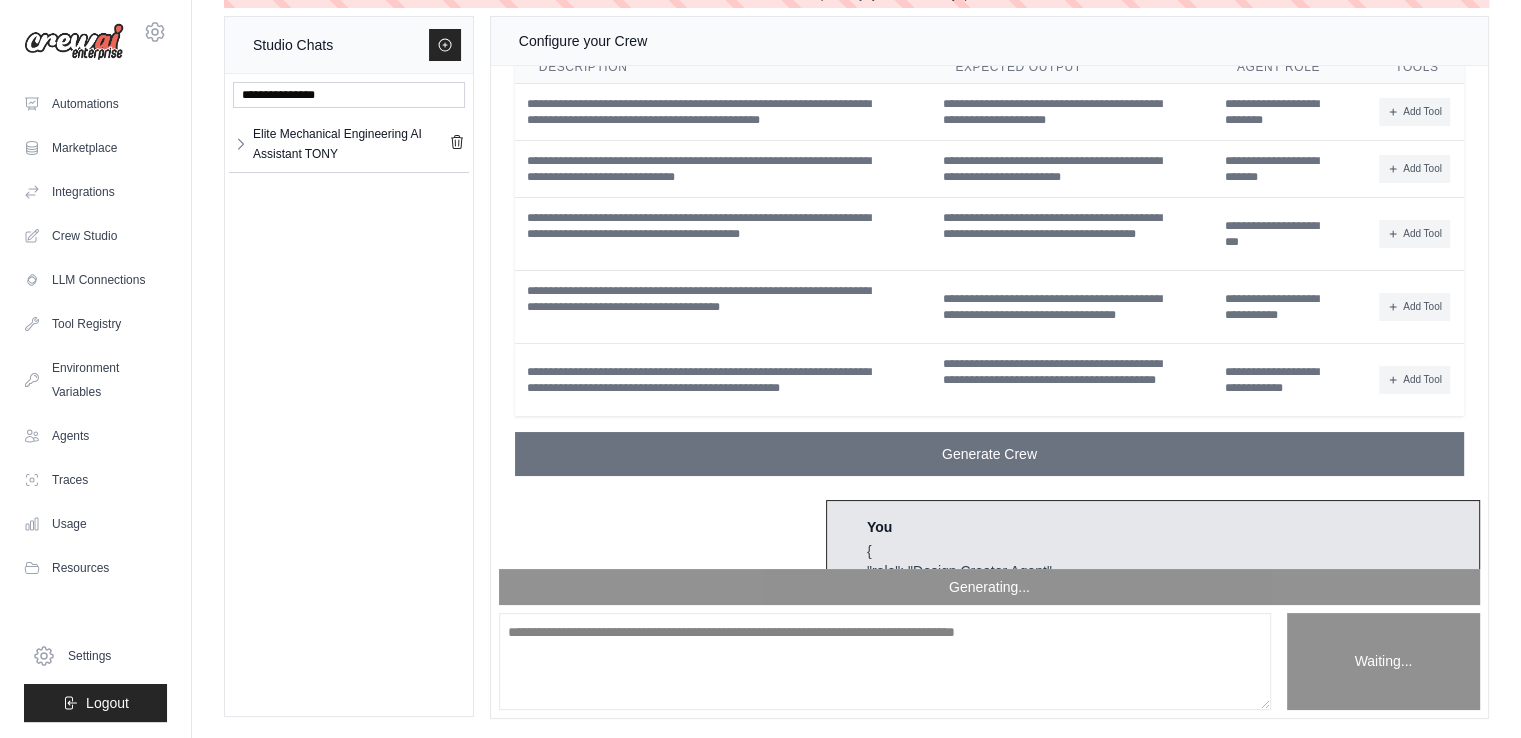 scroll, scrollTop: 0, scrollLeft: 0, axis: both 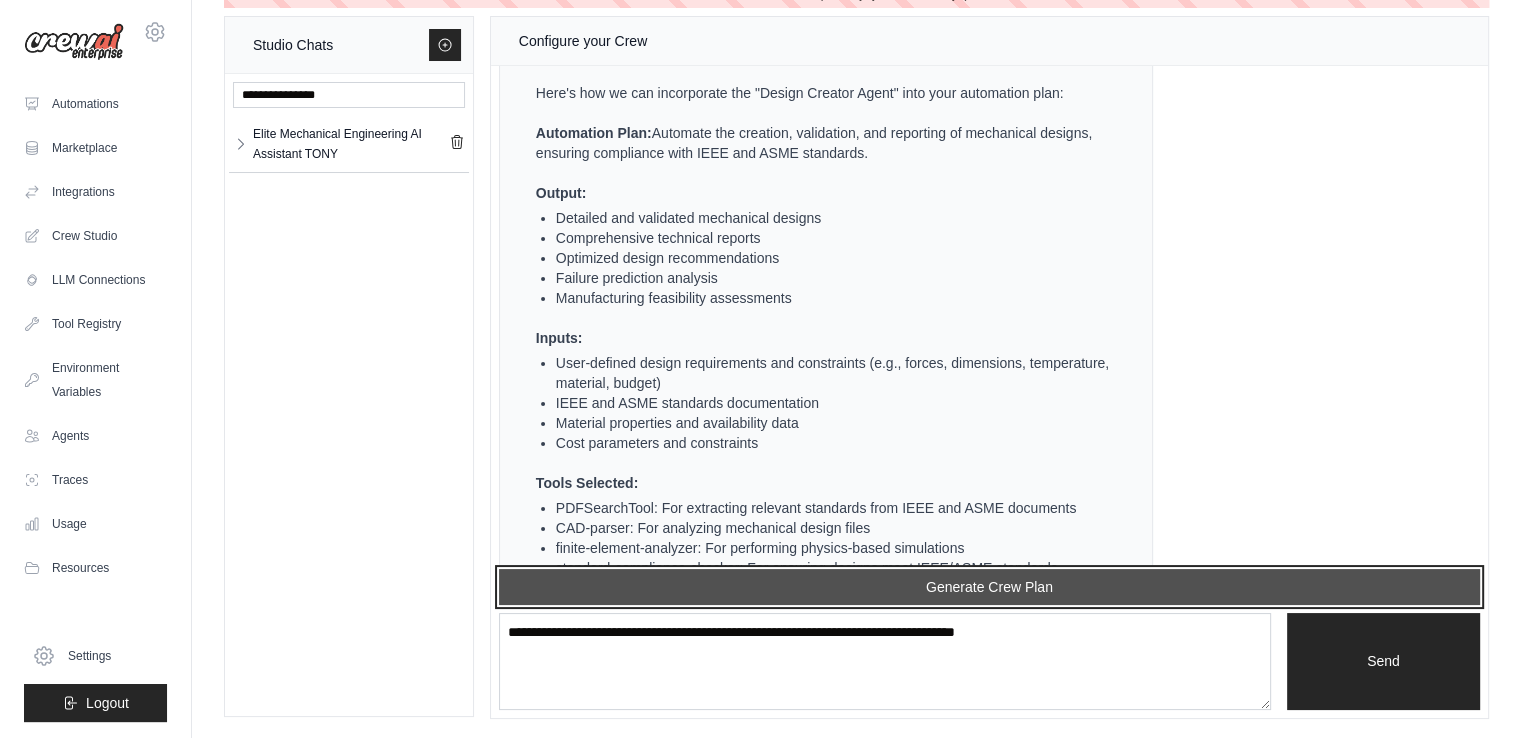 click on "Generate Crew Plan" at bounding box center (989, 587) 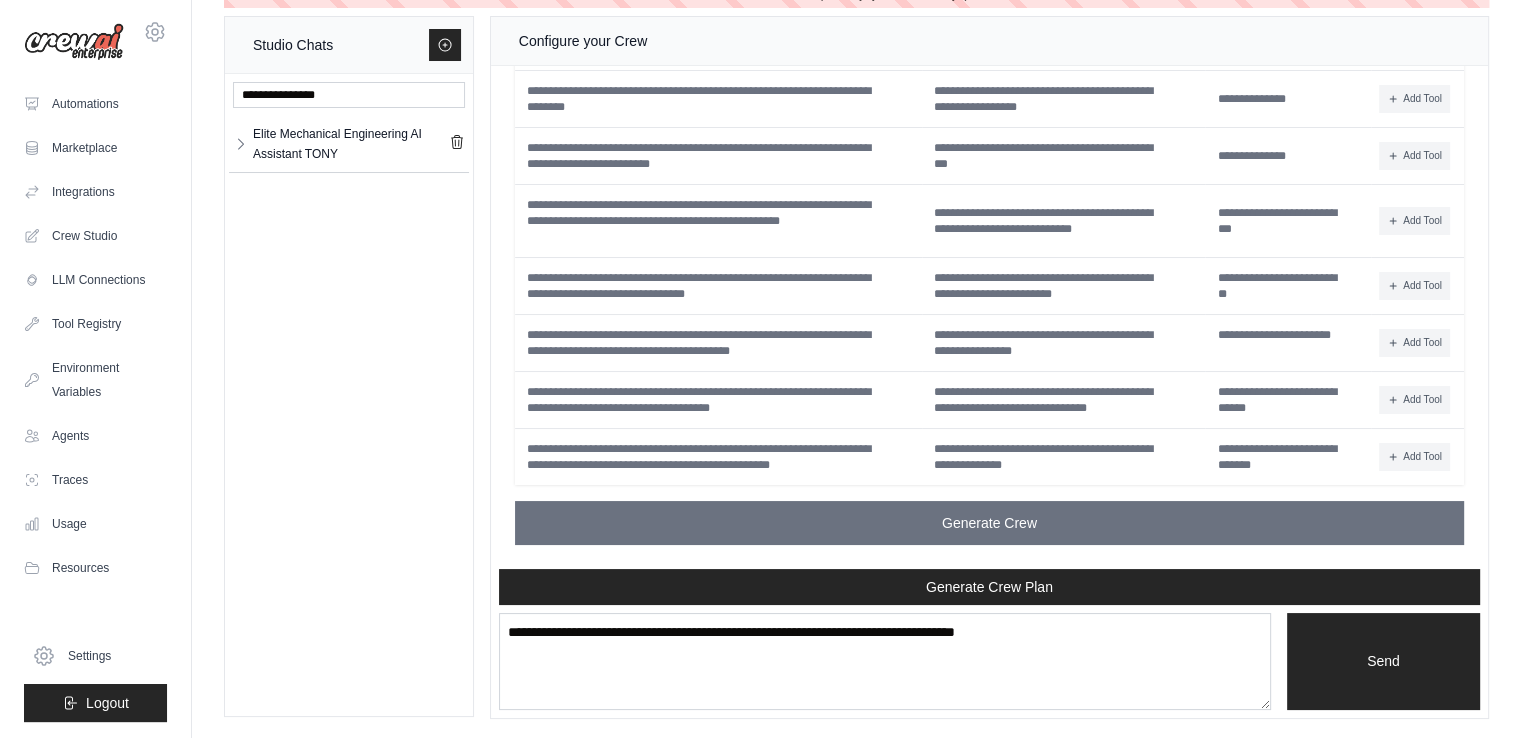 scroll, scrollTop: 11302, scrollLeft: 0, axis: vertical 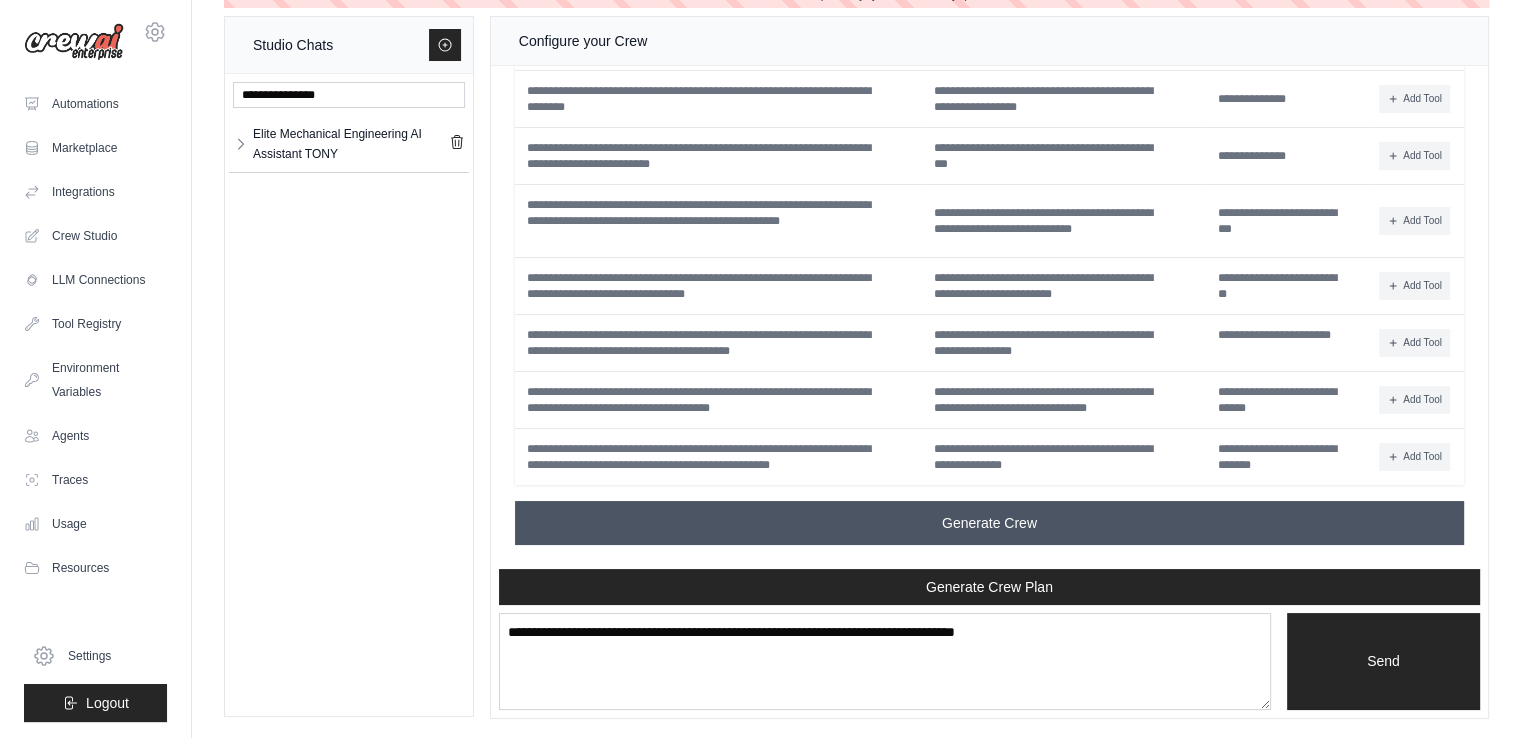 click on "Generate Crew" at bounding box center (989, 523) 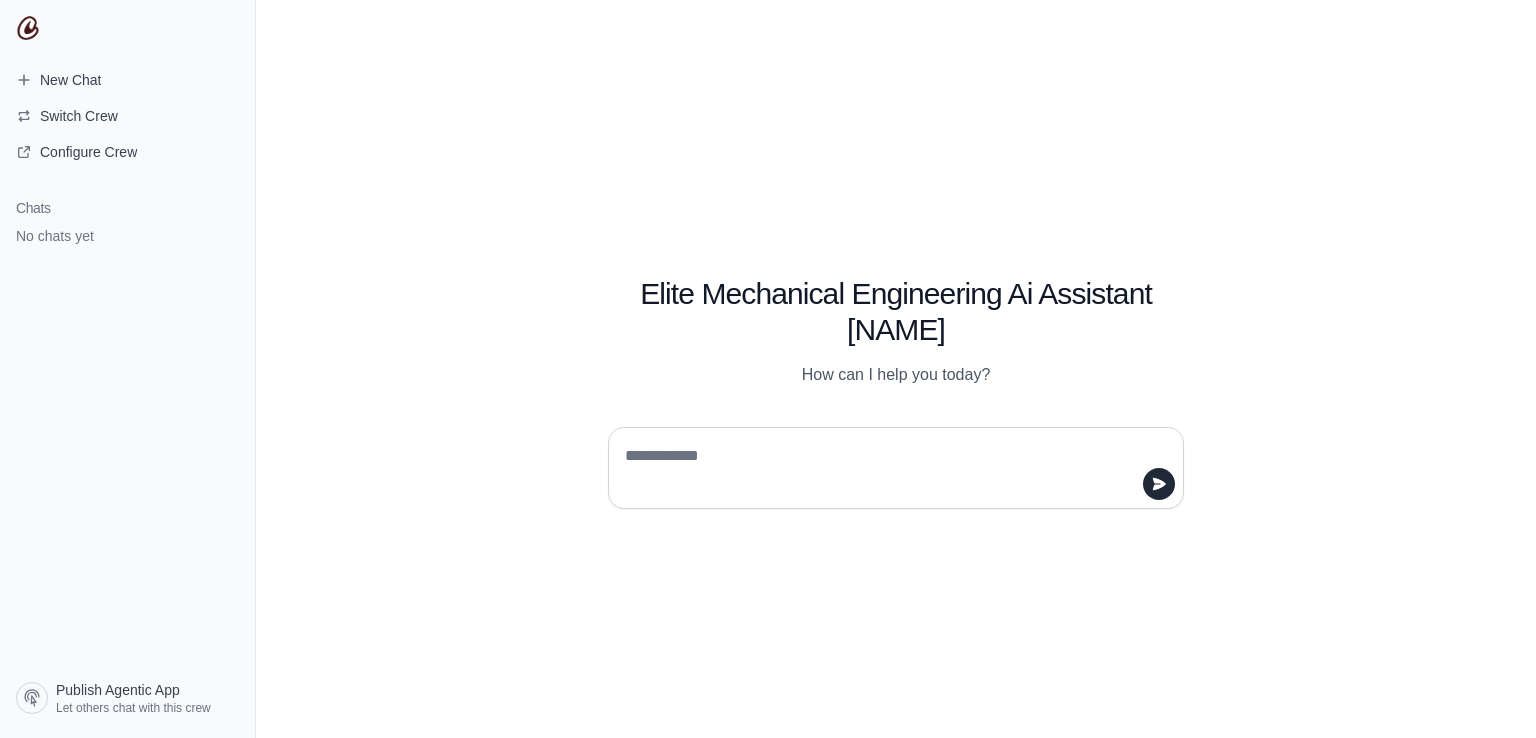 scroll, scrollTop: 0, scrollLeft: 0, axis: both 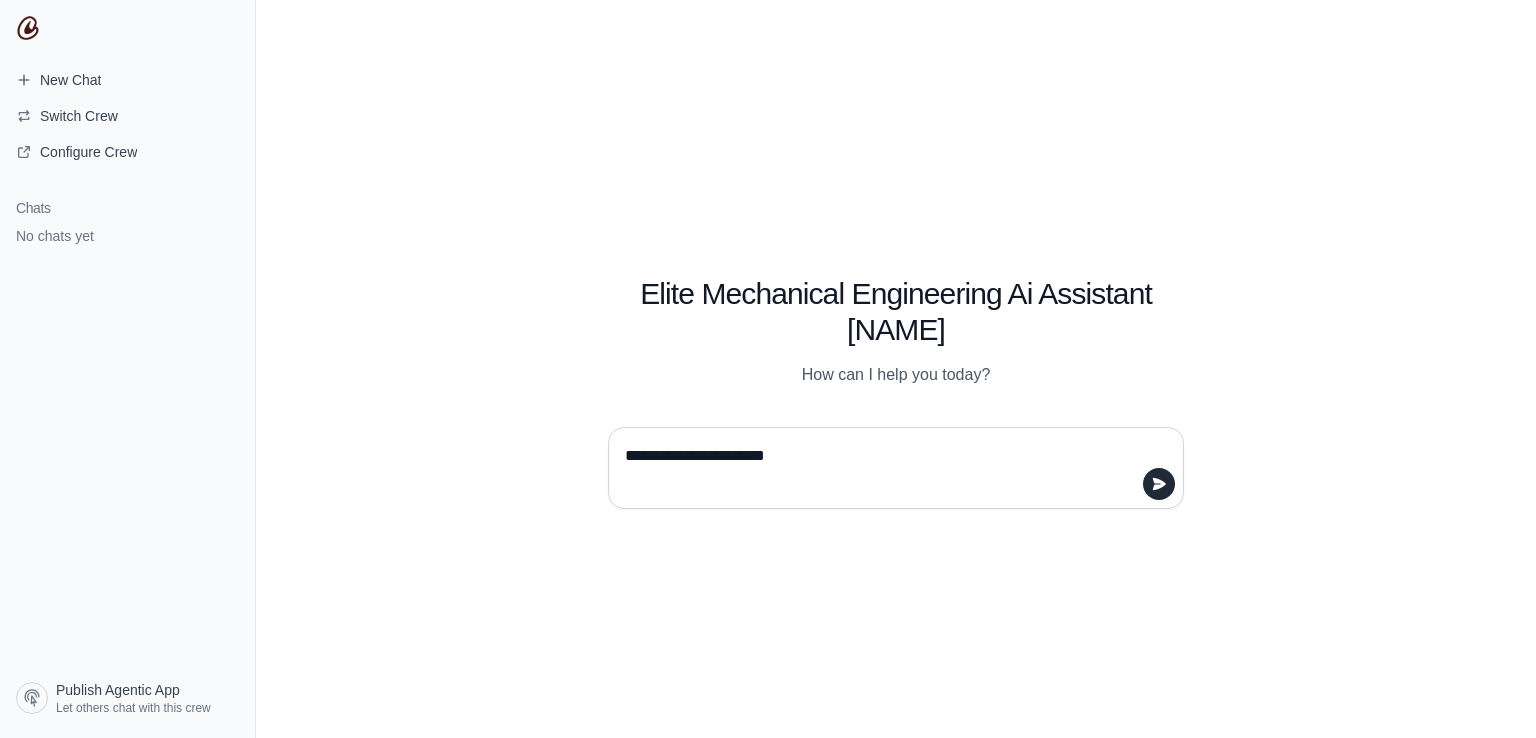 type on "**********" 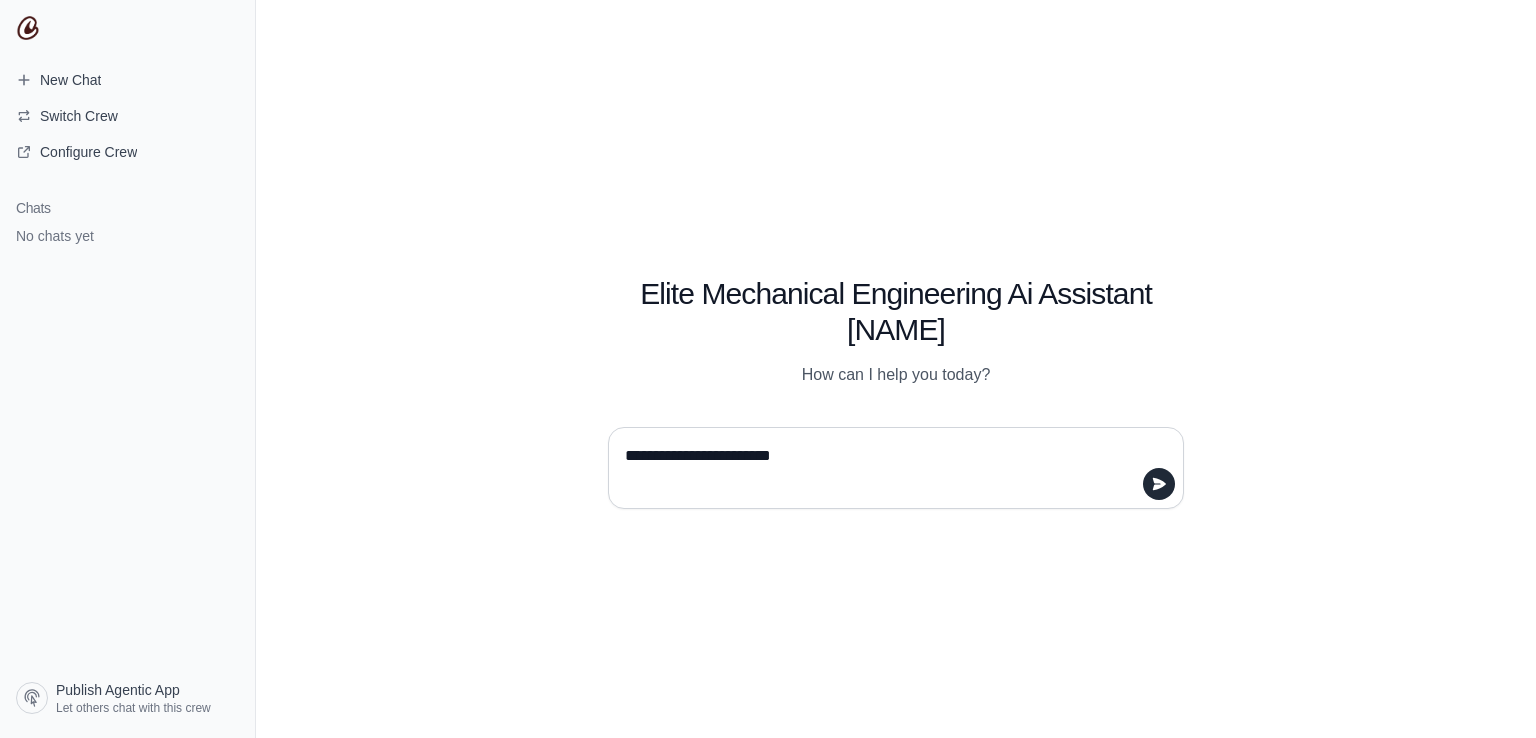 type 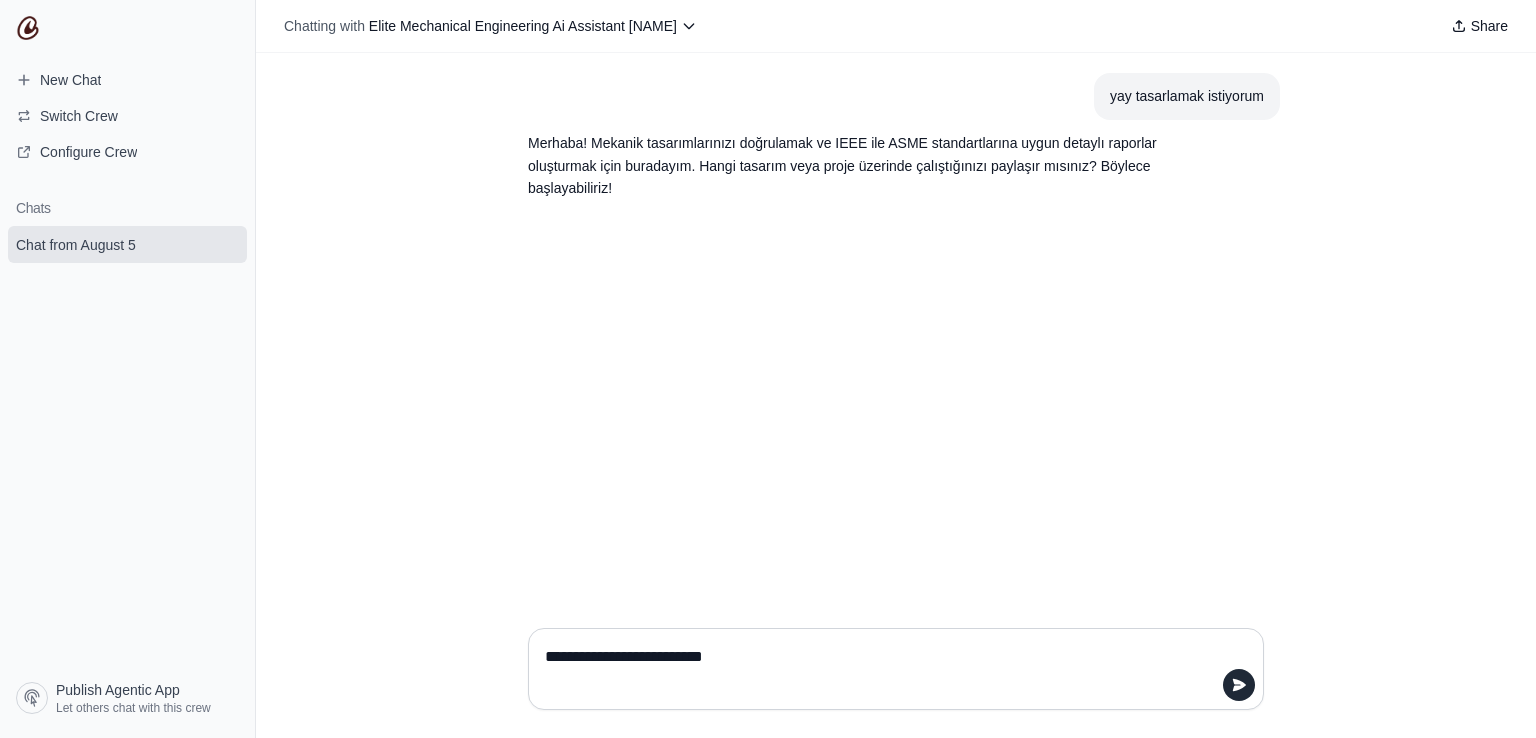 type on "**********" 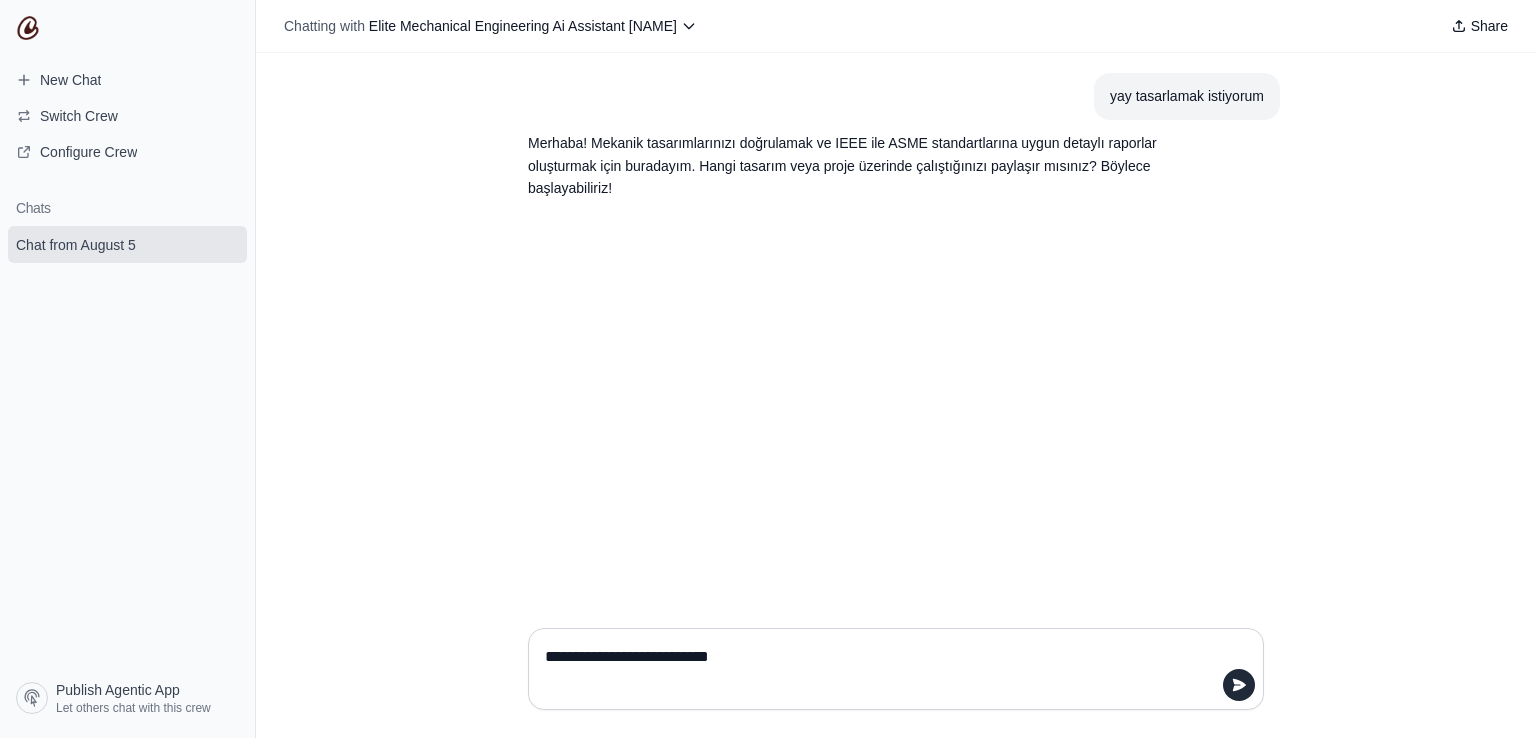type 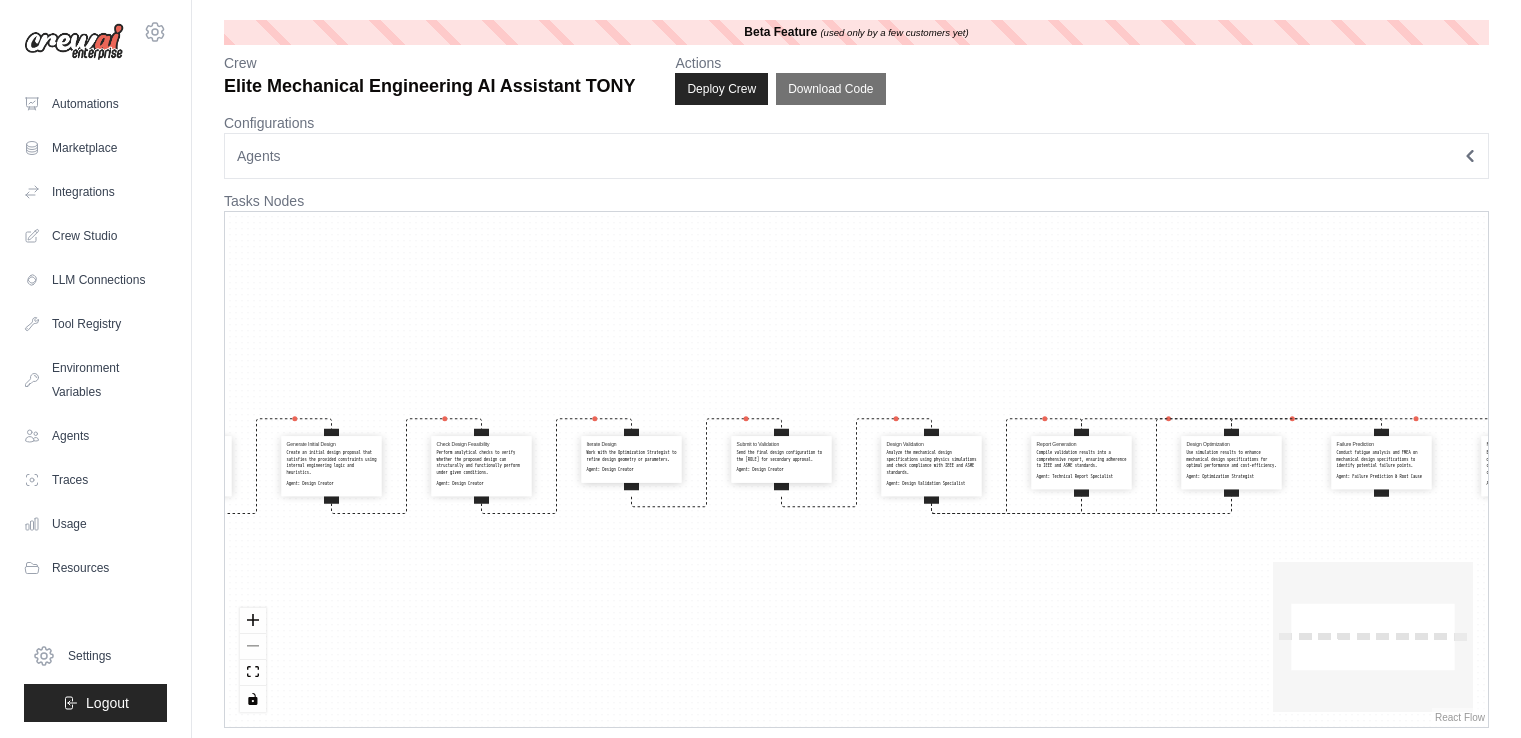 scroll, scrollTop: 0, scrollLeft: 0, axis: both 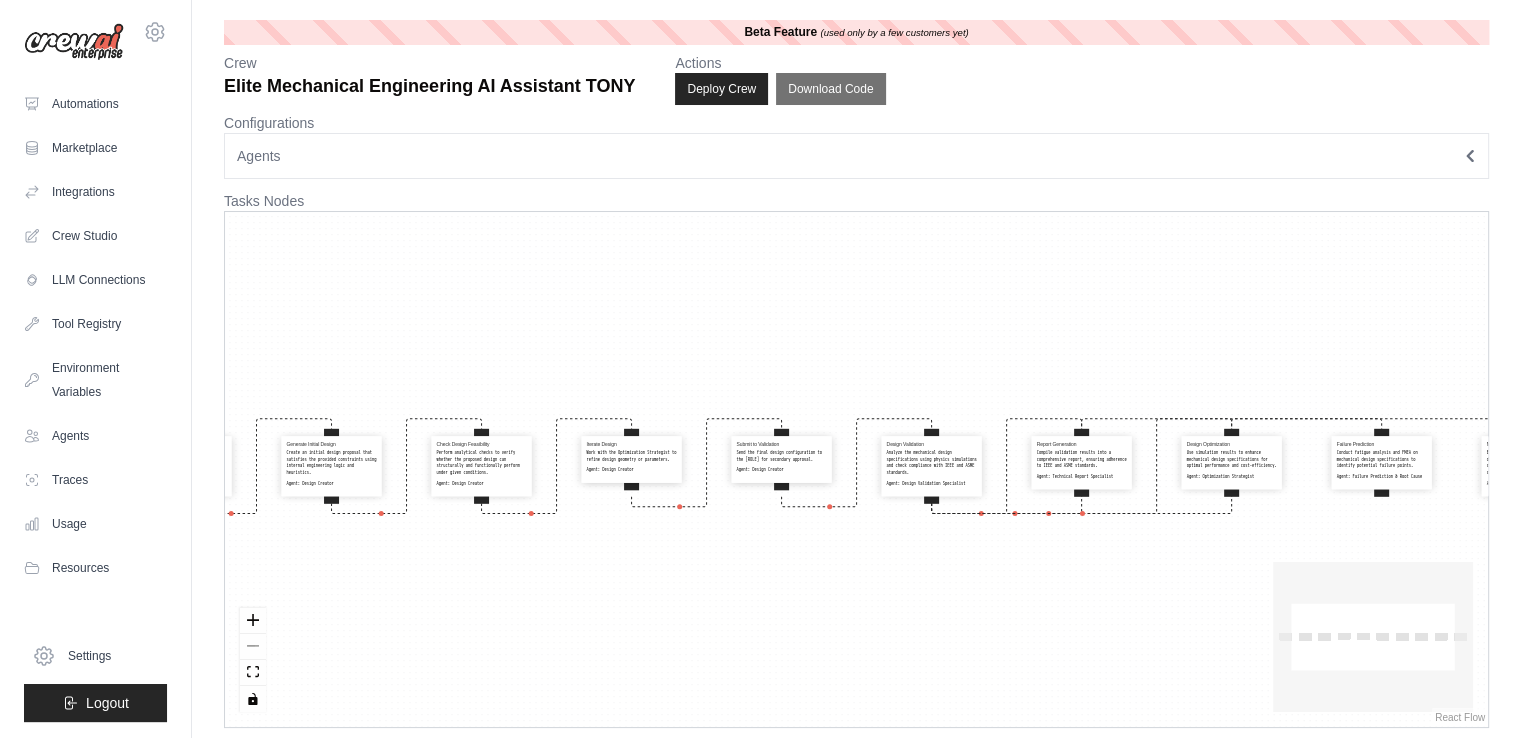 click on "Collect Design Requirements Gather all user-defined design requirements and constraints (e.g., forces, dimensions, temperature, material, budget). Agent:   Design Creator Generate Initial Design Create an initial design proposal that satisfies the provided constraints using internal engineering logic and heuristics. Agent:   Design Creator Check Design Feasibility Perform analytical checks to verify whether the proposed design can structurally and functionally perform under given conditions. Agent:   Design Creator Iterate Design Work with the Optimization Strategist to refine design geometry or parameters. Agent:   Design Creator Submit to Validation Send the final design configuration to the Design Validation Specialist for secondary approval. Agent:   Design Creator Design Validation Analyze the mechanical design specifications using physics simulations and check compliance with IEEE and ASME standards. Agent:   Design Validation Specialist Report Generation Agent:   Technical Report Specialist Agent:" at bounding box center (856, 469) 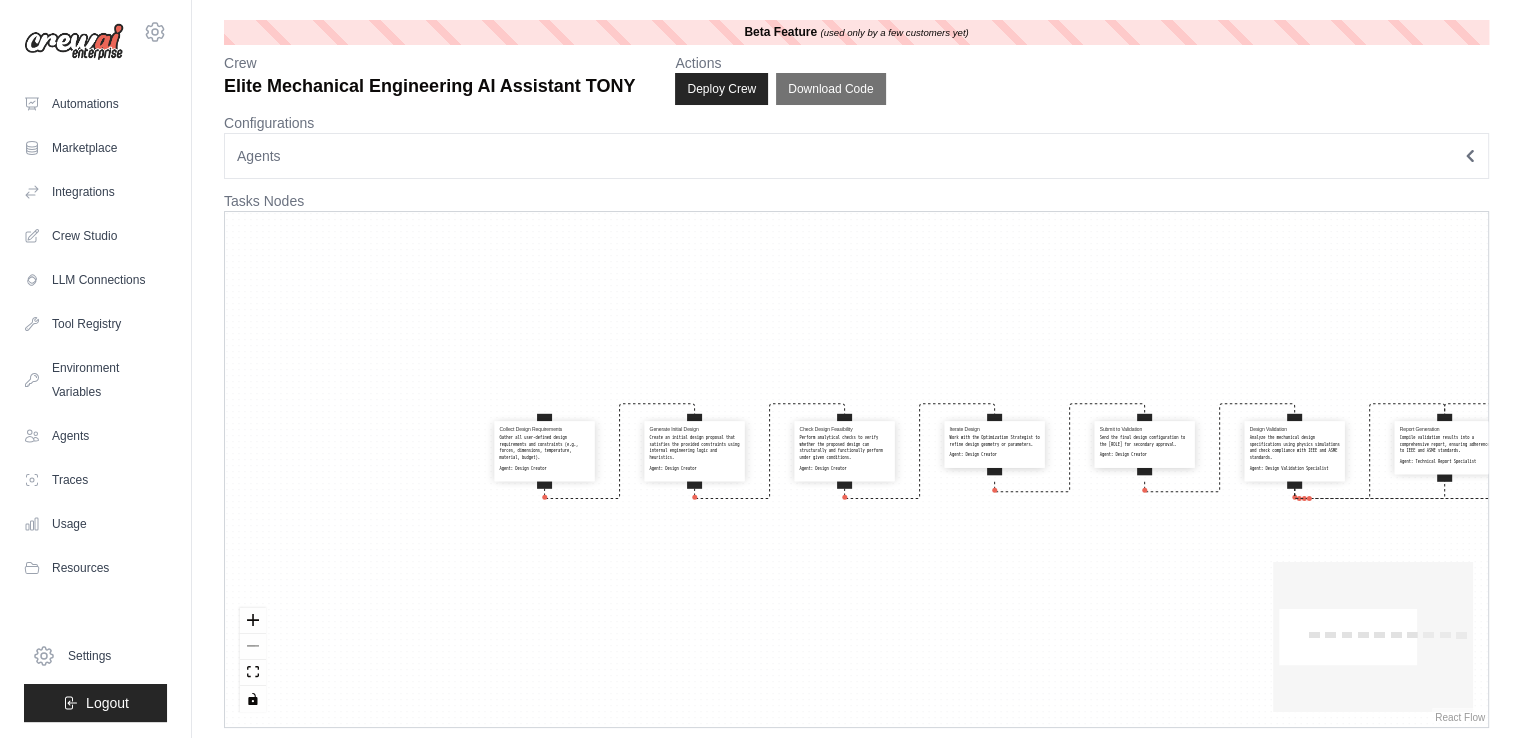 drag, startPoint x: 344, startPoint y: 363, endPoint x: 707, endPoint y: 346, distance: 363.39786 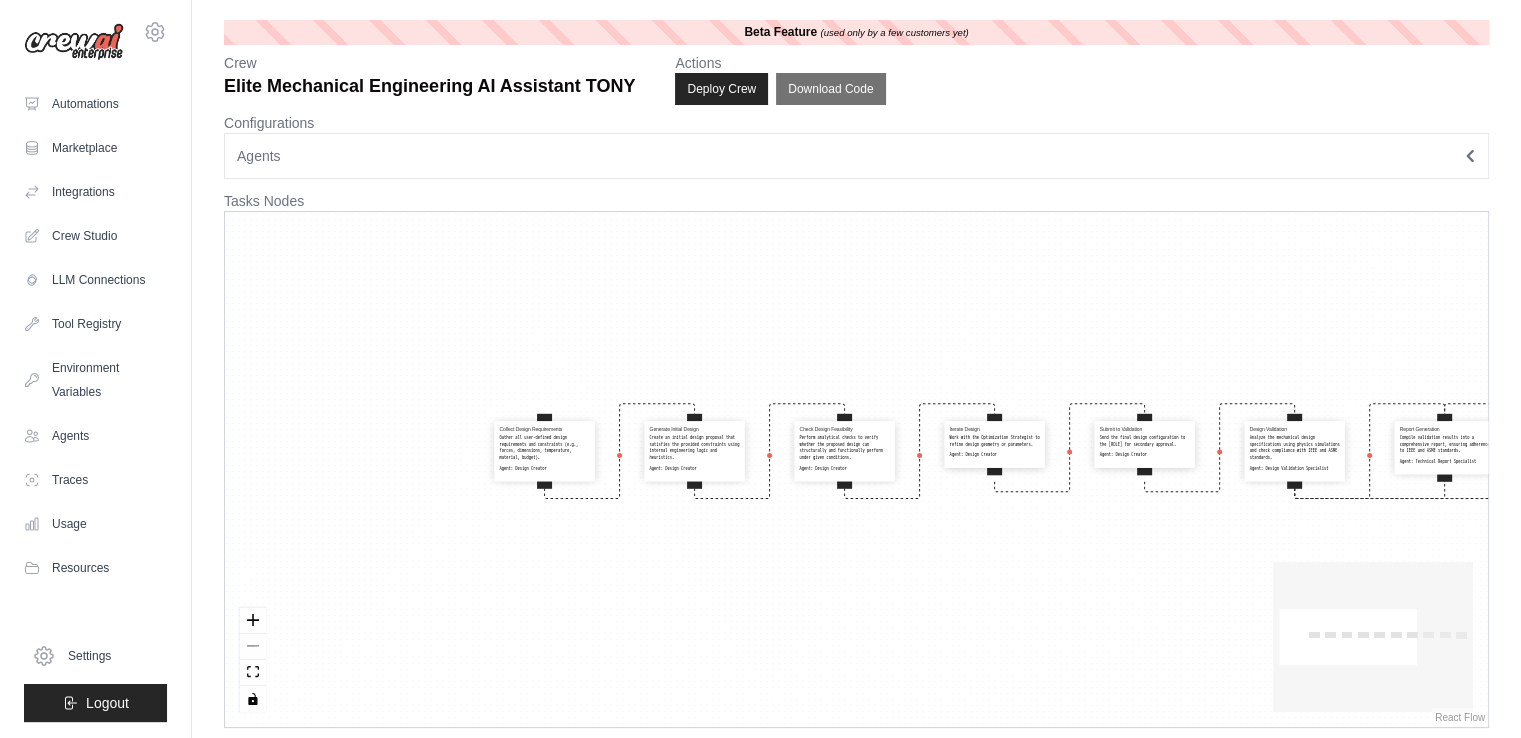 click on "Collect Design Requirements Gather all user-defined design requirements and constraints (e.g., forces, dimensions, temperature, material, budget). Agent:   Design Creator Generate Initial Design Create an initial design proposal that satisfies the provided constraints using internal engineering logic and heuristics. Agent:   Design Creator Check Design Feasibility Perform analytical checks to verify whether the proposed design can structurally and functionally perform under given conditions. Agent:   Design Creator Iterate Design Work with the Optimization Strategist to refine design geometry or parameters. Agent:   Design Creator Submit to Validation Send the final design configuration to the Design Validation Specialist for secondary approval. Agent:   Design Creator Design Validation Analyze the mechanical design specifications using physics simulations and check compliance with IEEE and ASME standards. Agent:   Design Validation Specialist Report Generation Agent:   Technical Report Specialist Agent:" at bounding box center (856, 469) 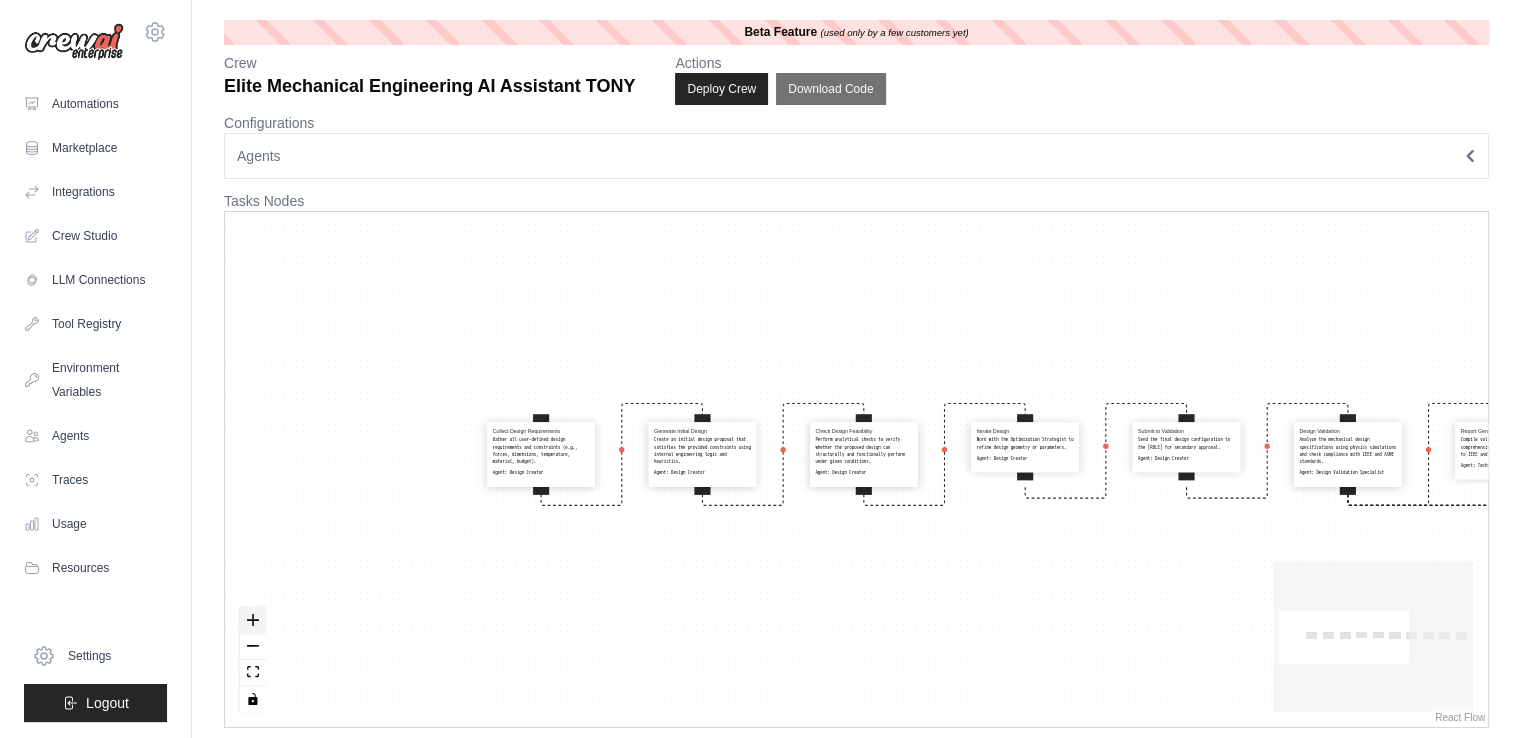 click at bounding box center (253, 621) 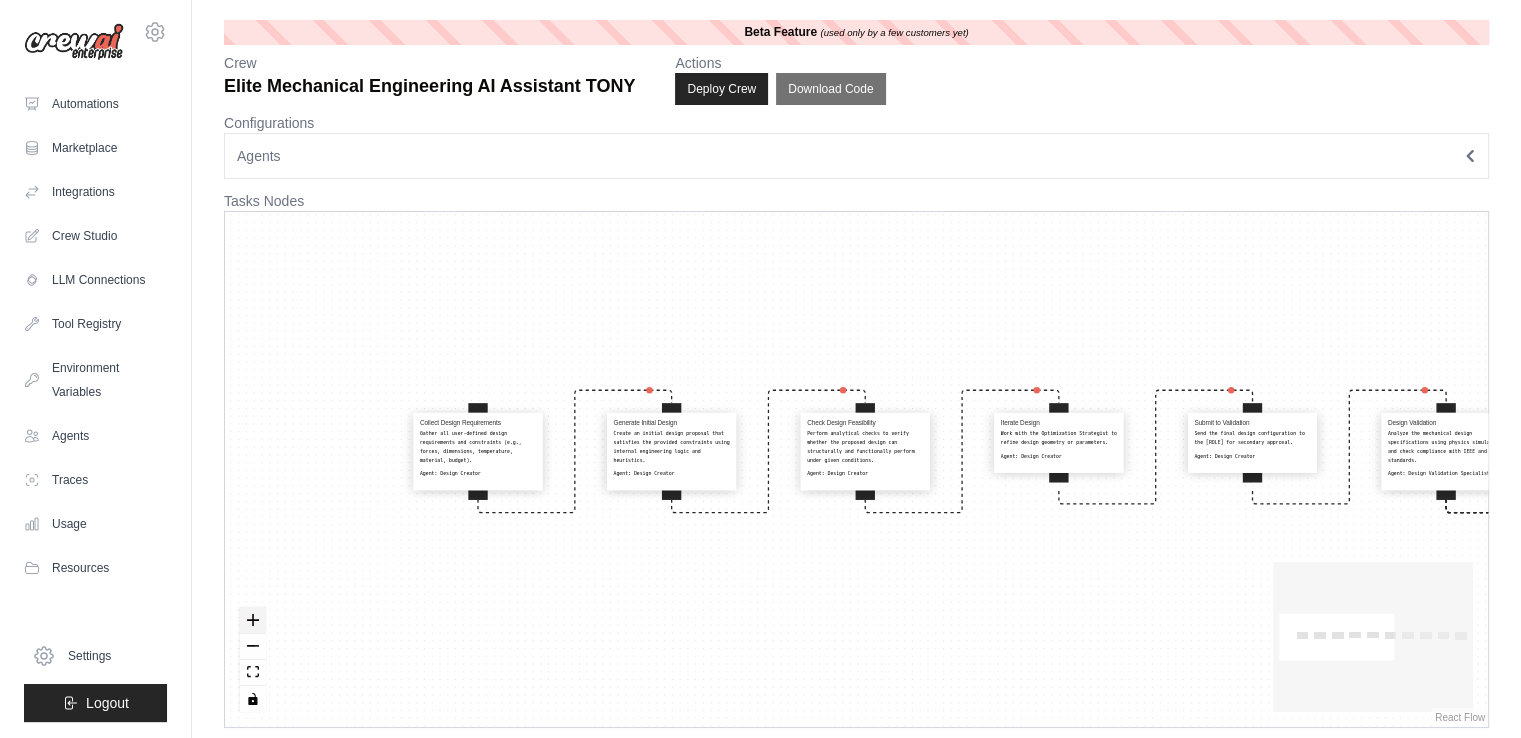 click at bounding box center (253, 621) 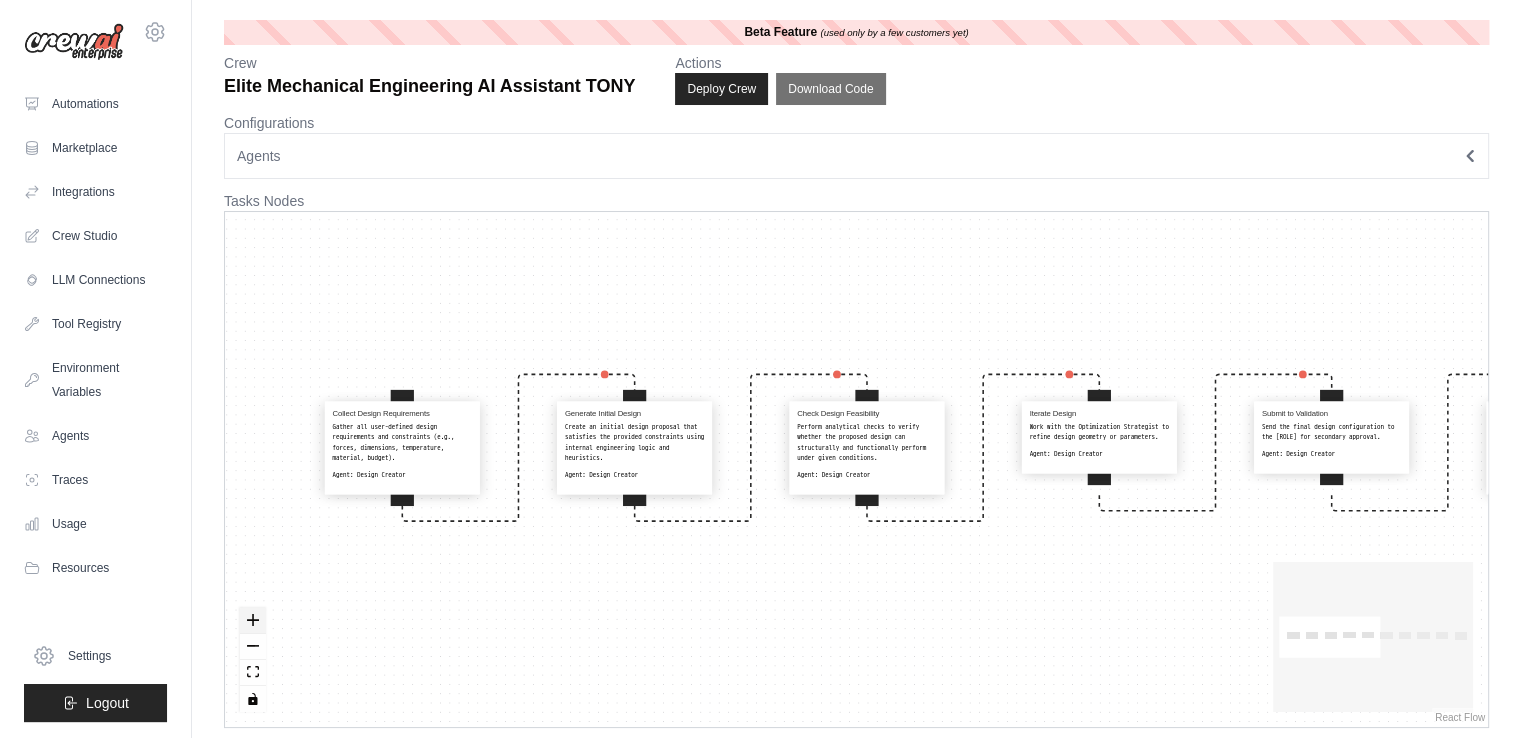 click at bounding box center (253, 621) 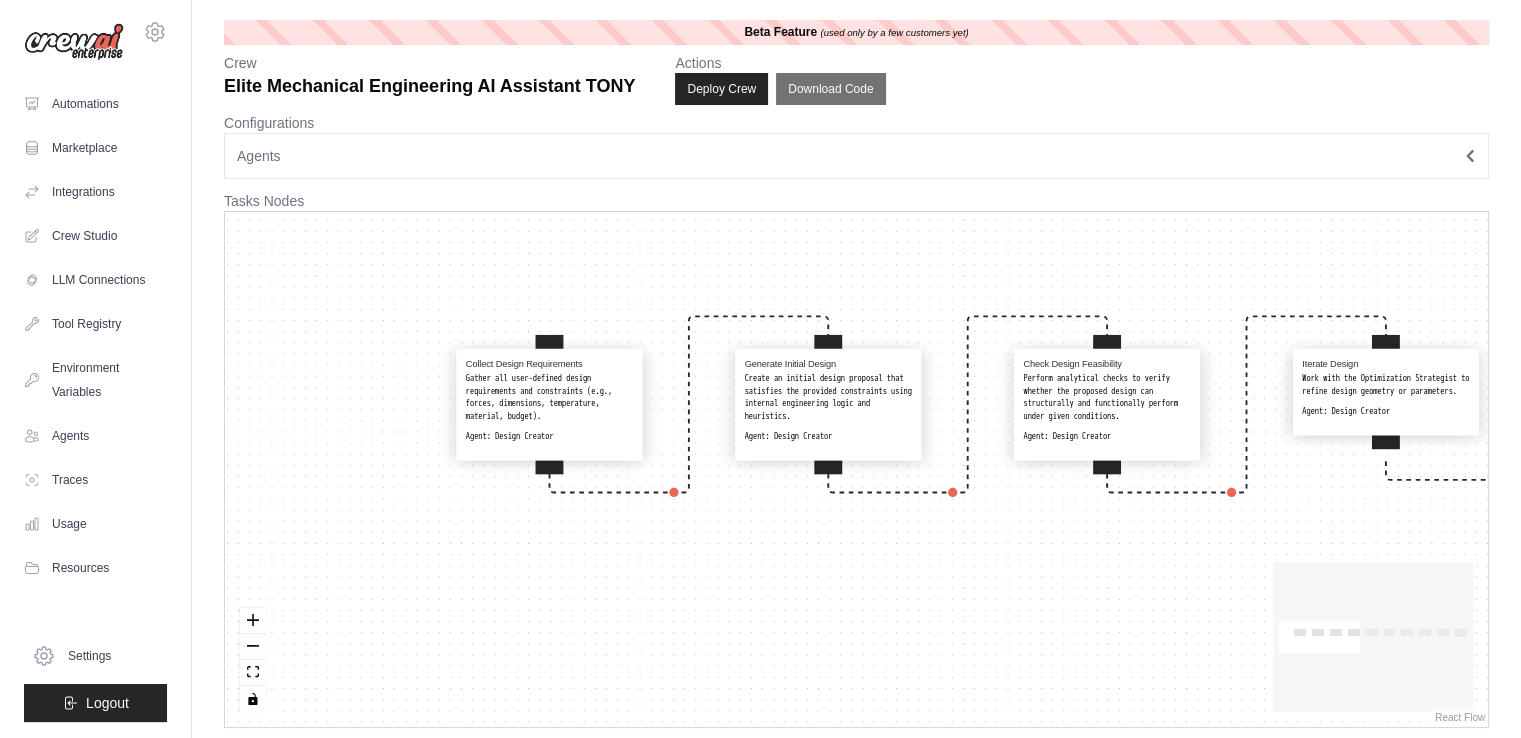 drag, startPoint x: 442, startPoint y: 578, endPoint x: 680, endPoint y: 539, distance: 241.17421 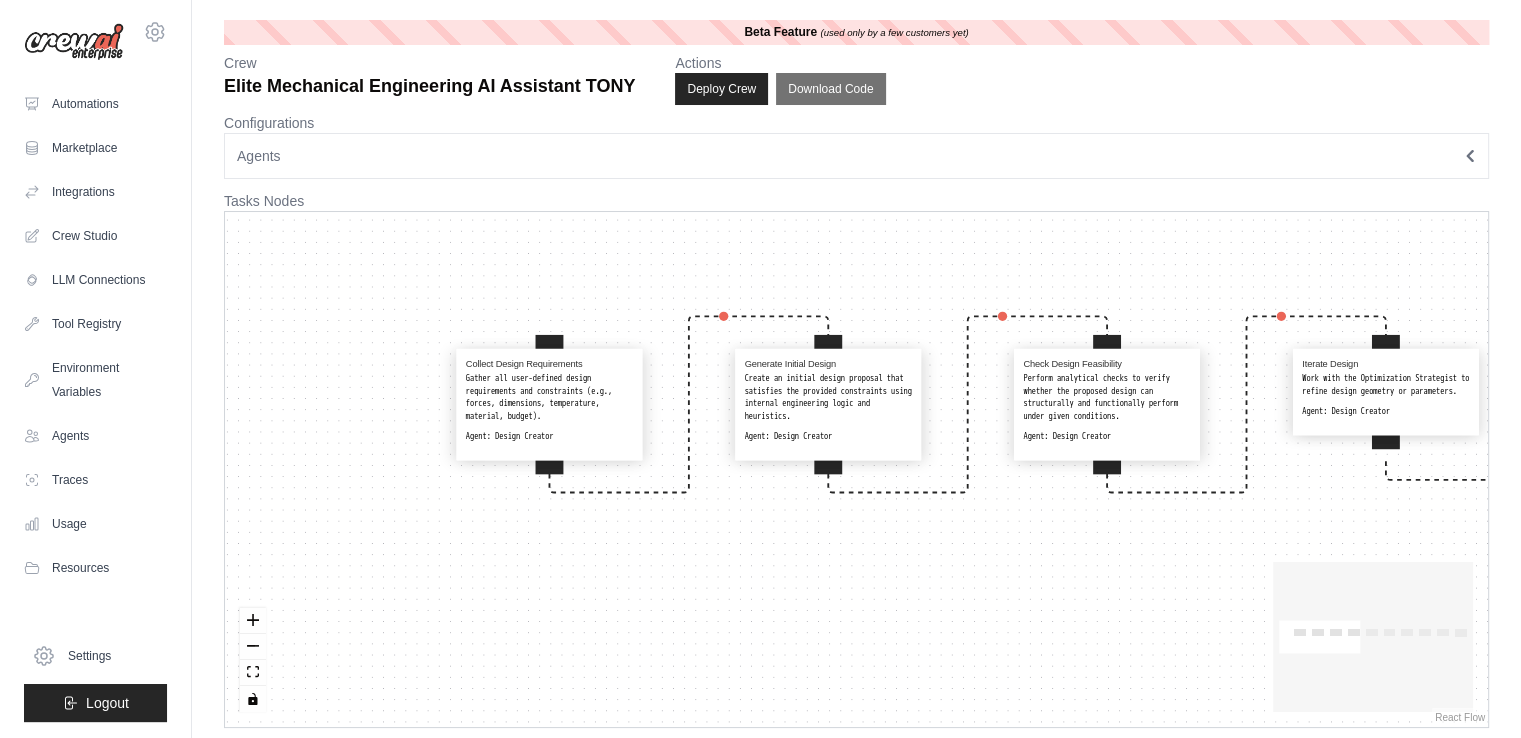 click on "Collect Design Requirements Gather all user-defined design requirements and constraints (e.g., forces, dimensions, temperature, material, budget). Agent:   Design Creator Generate Initial Design Create an initial design proposal that satisfies the provided constraints using internal engineering logic and heuristics. Agent:   Design Creator Check Design Feasibility Perform analytical checks to verify whether the proposed design can structurally and functionally perform under given conditions. Agent:   Design Creator Iterate Design Work with the Optimization Strategist to refine design geometry or parameters. Agent:   Design Creator Submit to Validation Send the final design configuration to the Design Validation Specialist for secondary approval. Agent:   Design Creator Design Validation Analyze the mechanical design specifications using physics simulations and check compliance with IEEE and ASME standards. Agent:   Design Validation Specialist Report Generation Agent:   Technical Report Specialist Agent:" at bounding box center (856, 469) 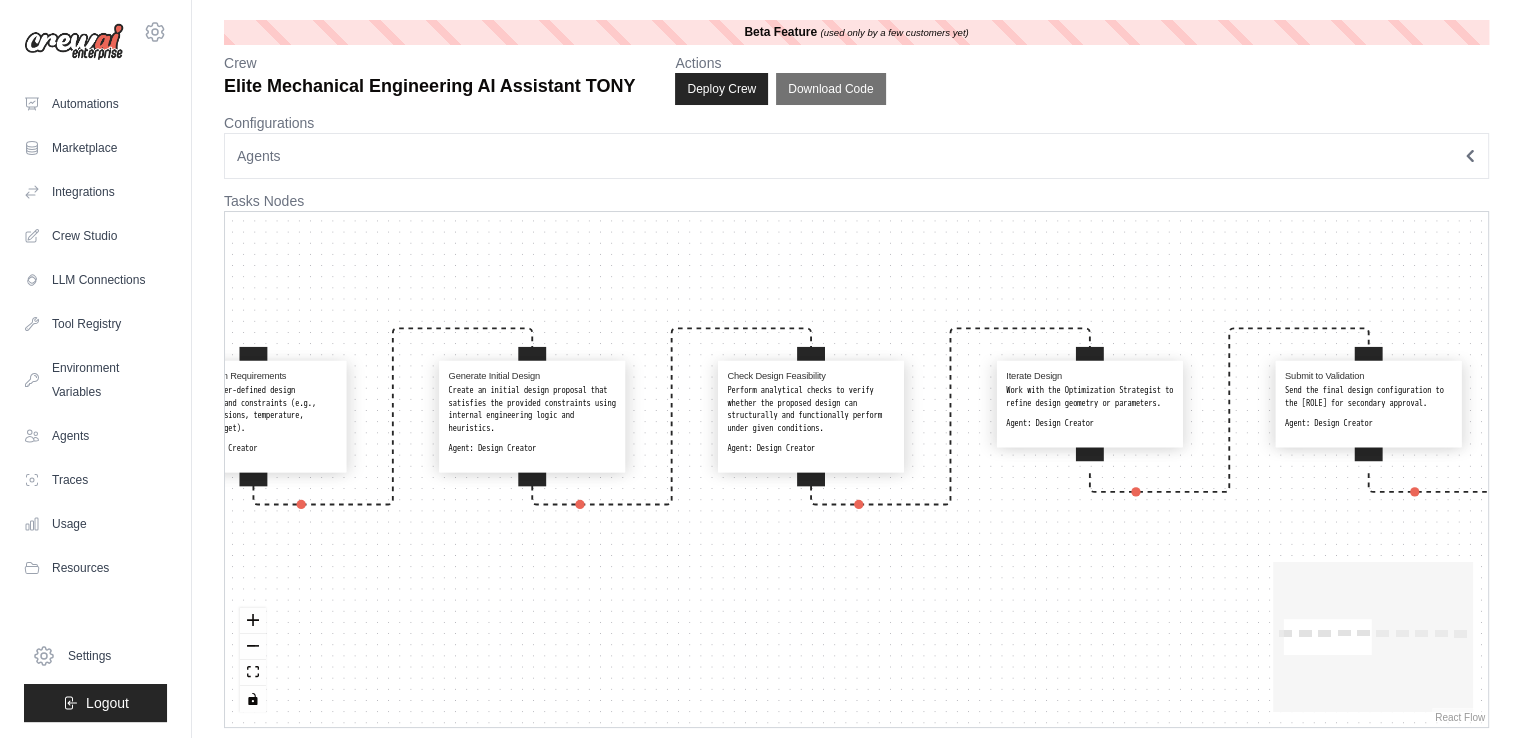 drag, startPoint x: 842, startPoint y: 560, endPoint x: 546, endPoint y: 572, distance: 296.24313 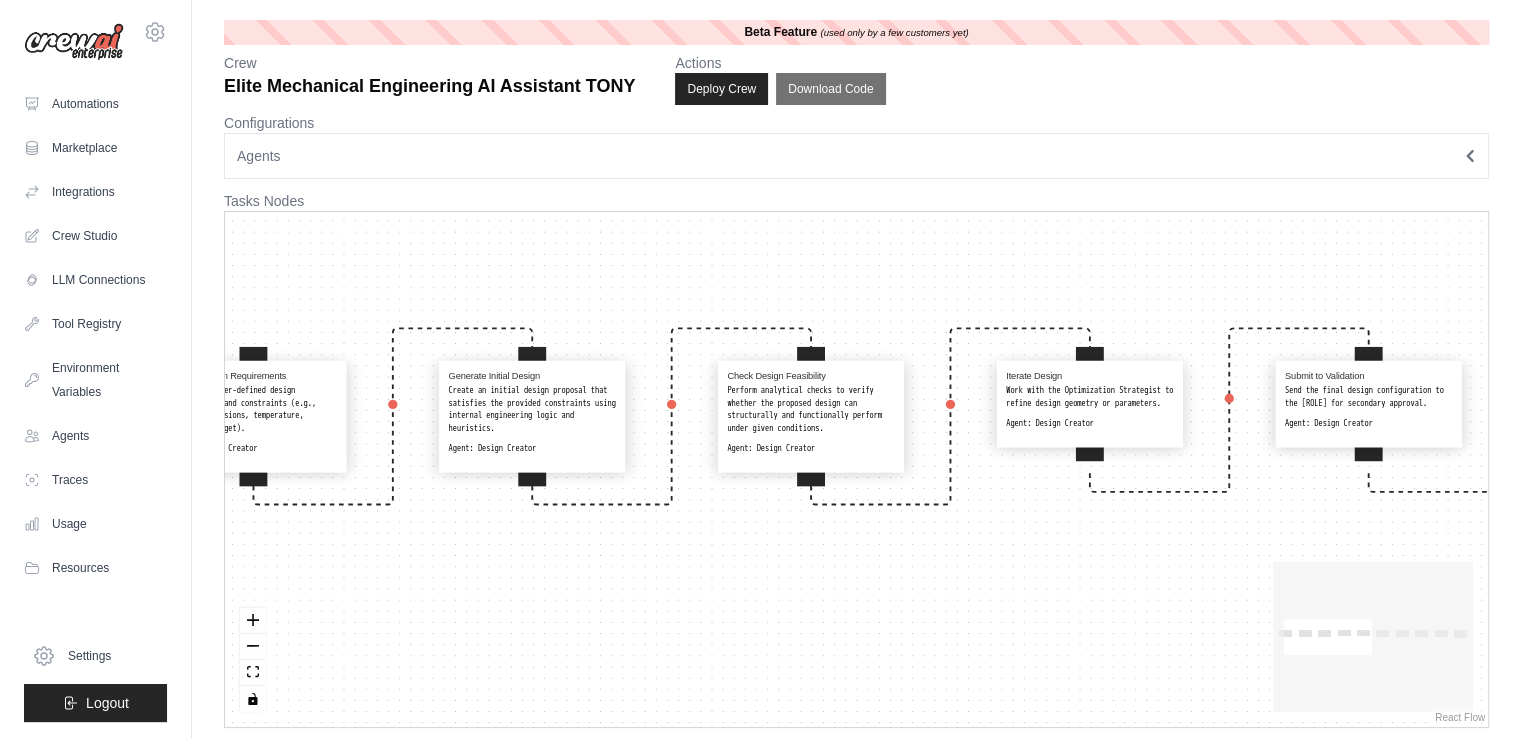 click on "Collect Design Requirements Gather all user-defined design requirements and constraints (e.g., forces, dimensions, temperature, material, budget). Agent:   Design Creator Generate Initial Design Create an initial design proposal that satisfies the provided constraints using internal engineering logic and heuristics. Agent:   Design Creator Check Design Feasibility Perform analytical checks to verify whether the proposed design can structurally and functionally perform under given conditions. Agent:   Design Creator Iterate Design Work with the Optimization Strategist to refine design geometry or parameters. Agent:   Design Creator Submit to Validation Send the final design configuration to the Design Validation Specialist for secondary approval. Agent:   Design Creator Design Validation Analyze the mechanical design specifications using physics simulations and check compliance with IEEE and ASME standards. Agent:   Design Validation Specialist Report Generation Agent:   Technical Report Specialist Agent:" at bounding box center [856, 469] 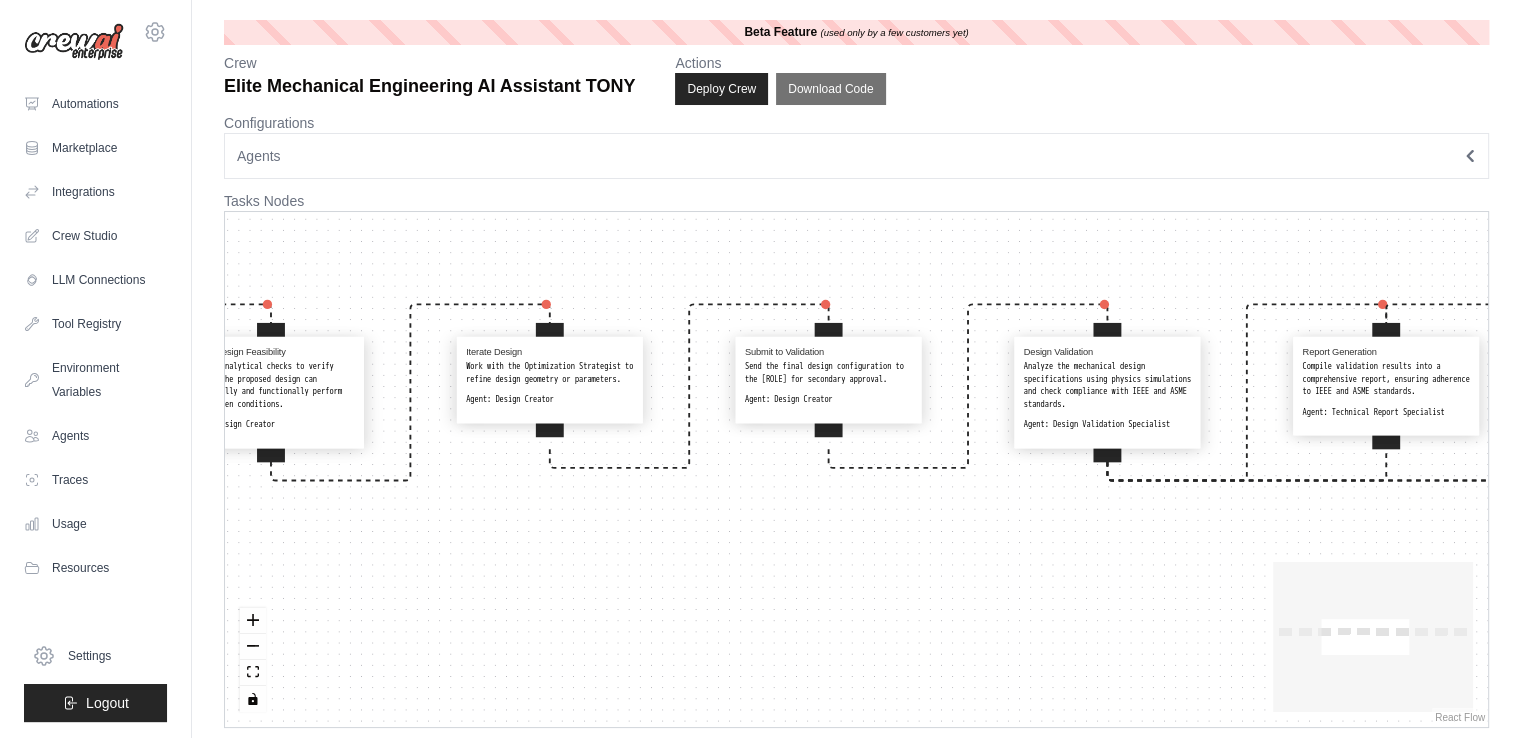 drag, startPoint x: 893, startPoint y: 577, endPoint x: 352, endPoint y: 553, distance: 541.5321 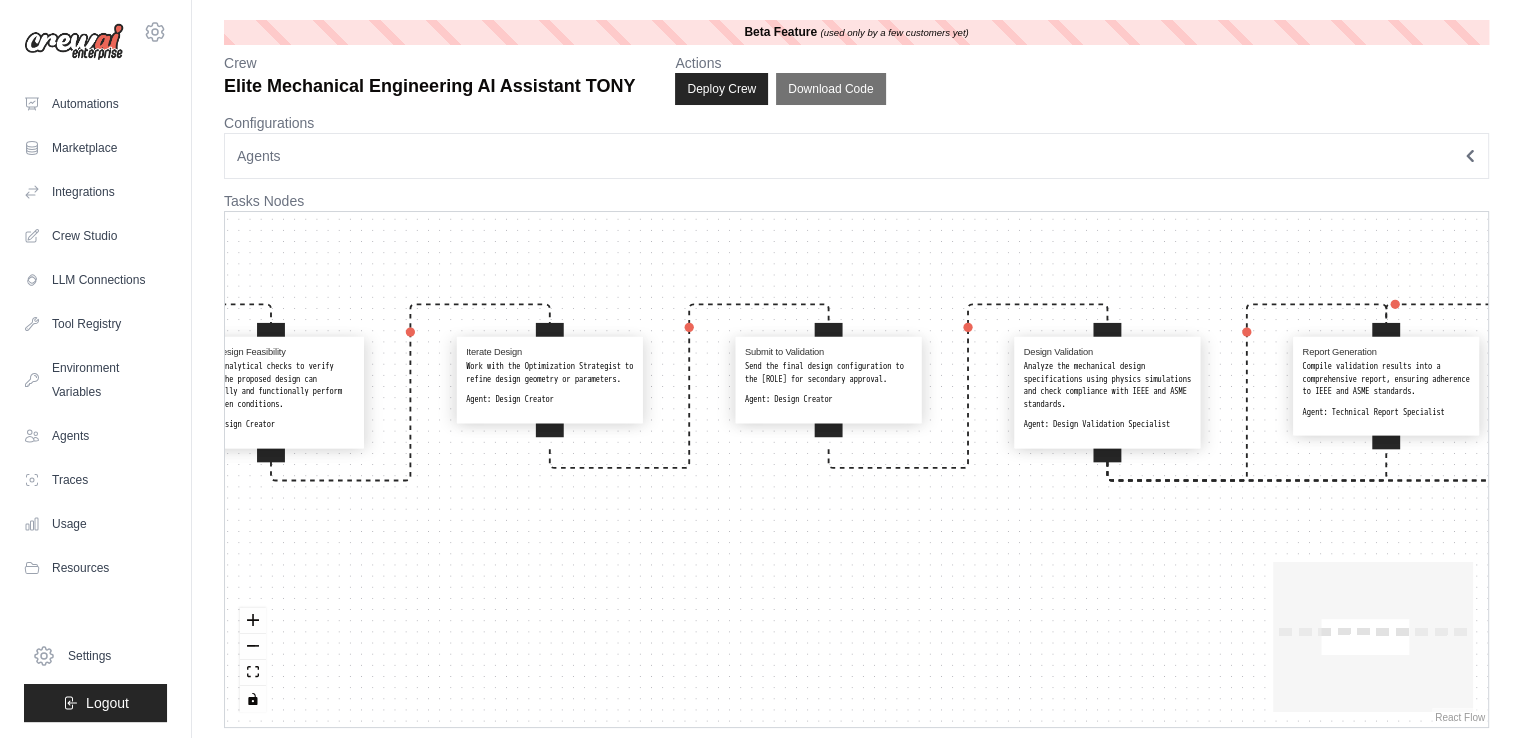 click on "Collect Design Requirements Gather all user-defined design requirements and constraints (e.g., forces, dimensions, temperature, material, budget). Agent:   Design Creator Generate Initial Design Create an initial design proposal that satisfies the provided constraints using internal engineering logic and heuristics. Agent:   Design Creator Check Design Feasibility Perform analytical checks to verify whether the proposed design can structurally and functionally perform under given conditions. Agent:   Design Creator Iterate Design Work with the Optimization Strategist to refine design geometry or parameters. Agent:   Design Creator Submit to Validation Send the final design configuration to the Design Validation Specialist for secondary approval. Agent:   Design Creator Design Validation Analyze the mechanical design specifications using physics simulations and check compliance with IEEE and ASME standards. Agent:   Design Validation Specialist Report Generation Agent:   Technical Report Specialist Agent:" at bounding box center (856, 469) 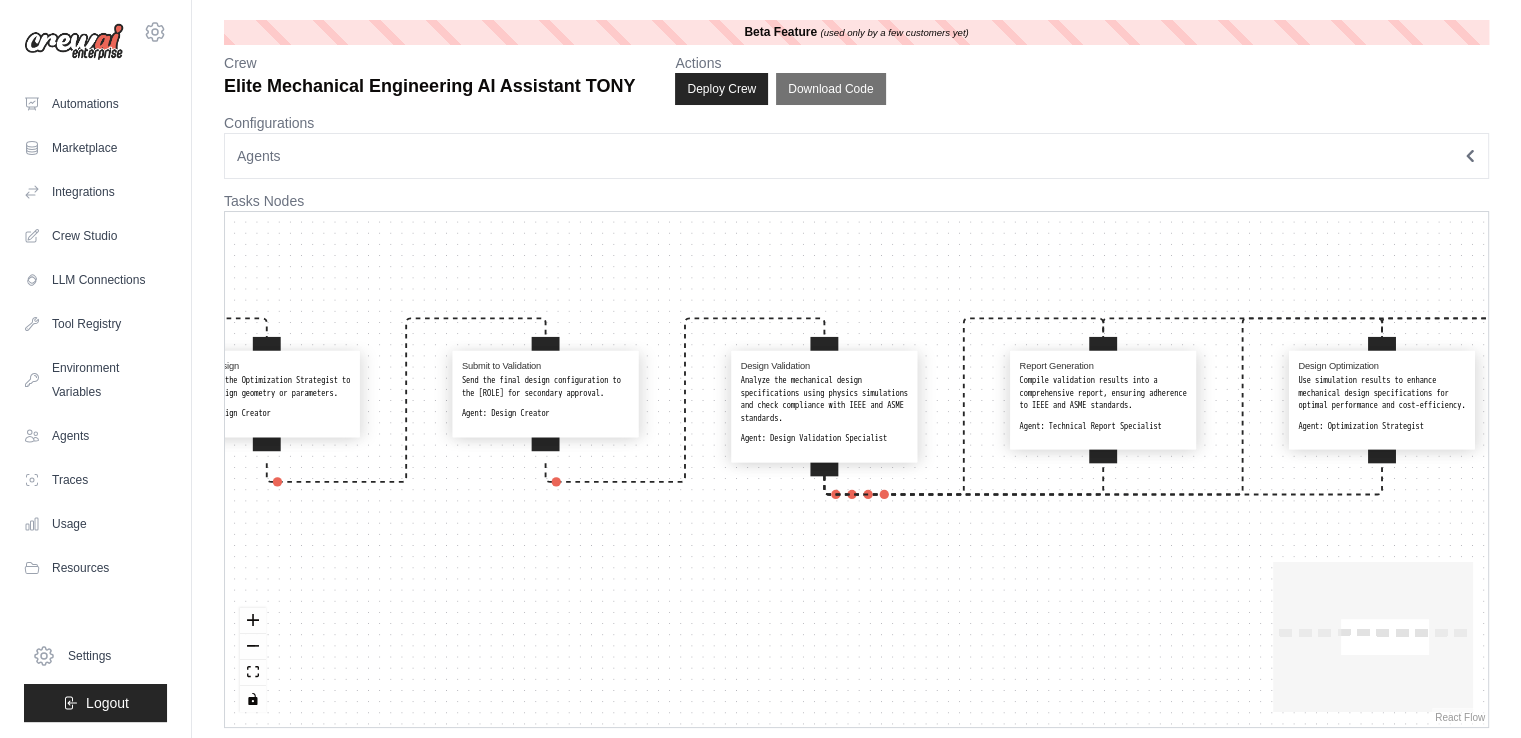 drag, startPoint x: 991, startPoint y: 541, endPoint x: 709, endPoint y: 555, distance: 282.3473 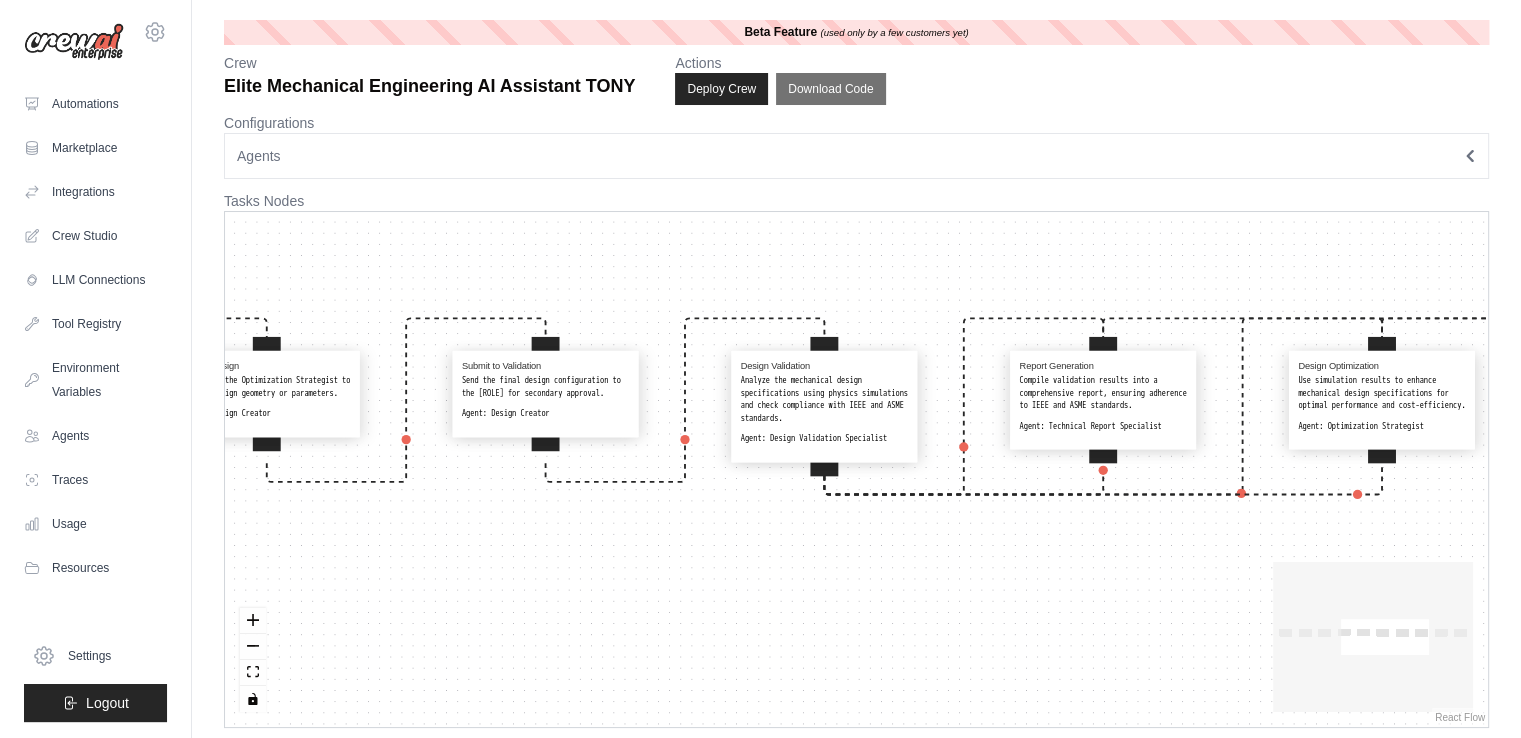 click on "Collect Design Requirements Gather all user-defined design requirements and constraints (e.g., forces, dimensions, temperature, material, budget). Agent:   Design Creator Generate Initial Design Create an initial design proposal that satisfies the provided constraints using internal engineering logic and heuristics. Agent:   Design Creator Check Design Feasibility Perform analytical checks to verify whether the proposed design can structurally and functionally perform under given conditions. Agent:   Design Creator Iterate Design Work with the Optimization Strategist to refine design geometry or parameters. Agent:   Design Creator Submit to Validation Send the final design configuration to the Design Validation Specialist for secondary approval. Agent:   Design Creator Design Validation Analyze the mechanical design specifications using physics simulations and check compliance with IEEE and ASME standards. Agent:   Design Validation Specialist Report Generation Agent:   Technical Report Specialist Agent:" at bounding box center [856, 469] 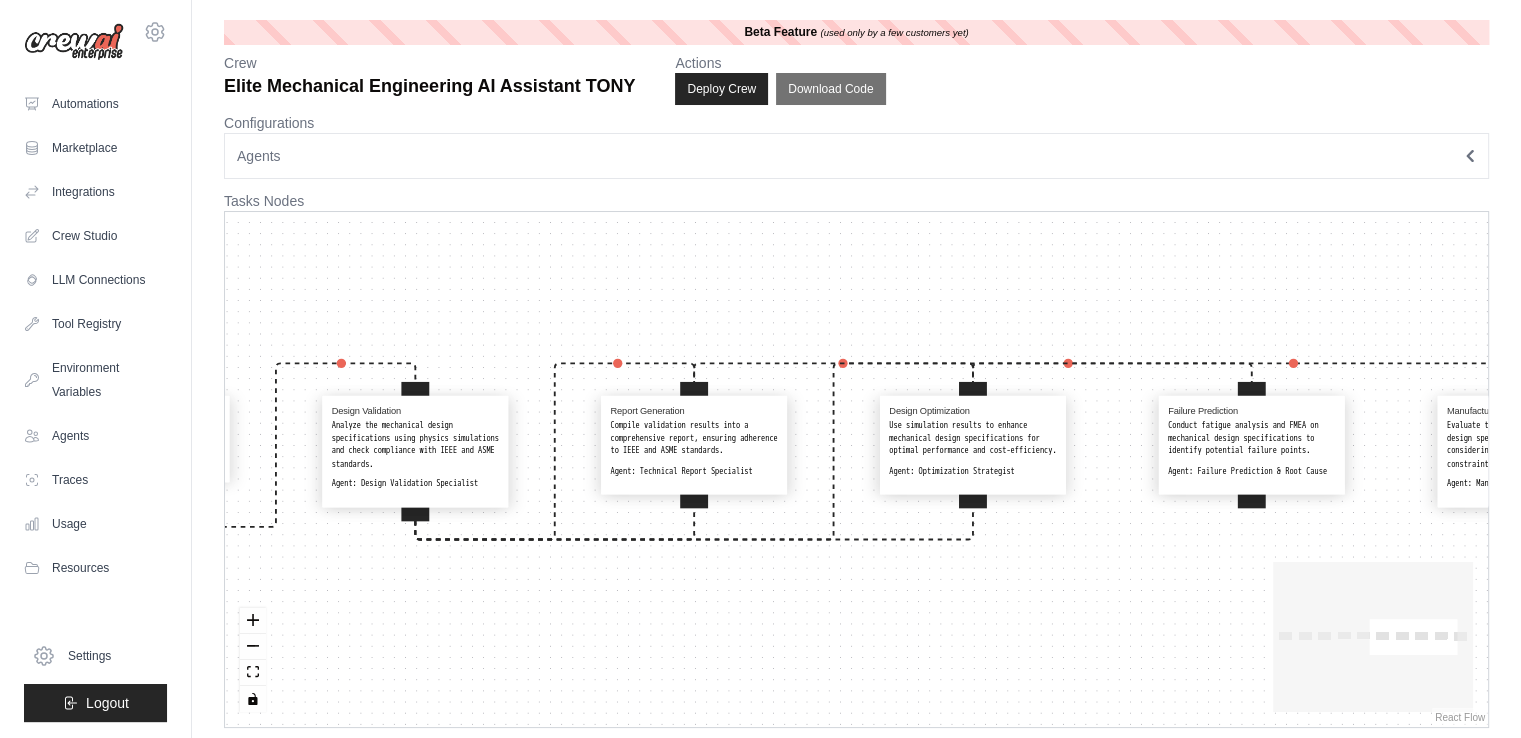 drag, startPoint x: 929, startPoint y: 567, endPoint x: 520, endPoint y: 612, distance: 411.4681 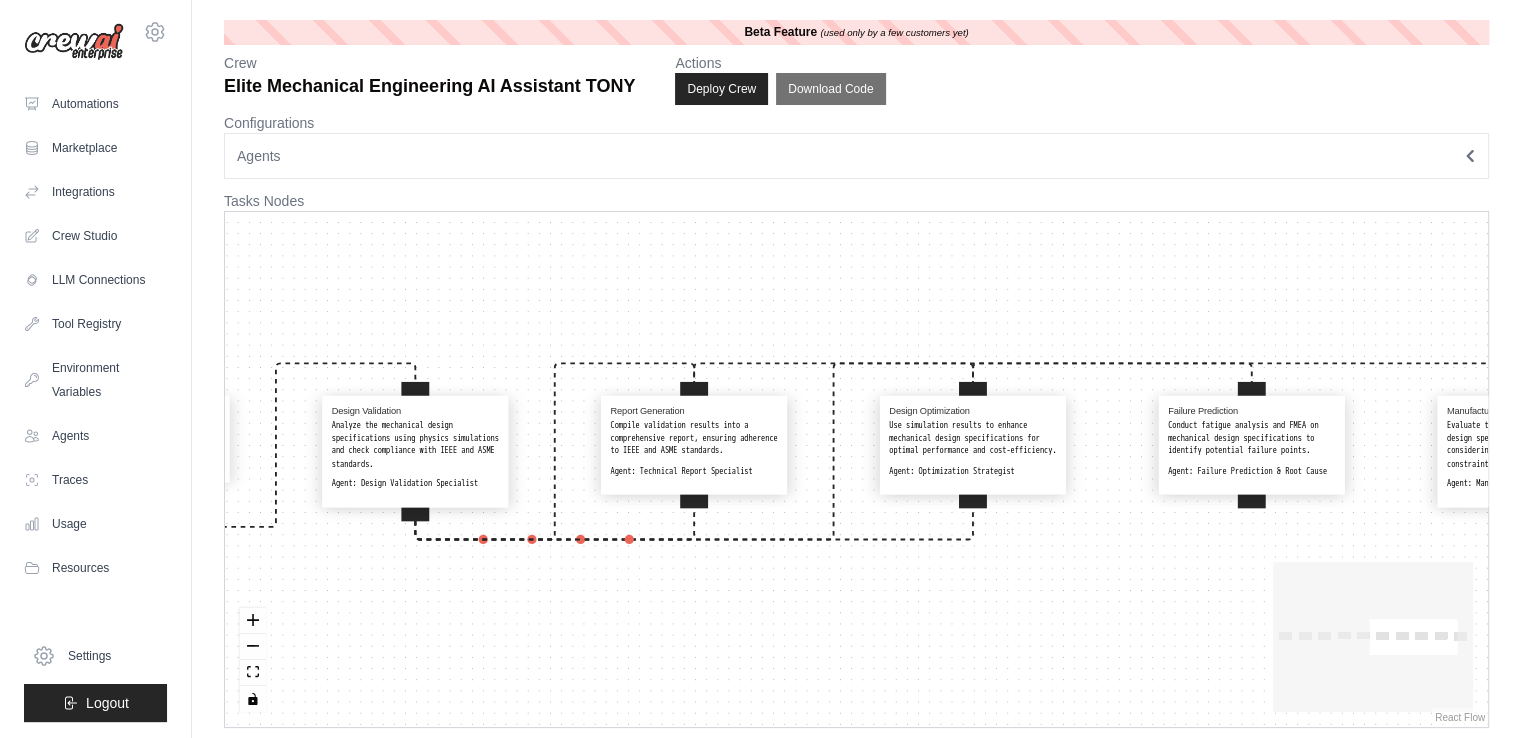 click on "Collect Design Requirements Gather all user-defined design requirements and constraints (e.g., forces, dimensions, temperature, material, budget). Agent:   Design Creator Generate Initial Design Create an initial design proposal that satisfies the provided constraints using internal engineering logic and heuristics. Agent:   Design Creator Check Design Feasibility Perform analytical checks to verify whether the proposed design can structurally and functionally perform under given conditions. Agent:   Design Creator Iterate Design Work with the Optimization Strategist to refine design geometry or parameters. Agent:   Design Creator Submit to Validation Send the final design configuration to the Design Validation Specialist for secondary approval. Agent:   Design Creator Design Validation Analyze the mechanical design specifications using physics simulations and check compliance with IEEE and ASME standards. Agent:   Design Validation Specialist Report Generation Agent:   Technical Report Specialist Agent:" at bounding box center (856, 469) 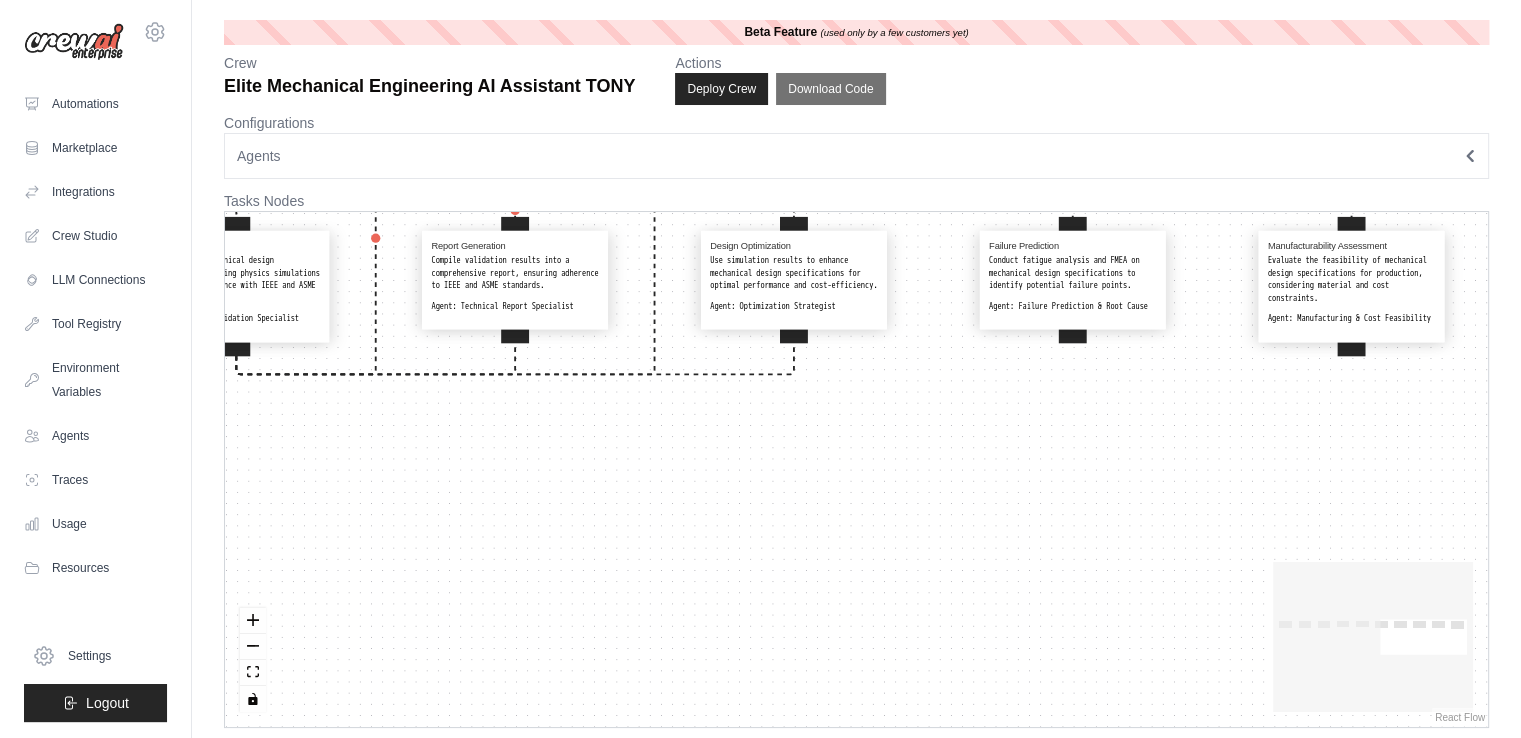 drag, startPoint x: 871, startPoint y: 600, endPoint x: 692, endPoint y: 435, distance: 243.44609 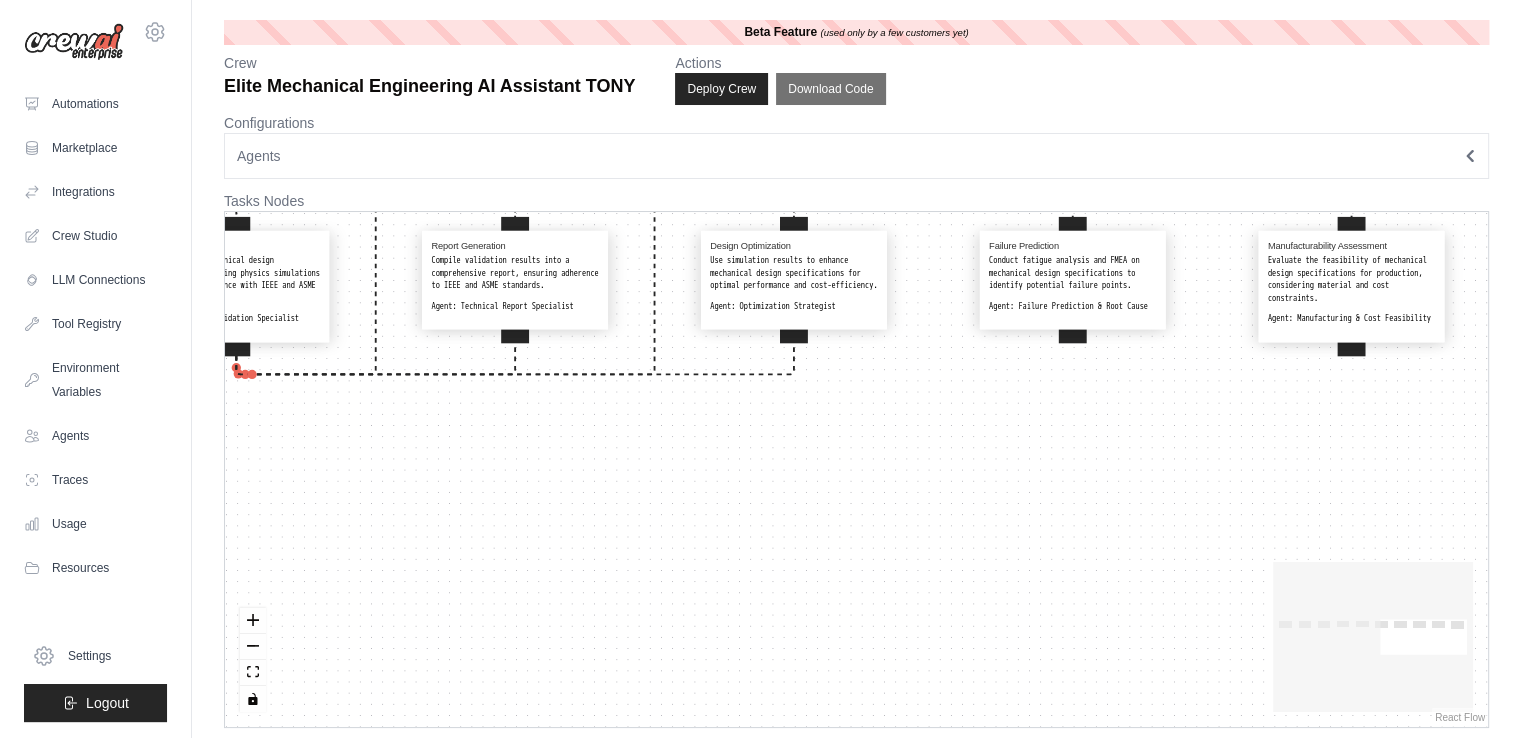 click on "Collect Design Requirements Gather all user-defined design requirements and constraints (e.g., forces, dimensions, temperature, material, budget). Agent:   Design Creator Generate Initial Design Create an initial design proposal that satisfies the provided constraints using internal engineering logic and heuristics. Agent:   Design Creator Check Design Feasibility Perform analytical checks to verify whether the proposed design can structurally and functionally perform under given conditions. Agent:   Design Creator Iterate Design Work with the Optimization Strategist to refine design geometry or parameters. Agent:   Design Creator Submit to Validation Send the final design configuration to the Design Validation Specialist for secondary approval. Agent:   Design Creator Design Validation Analyze the mechanical design specifications using physics simulations and check compliance with IEEE and ASME standards. Agent:   Design Validation Specialist Report Generation Agent:   Technical Report Specialist Agent:" at bounding box center (856, 469) 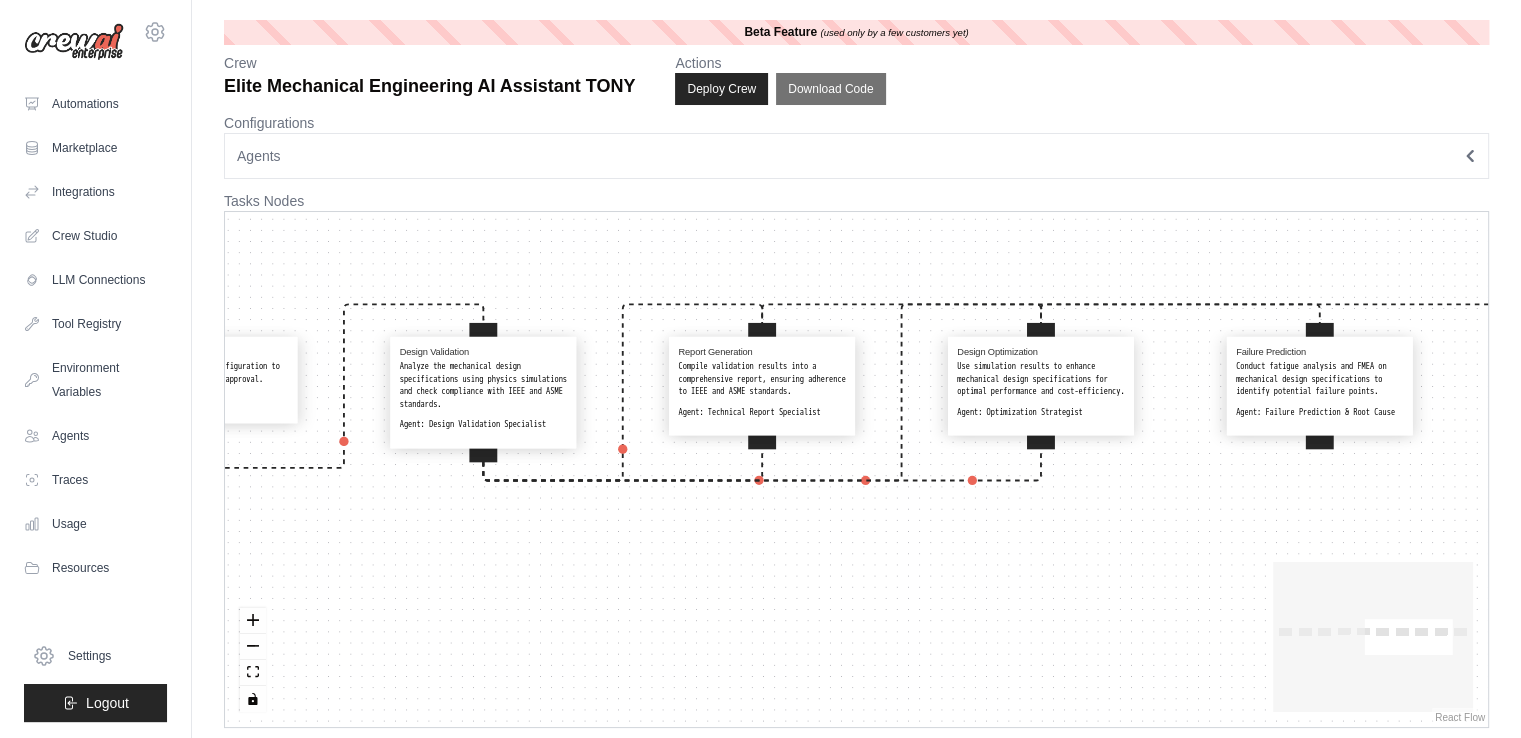 drag, startPoint x: 591, startPoint y: 495, endPoint x: 850, endPoint y: 600, distance: 279.47452 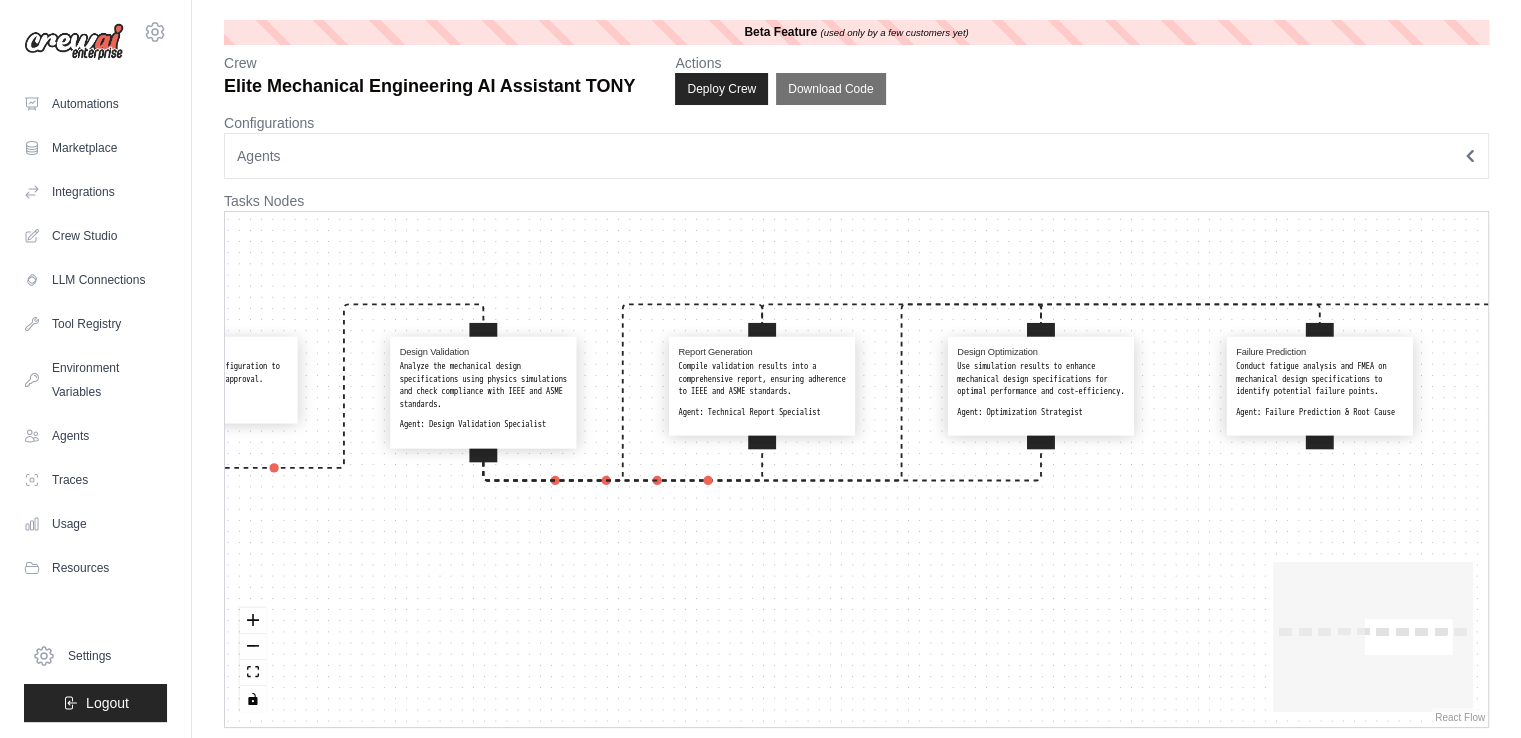 click on "Collect Design Requirements Gather all user-defined design requirements and constraints (e.g., forces, dimensions, temperature, material, budget). Agent:   Design Creator Generate Initial Design Create an initial design proposal that satisfies the provided constraints using internal engineering logic and heuristics. Agent:   Design Creator Check Design Feasibility Perform analytical checks to verify whether the proposed design can structurally and functionally perform under given conditions. Agent:   Design Creator Iterate Design Work with the Optimization Strategist to refine design geometry or parameters. Agent:   Design Creator Submit to Validation Send the final design configuration to the Design Validation Specialist for secondary approval. Agent:   Design Creator Design Validation Analyze the mechanical design specifications using physics simulations and check compliance with IEEE and ASME standards. Agent:   Design Validation Specialist Report Generation Agent:   Technical Report Specialist Agent:" at bounding box center [856, 469] 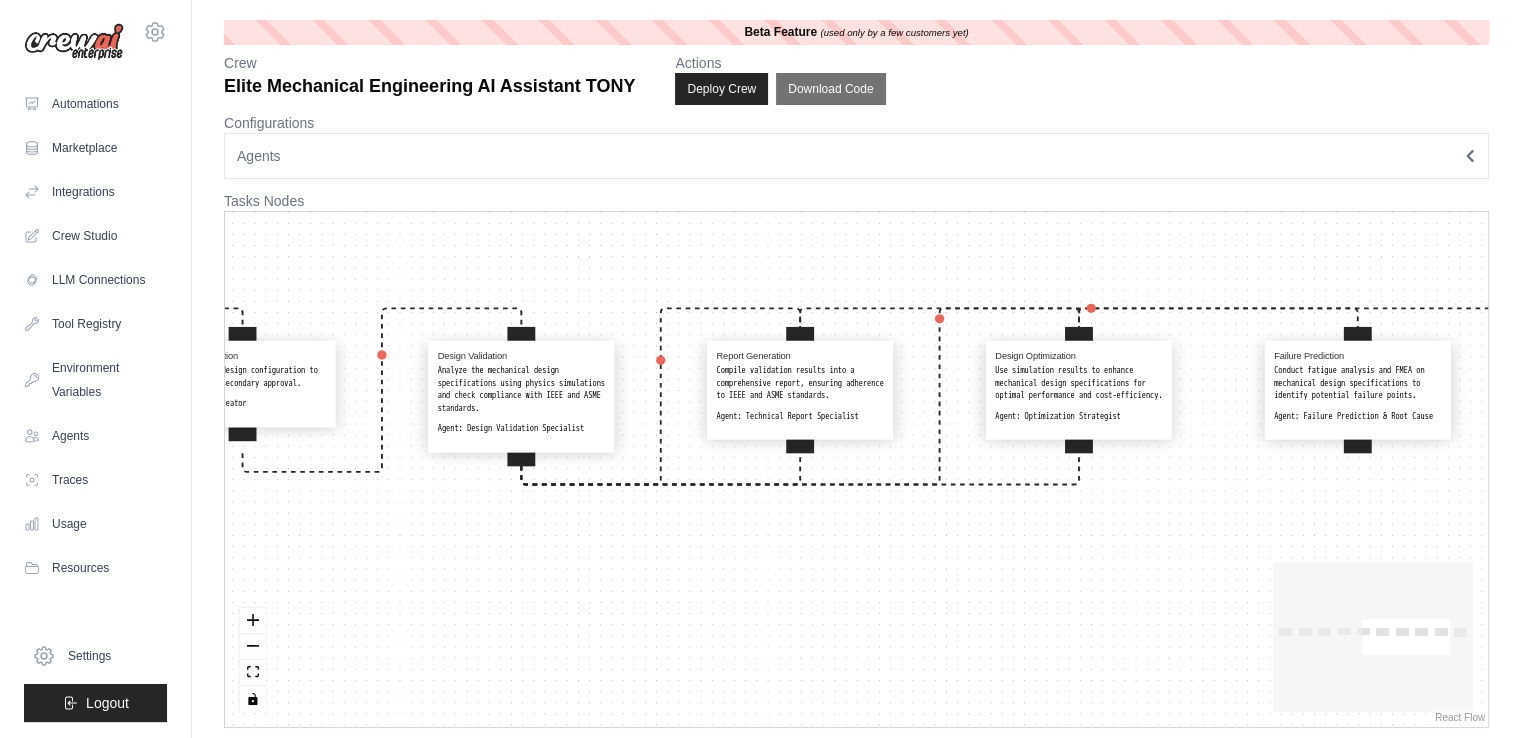 drag, startPoint x: 446, startPoint y: 509, endPoint x: 468, endPoint y: 519, distance: 24.166092 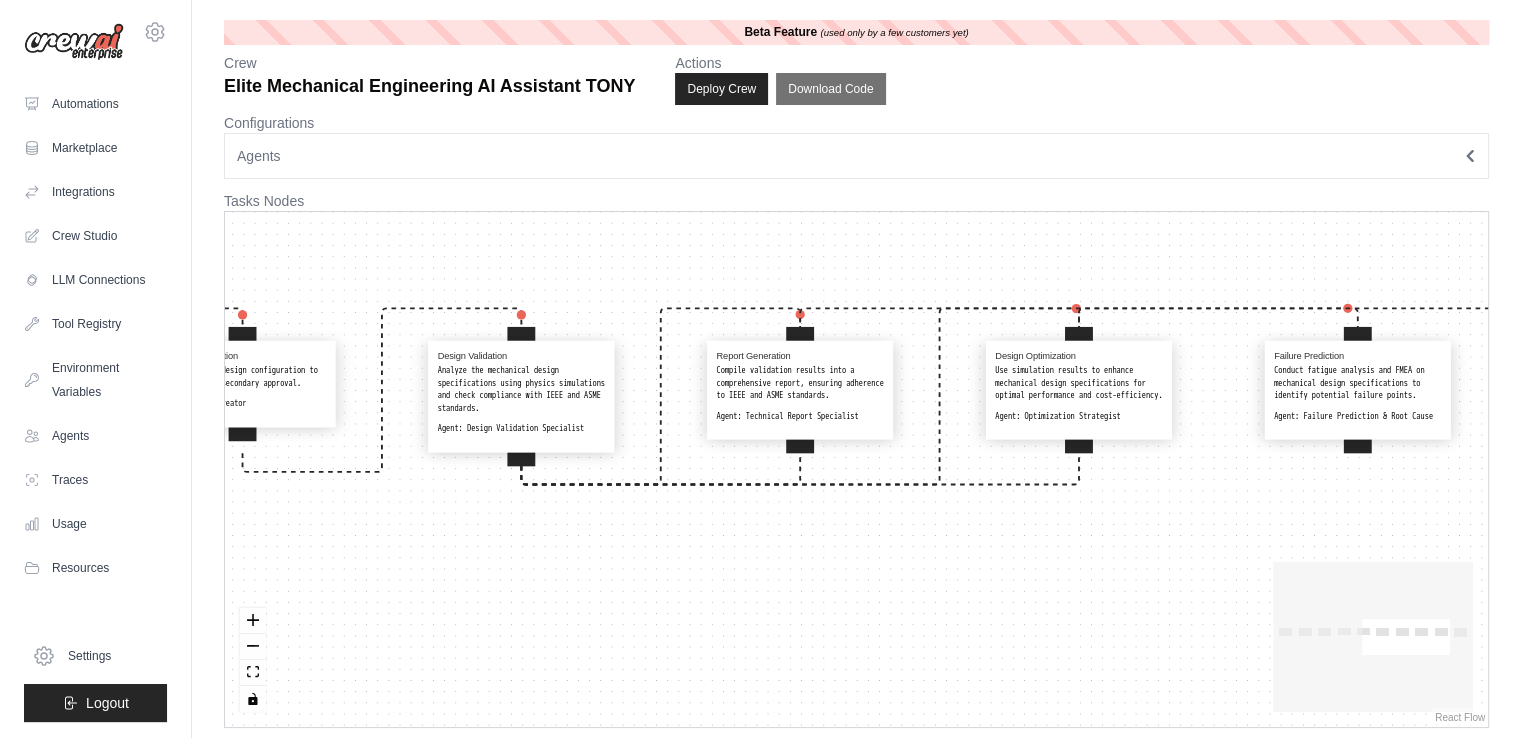 click on "Collect Design Requirements Gather all user-defined design requirements and constraints (e.g., forces, dimensions, temperature, material, budget). Agent:   Design Creator Generate Initial Design Create an initial design proposal that satisfies the provided constraints using internal engineering logic and heuristics. Agent:   Design Creator Check Design Feasibility Perform analytical checks to verify whether the proposed design can structurally and functionally perform under given conditions. Agent:   Design Creator Iterate Design Work with the Optimization Strategist to refine design geometry or parameters. Agent:   Design Creator Submit to Validation Send the final design configuration to the Design Validation Specialist for secondary approval. Agent:   Design Creator Design Validation Analyze the mechanical design specifications using physics simulations and check compliance with IEEE and ASME standards. Agent:   Design Validation Specialist Report Generation Agent:   Technical Report Specialist Agent:" at bounding box center [856, 469] 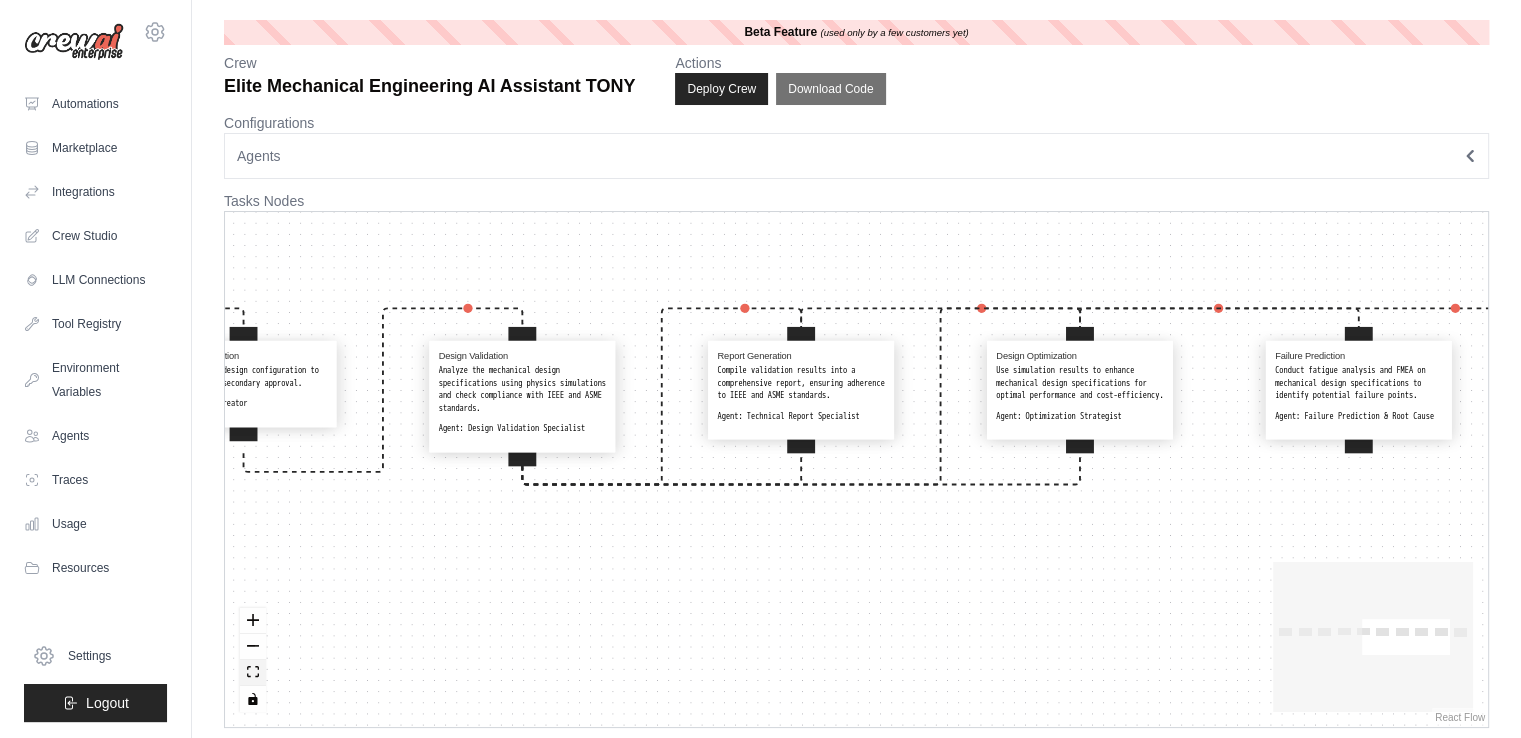 click 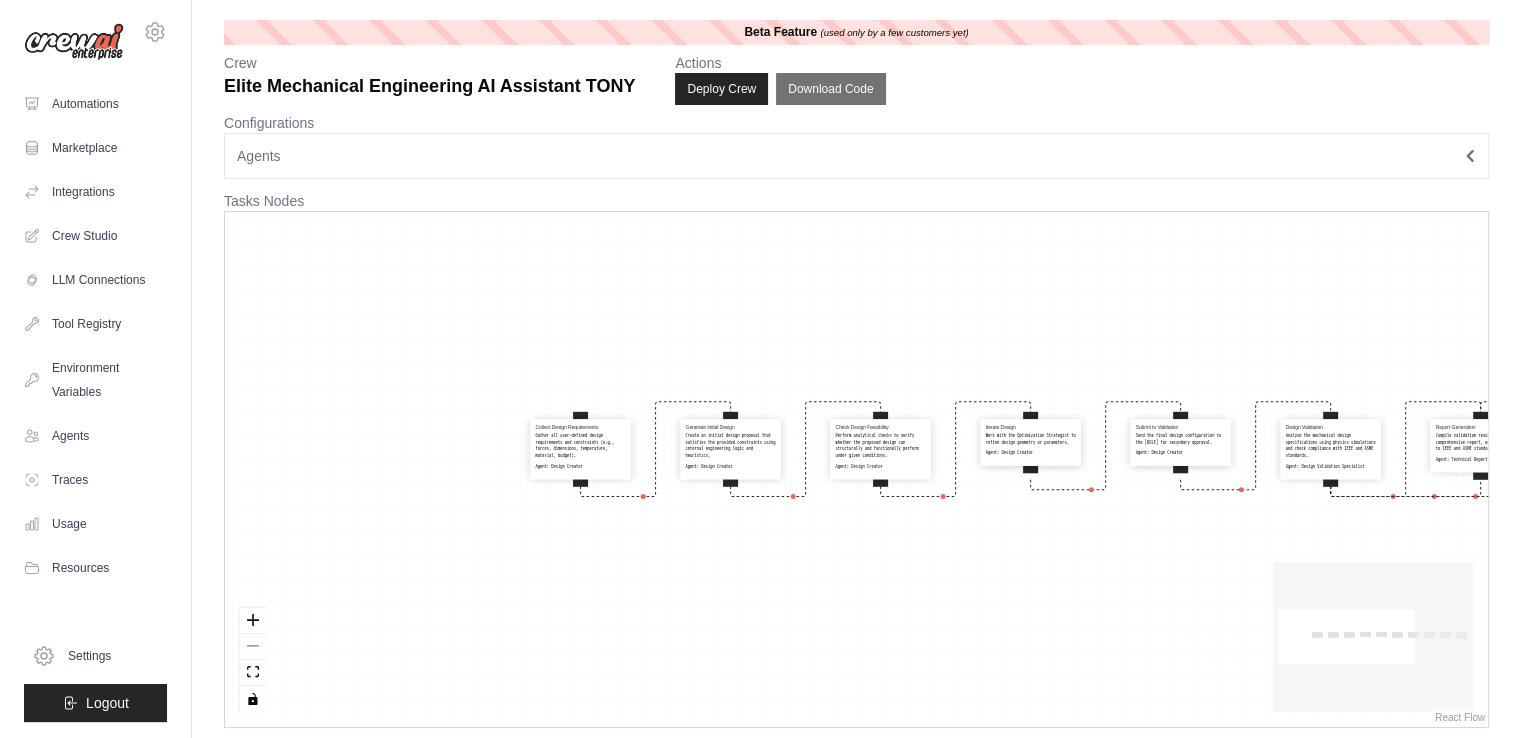 drag, startPoint x: 484, startPoint y: 571, endPoint x: 836, endPoint y: 556, distance: 352.31946 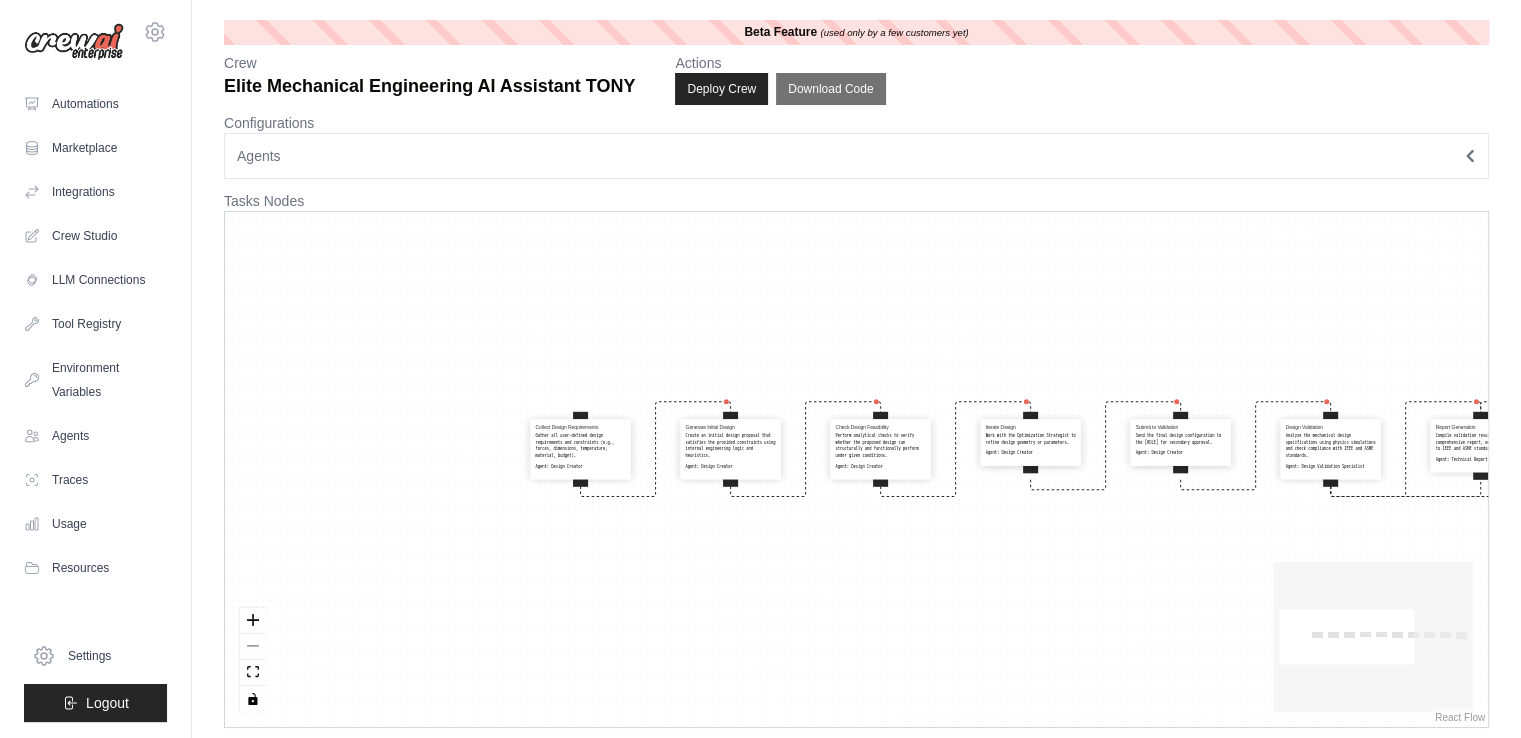 click on "Collect Design Requirements Gather all user-defined design requirements and constraints (e.g., forces, dimensions, temperature, material, budget). Agent:   Design Creator Generate Initial Design Create an initial design proposal that satisfies the provided constraints using internal engineering logic and heuristics. Agent:   Design Creator Check Design Feasibility Perform analytical checks to verify whether the proposed design can structurally and functionally perform under given conditions. Agent:   Design Creator Iterate Design Work with the Optimization Strategist to refine design geometry or parameters. Agent:   Design Creator Submit to Validation Send the final design configuration to the Design Validation Specialist for secondary approval. Agent:   Design Creator Design Validation Analyze the mechanical design specifications using physics simulations and check compliance with IEEE and ASME standards. Agent:   Design Validation Specialist Report Generation Agent:   Technical Report Specialist Agent:" at bounding box center (856, 469) 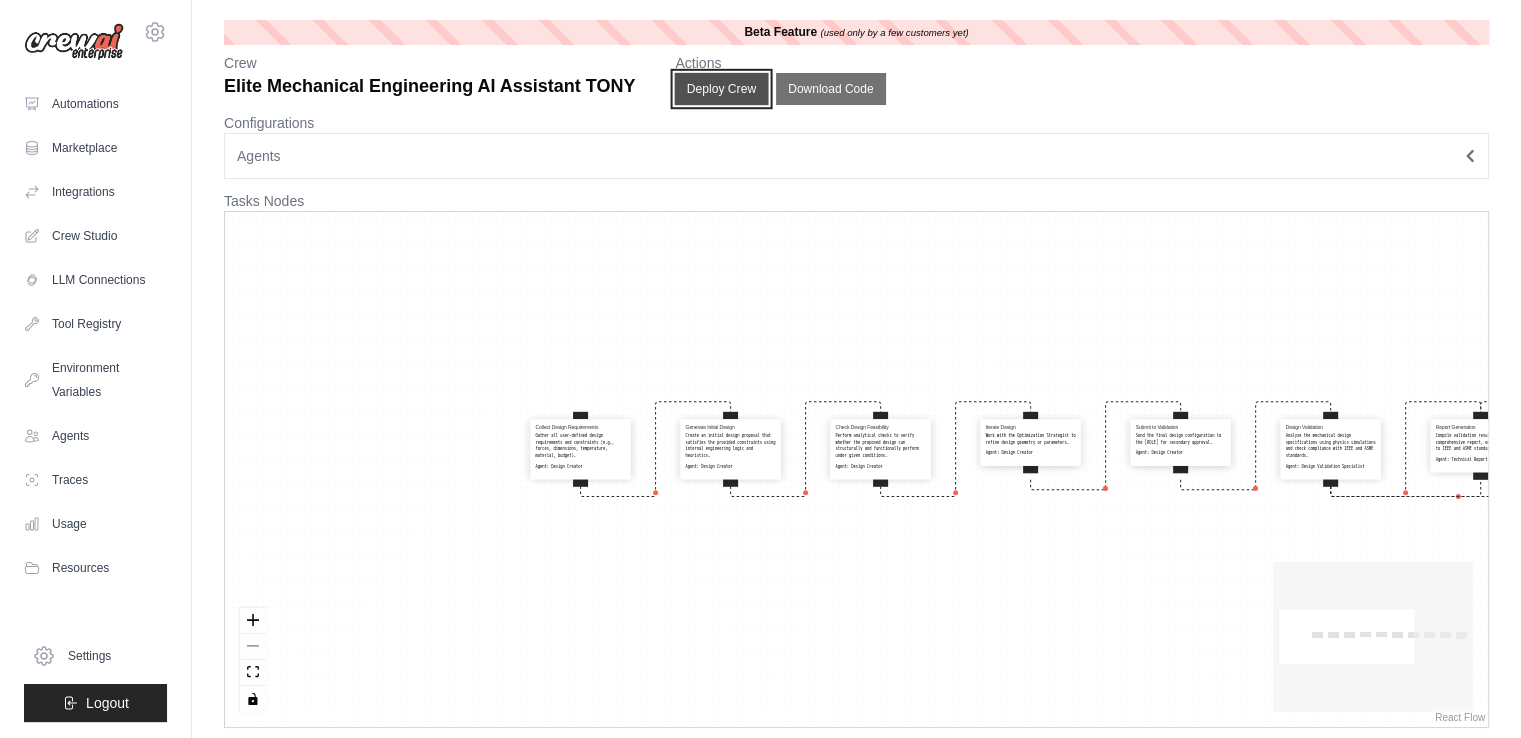 click on "Deploy Crew" at bounding box center [722, 89] 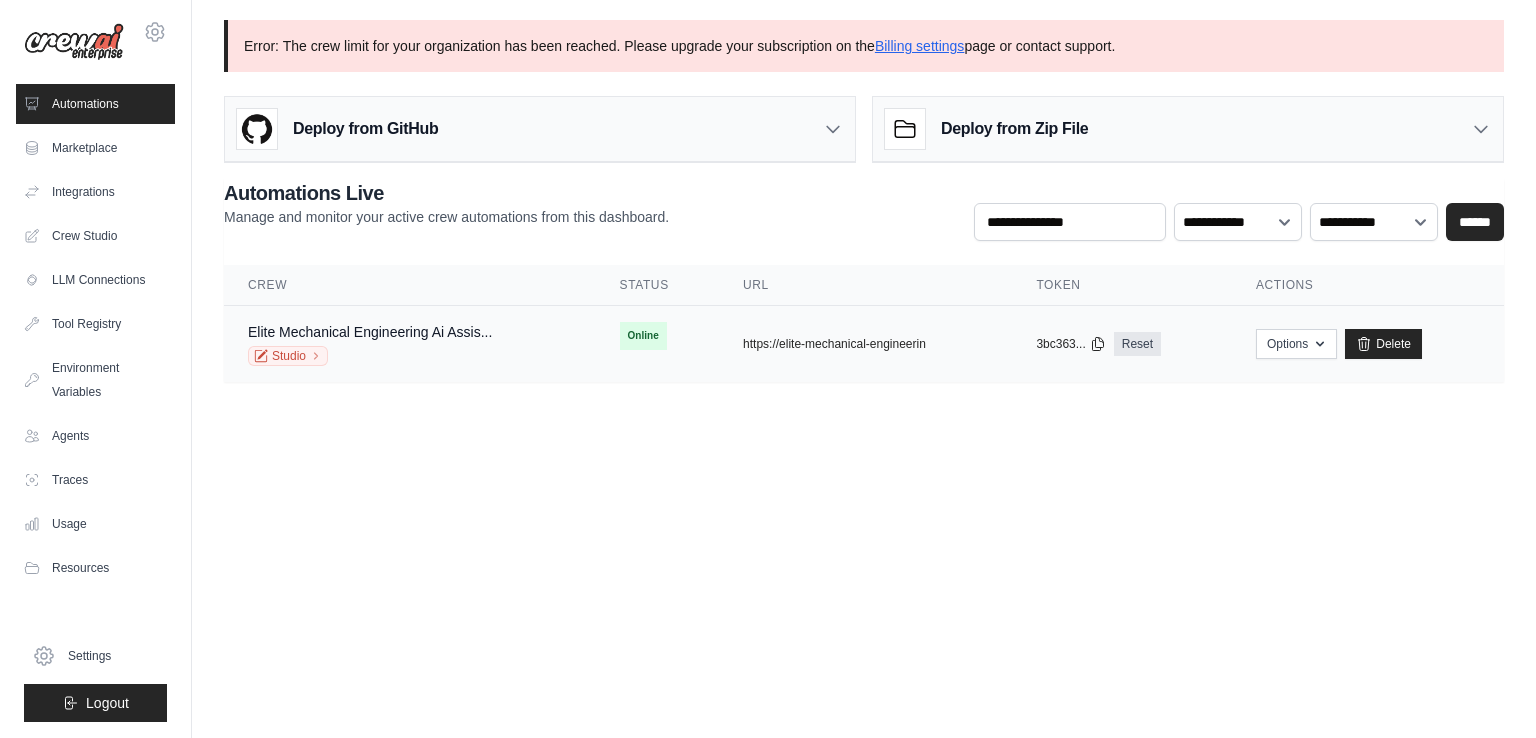 click on "copied
https://elite-mechanical-engineerin" at bounding box center (865, 344) 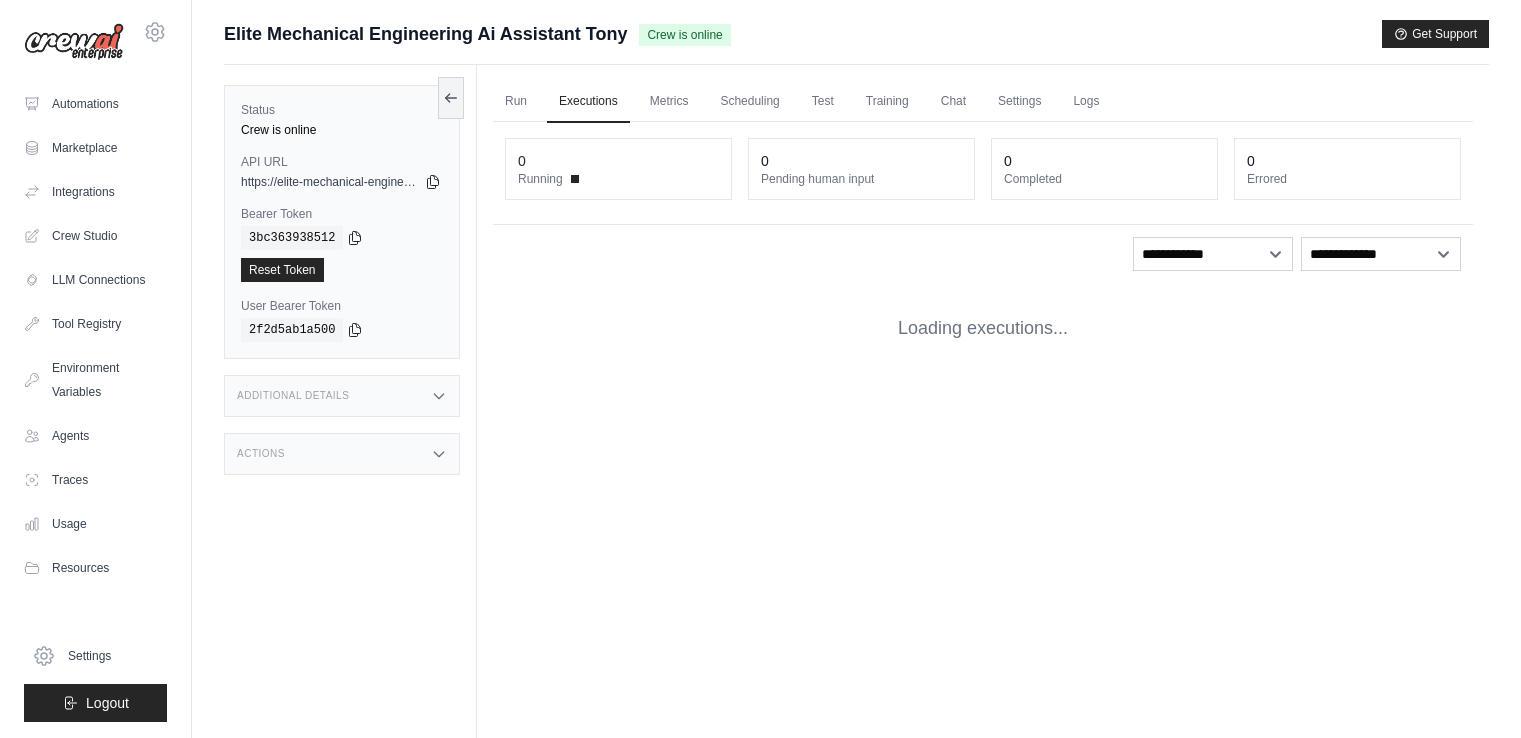 scroll, scrollTop: 0, scrollLeft: 0, axis: both 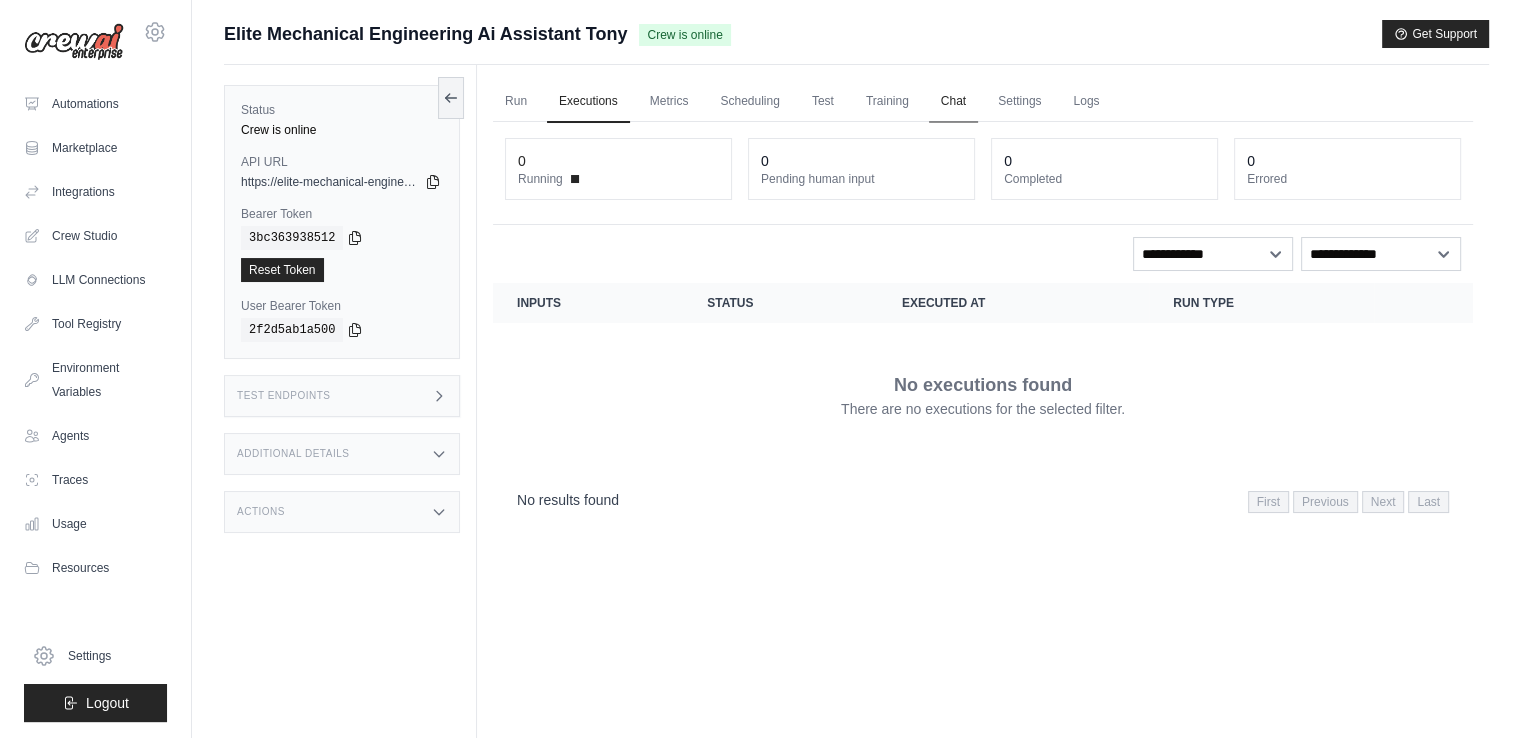 click on "Chat" at bounding box center (953, 102) 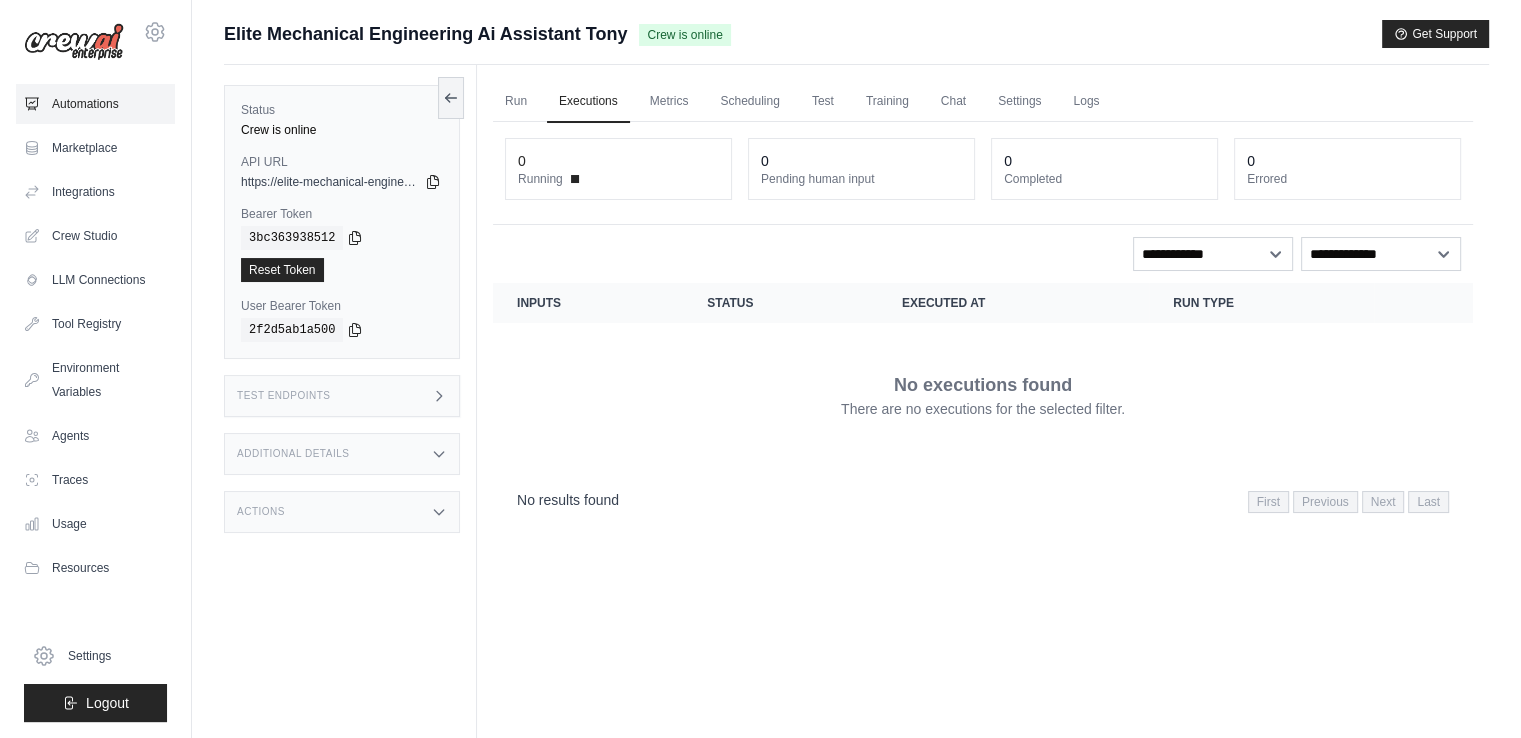 click on "Automations" at bounding box center [95, 104] 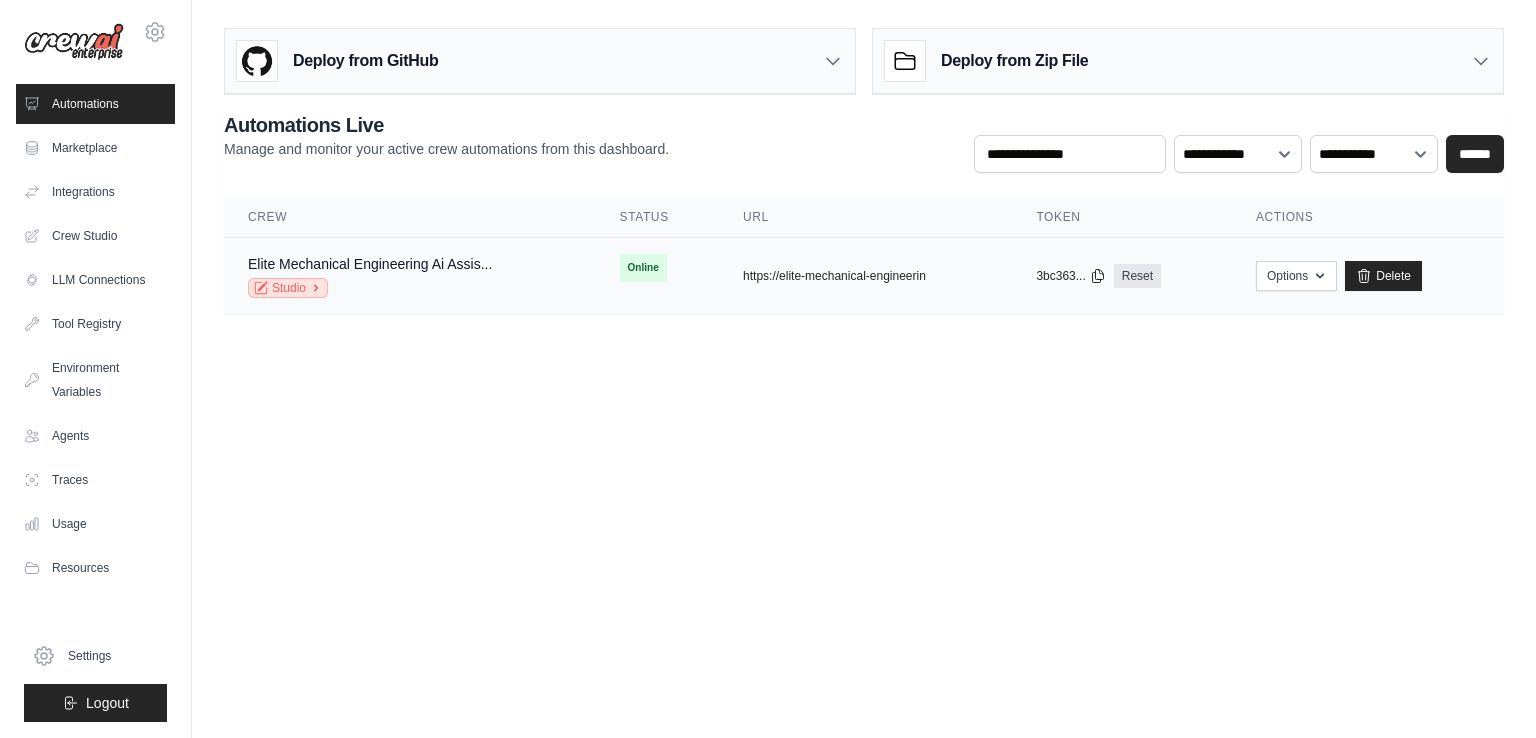 click on "Studio" at bounding box center (288, 288) 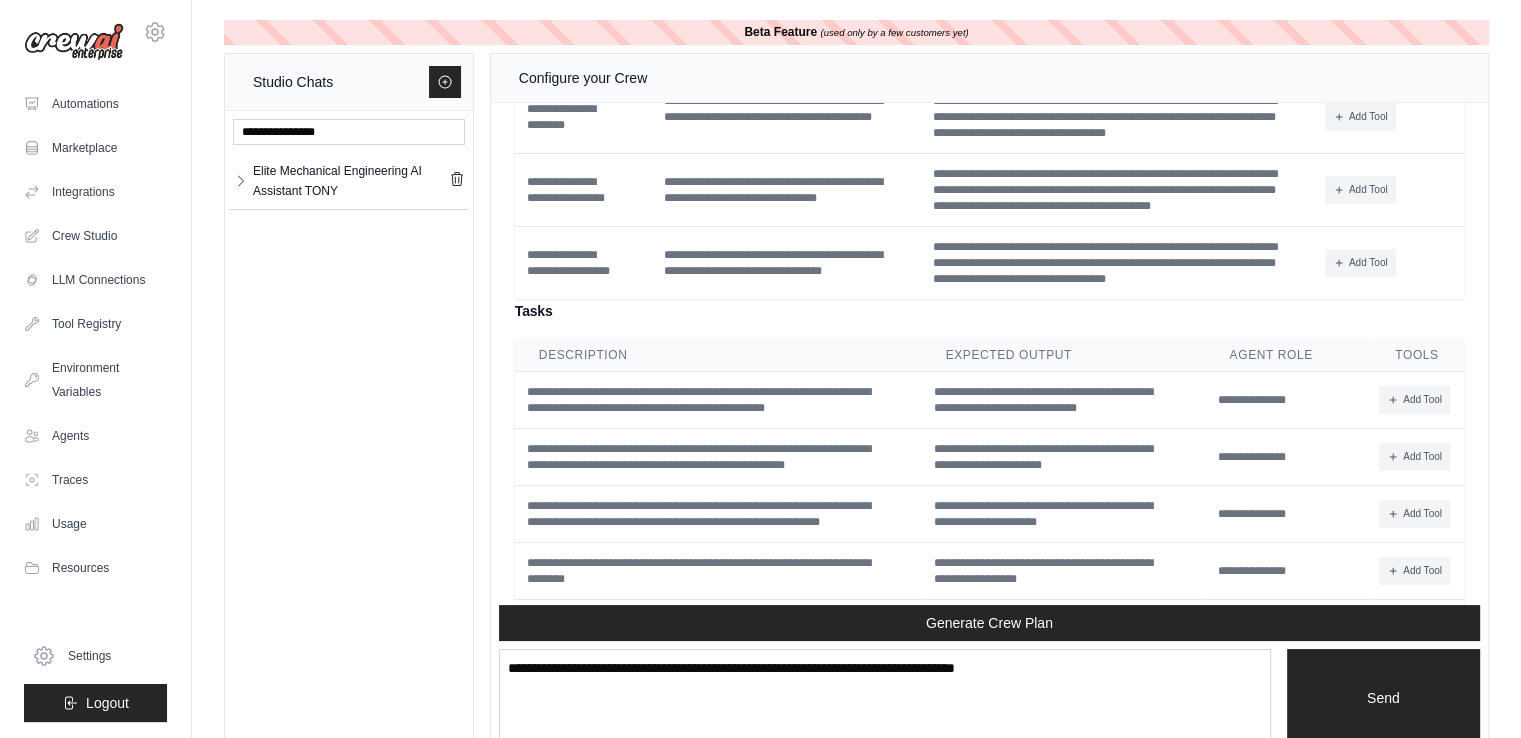 scroll, scrollTop: 10890, scrollLeft: 0, axis: vertical 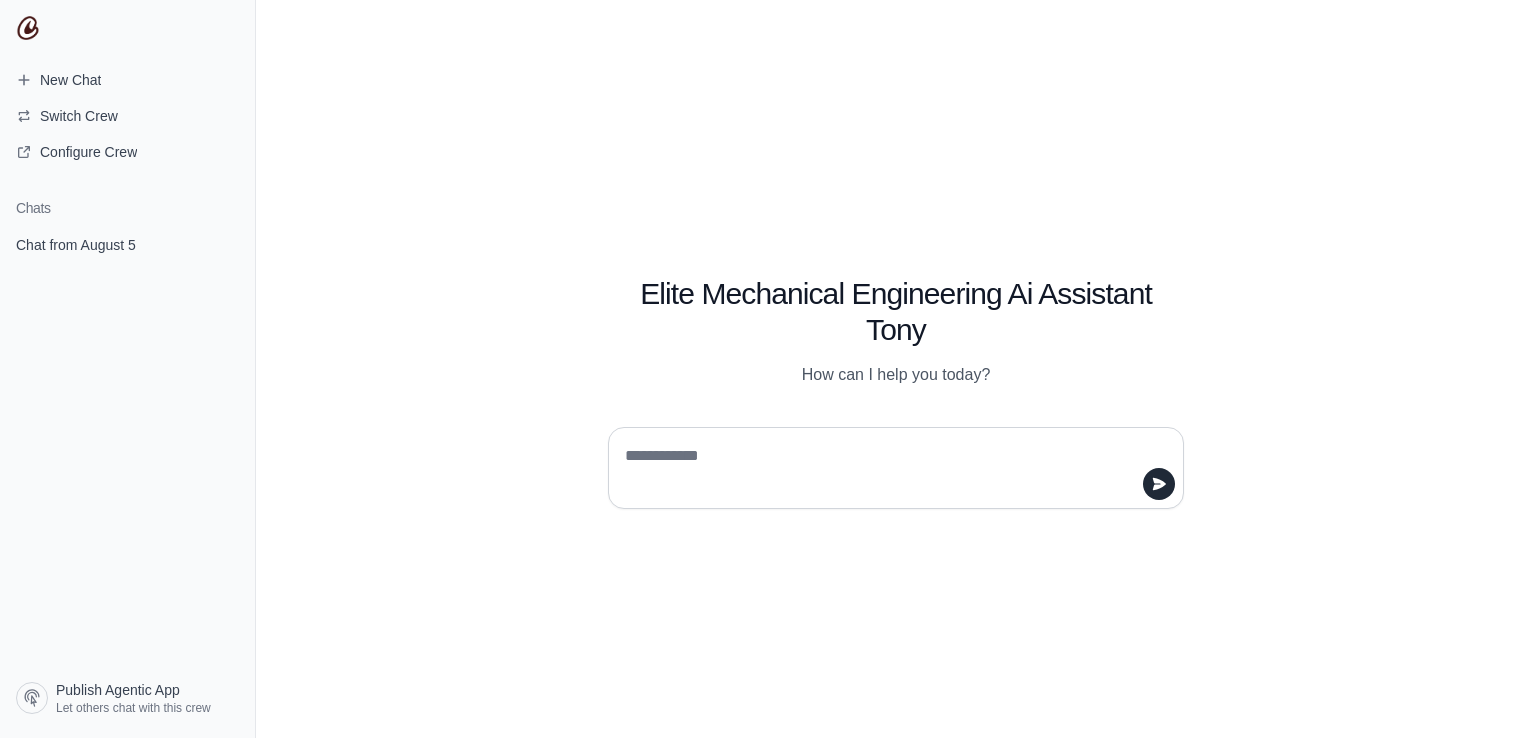 click at bounding box center [890, 468] 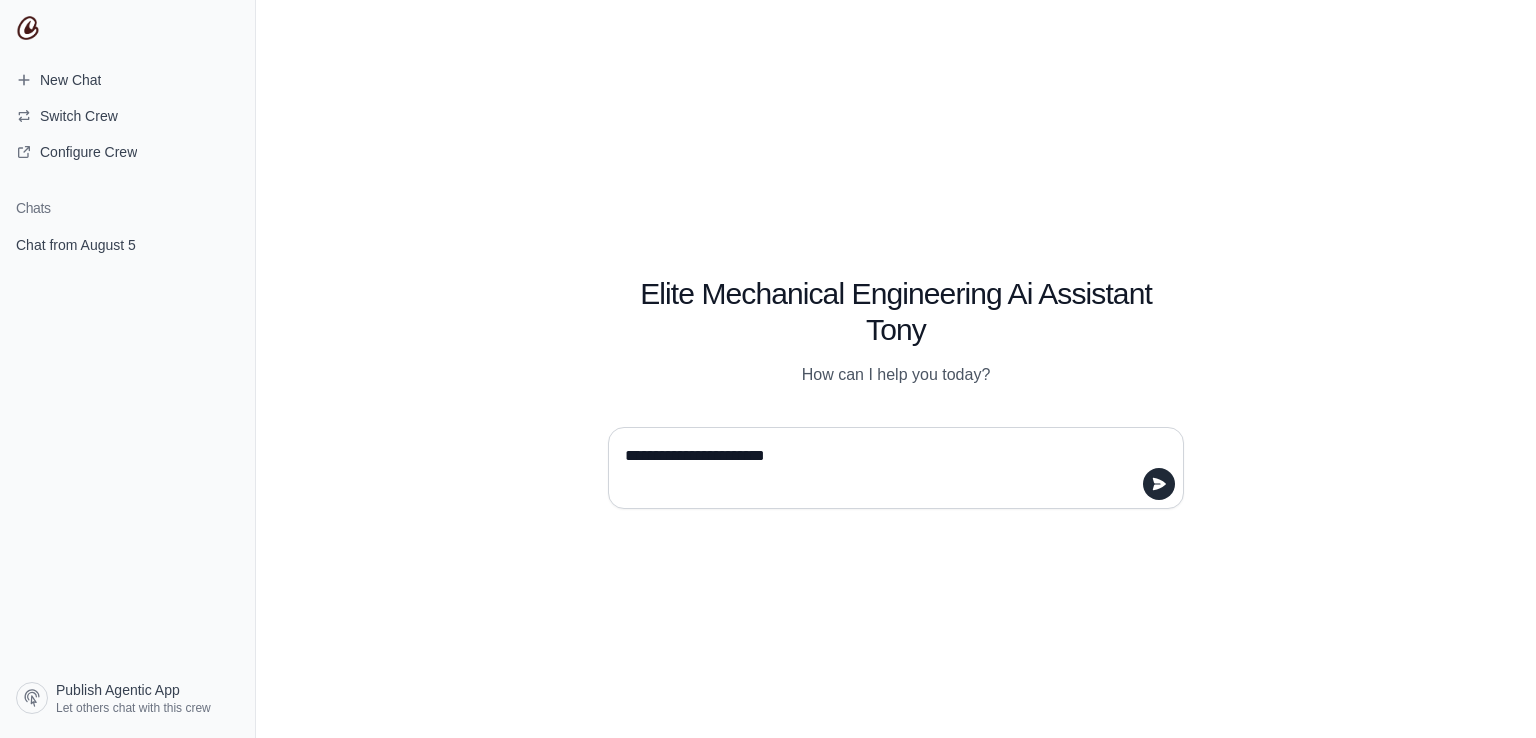 type on "**********" 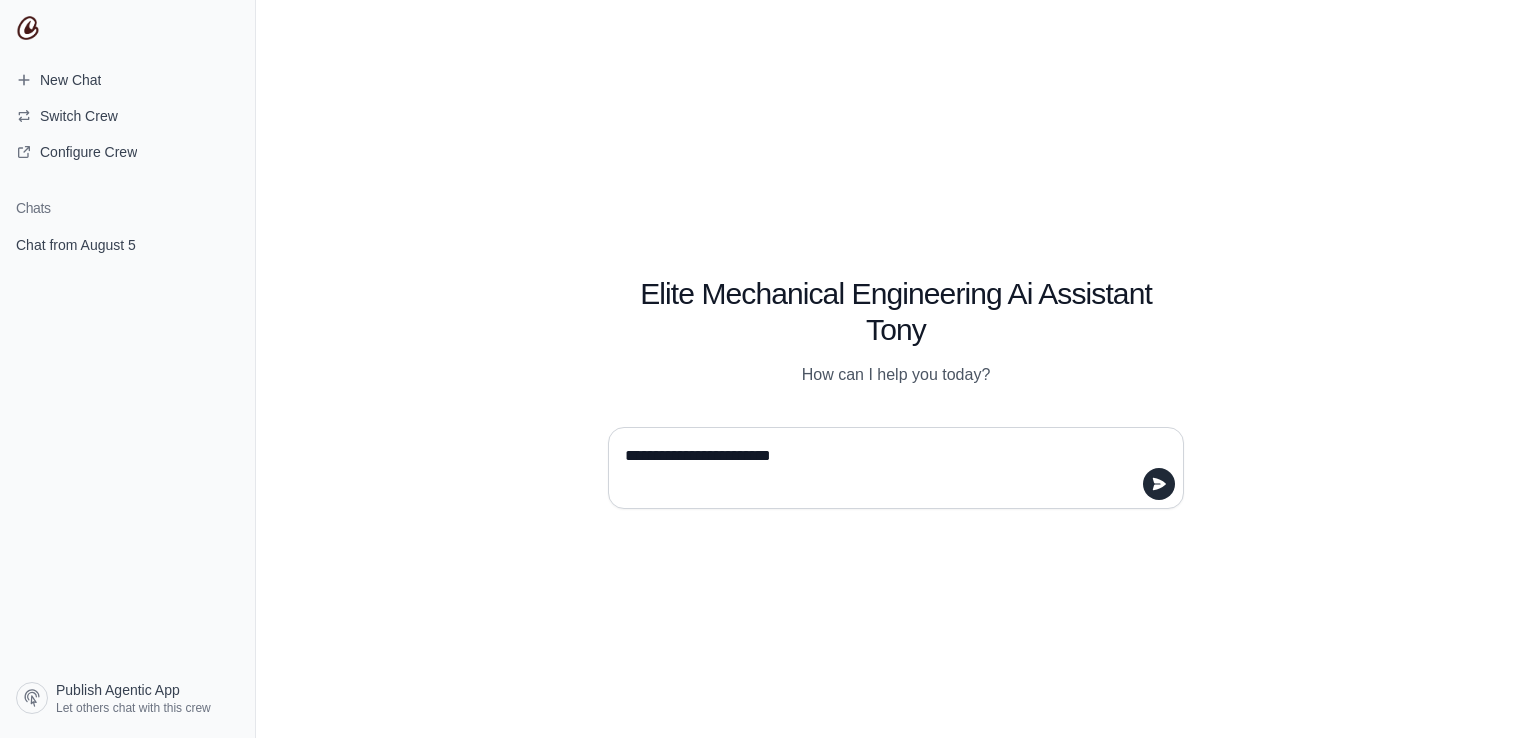 type 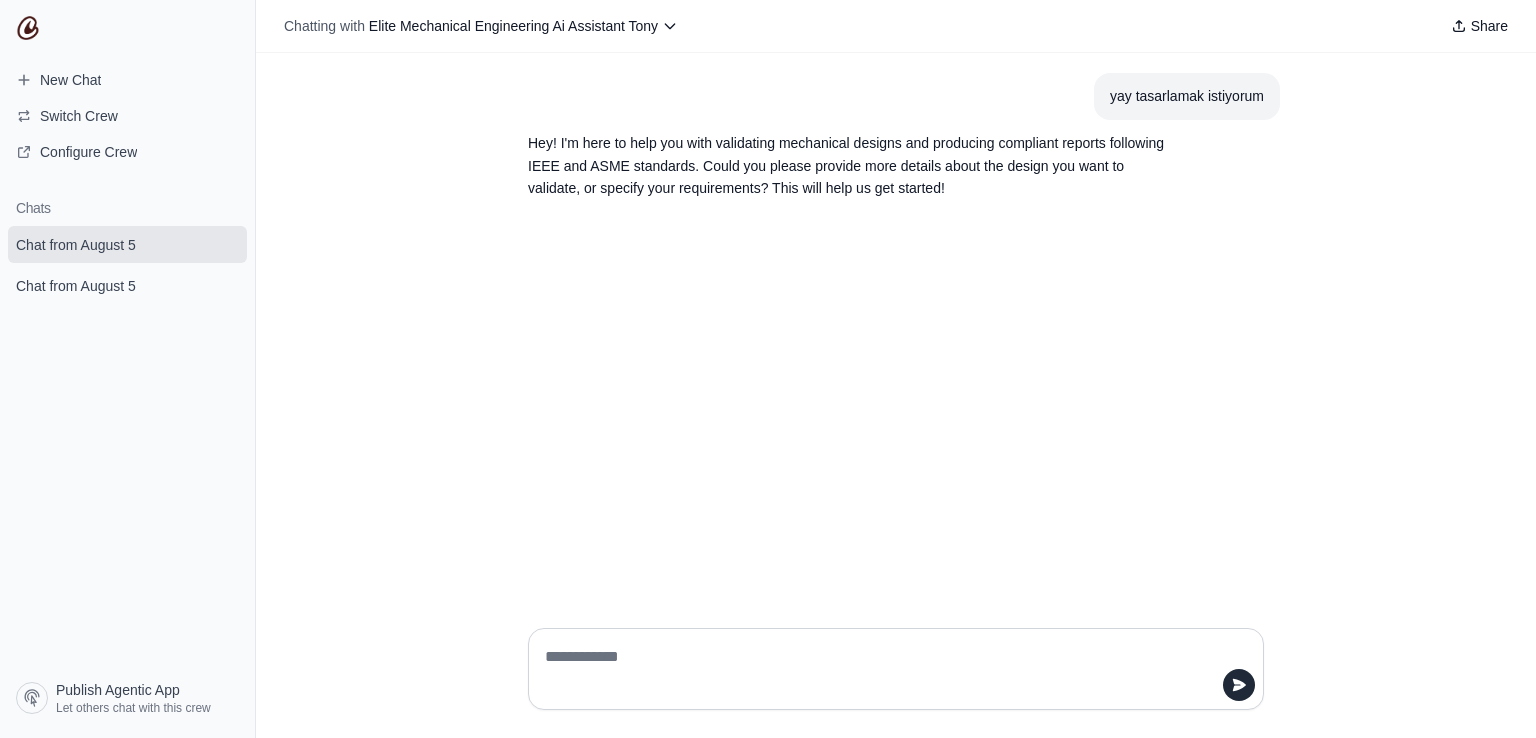 click at bounding box center (890, 669) 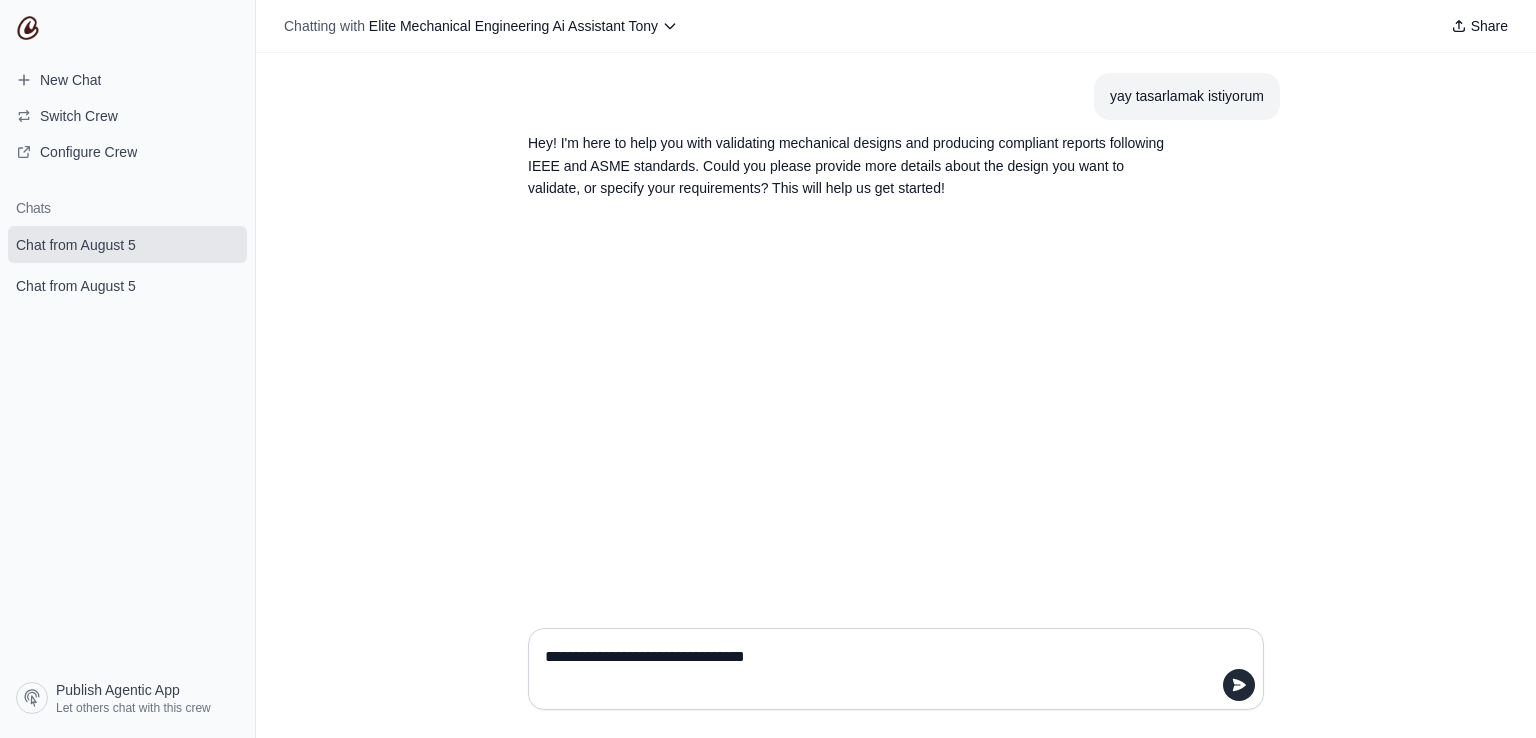 type on "**********" 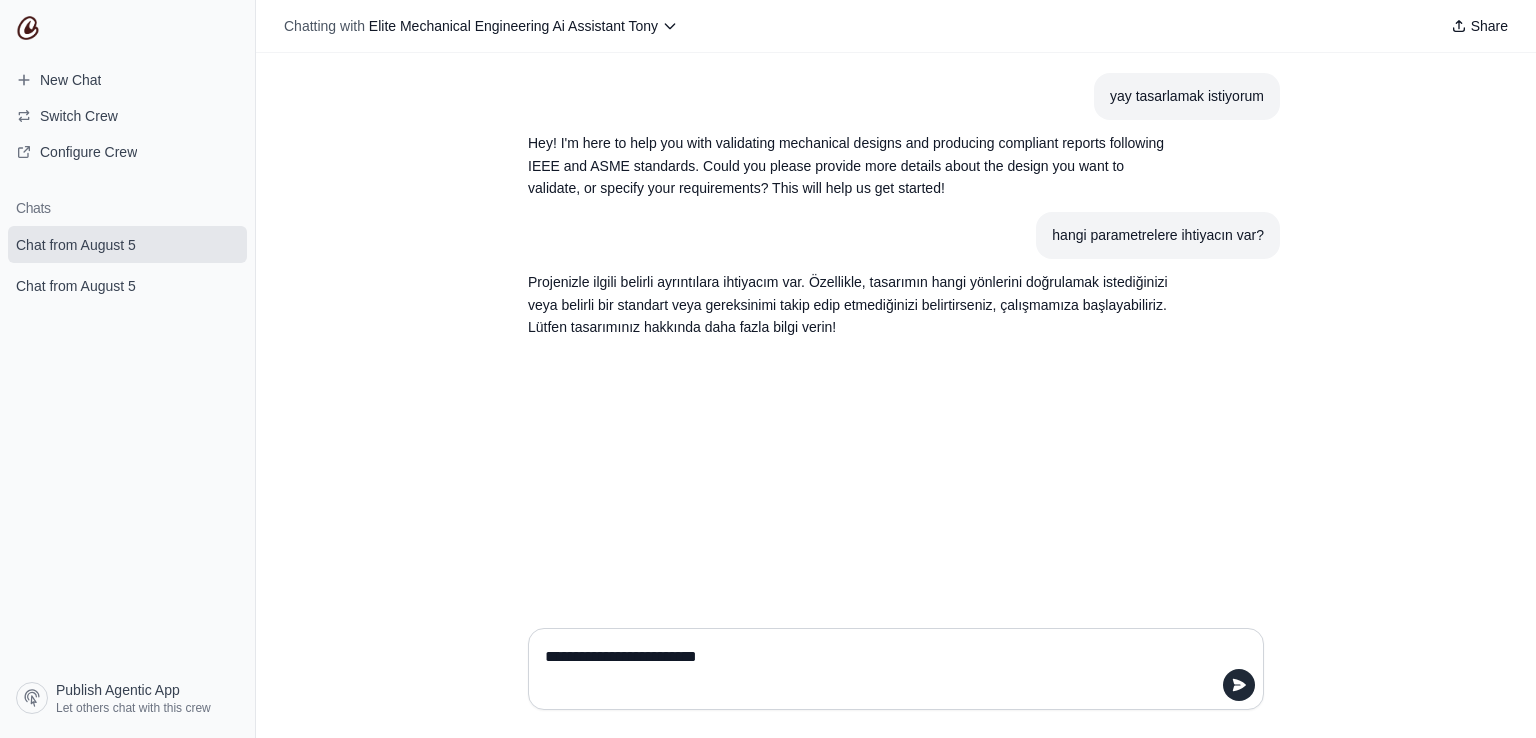 type on "**********" 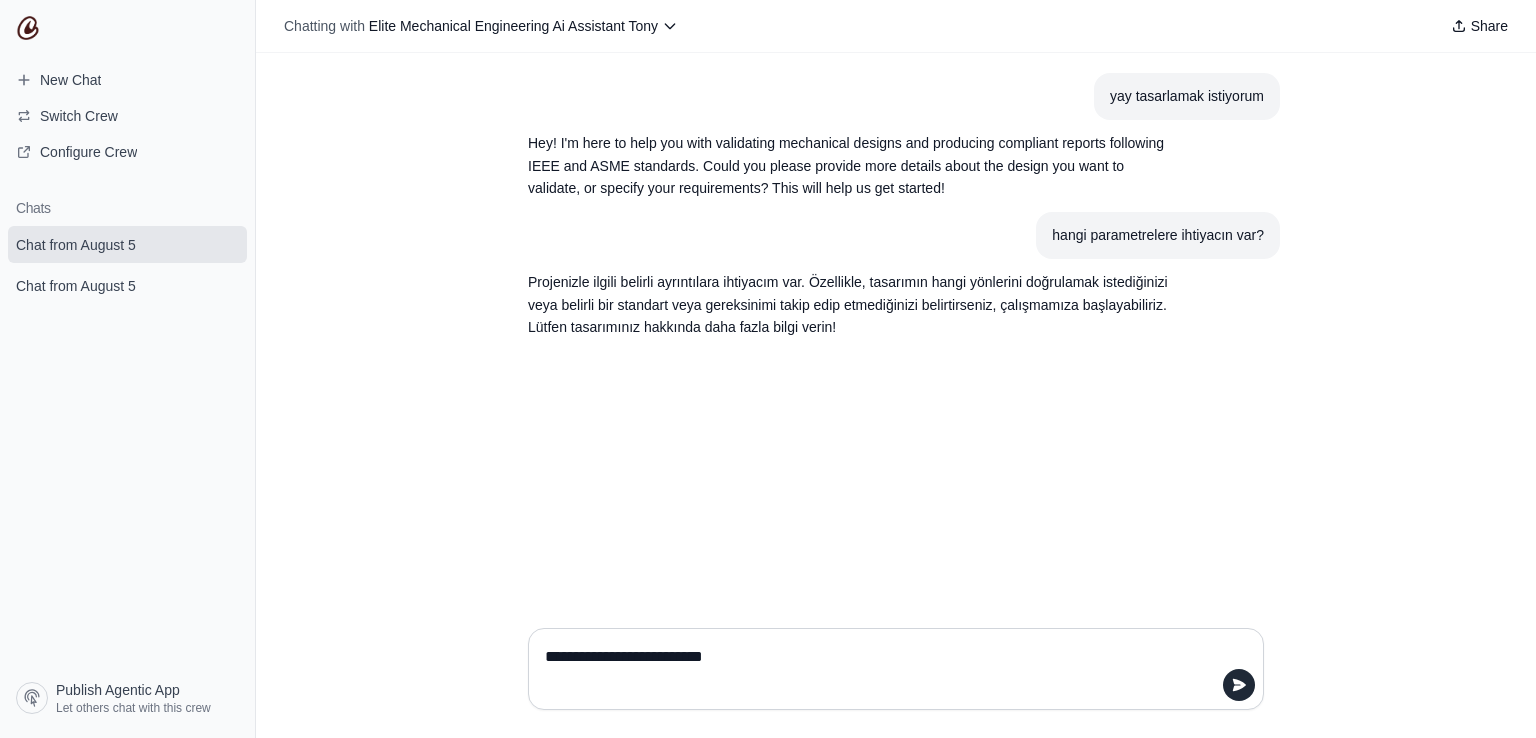 type 